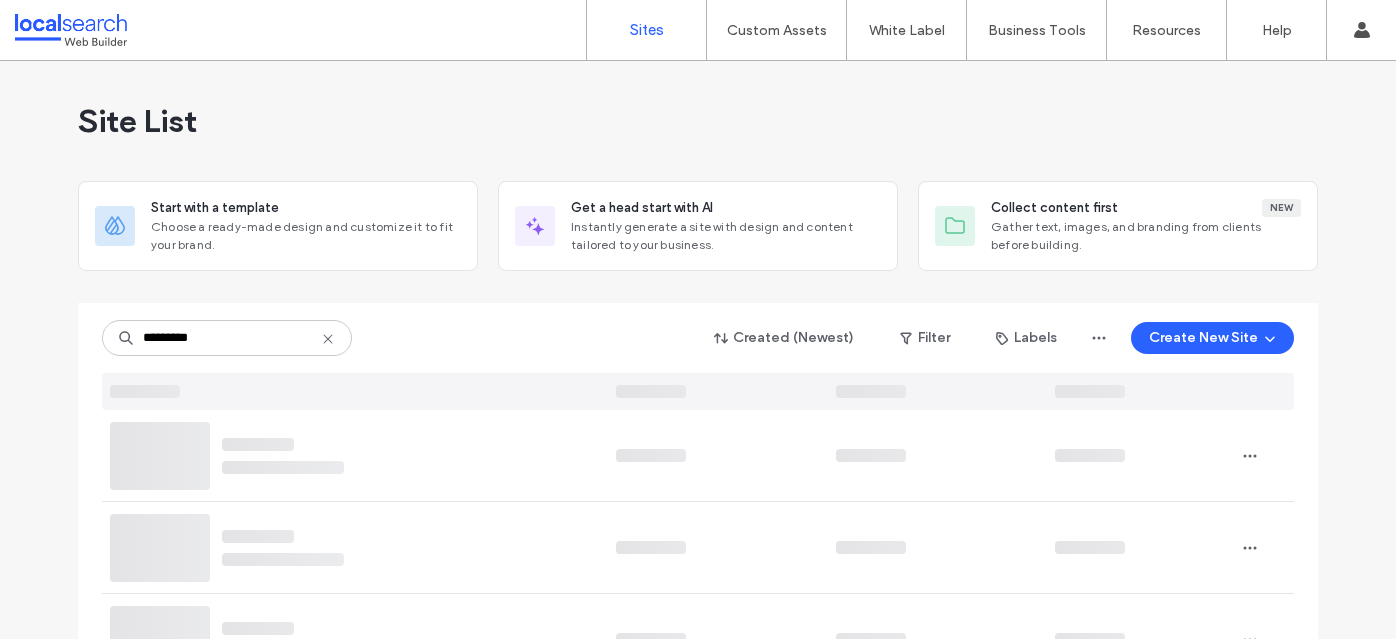 scroll, scrollTop: 0, scrollLeft: 0, axis: both 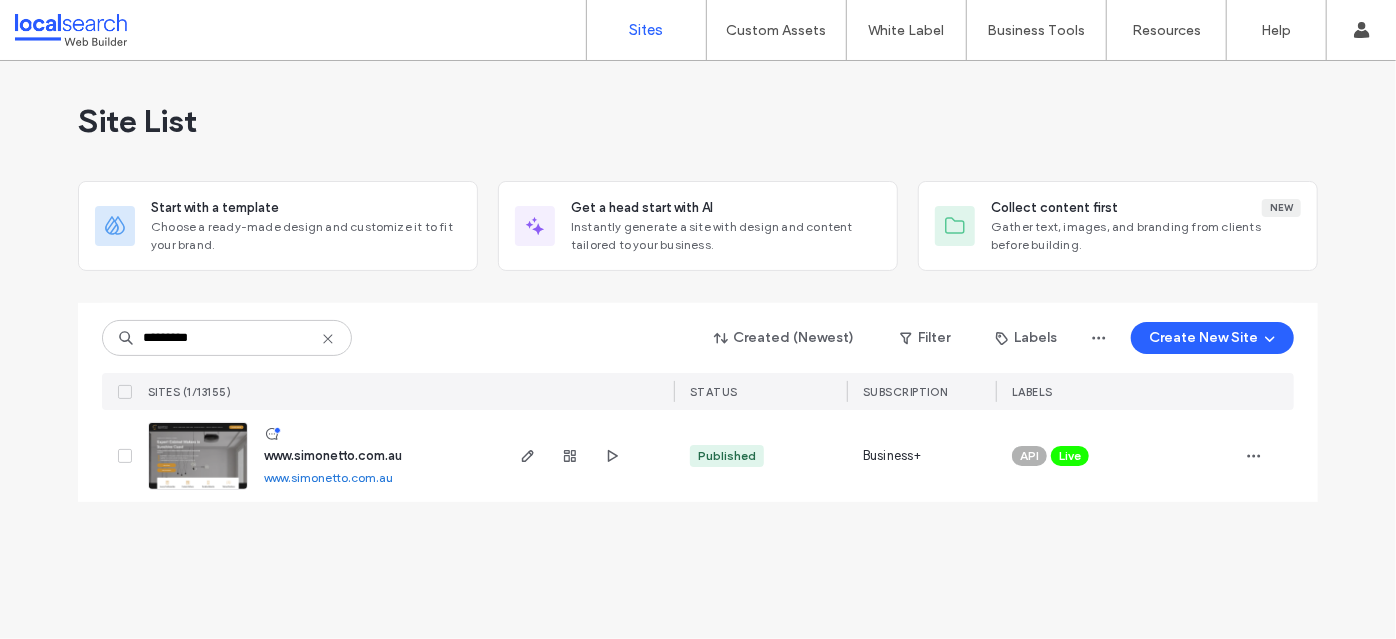 type on "*********" 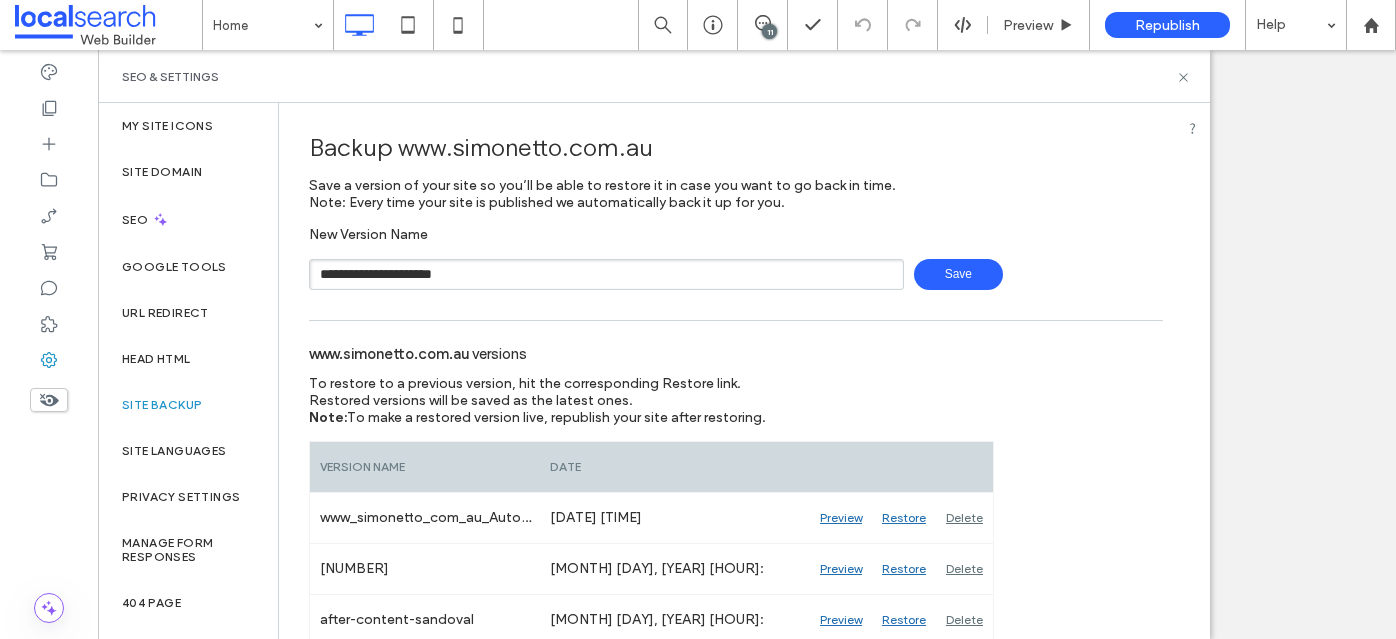 click on "Save" at bounding box center [958, 274] 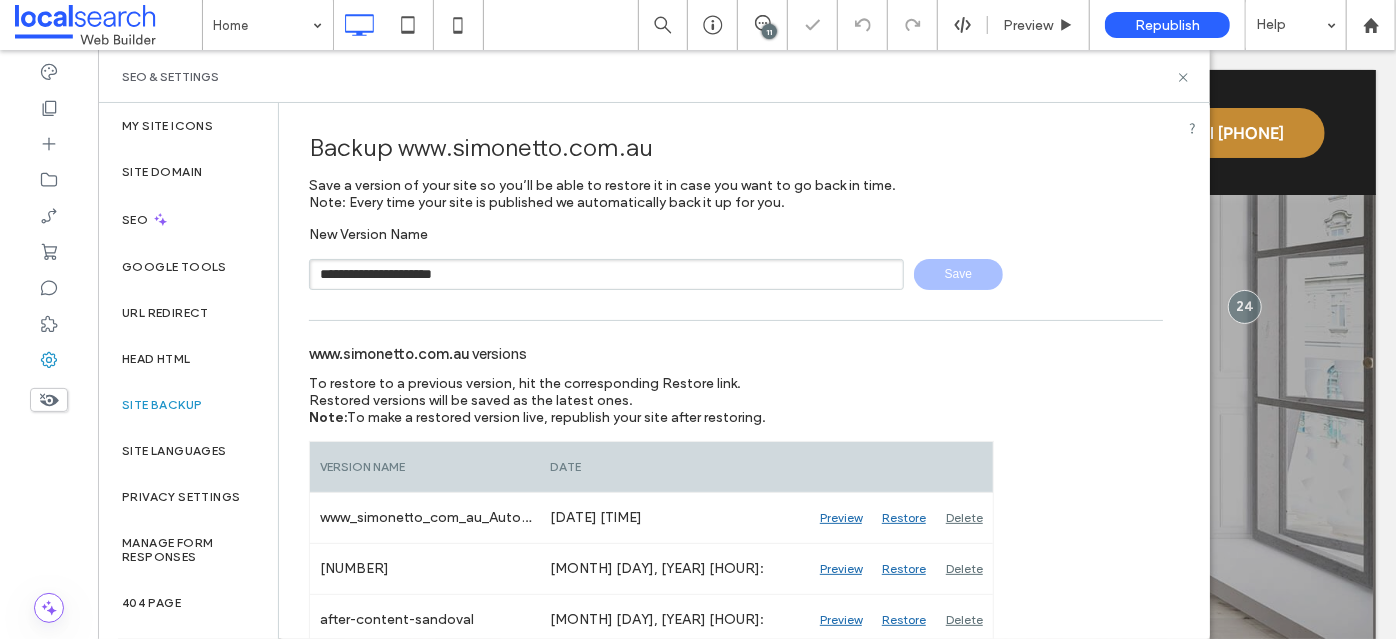 scroll, scrollTop: 0, scrollLeft: 0, axis: both 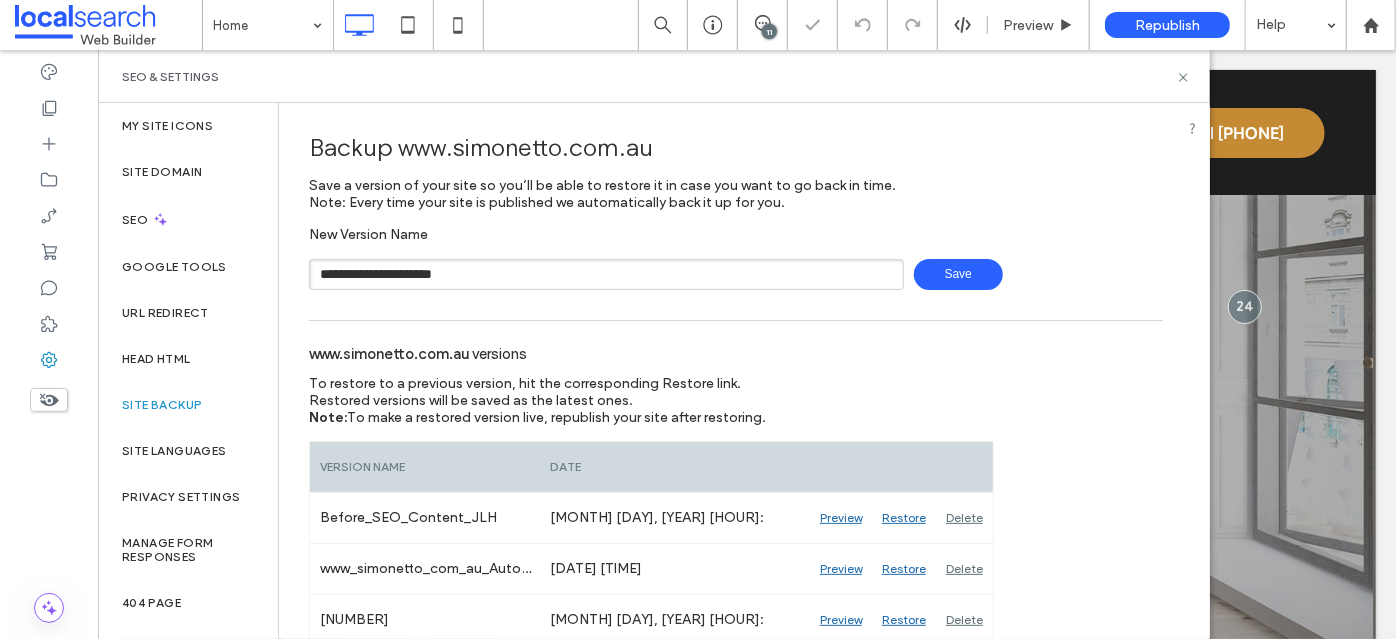 type 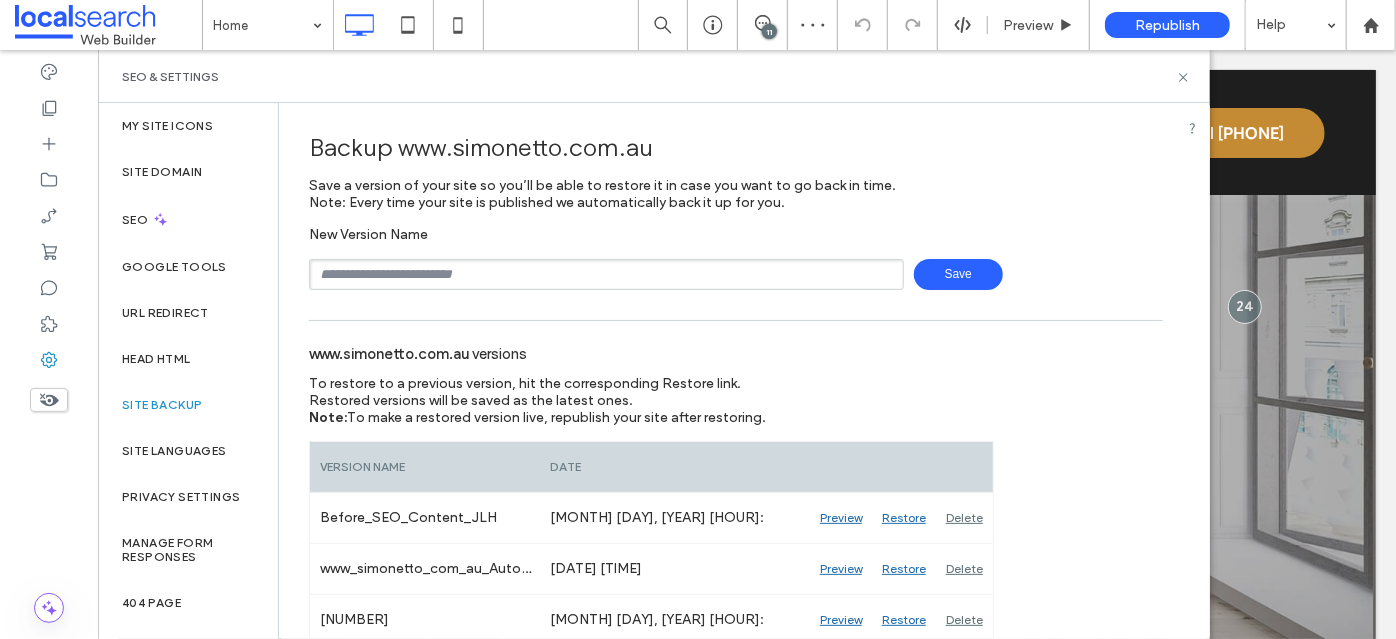 click 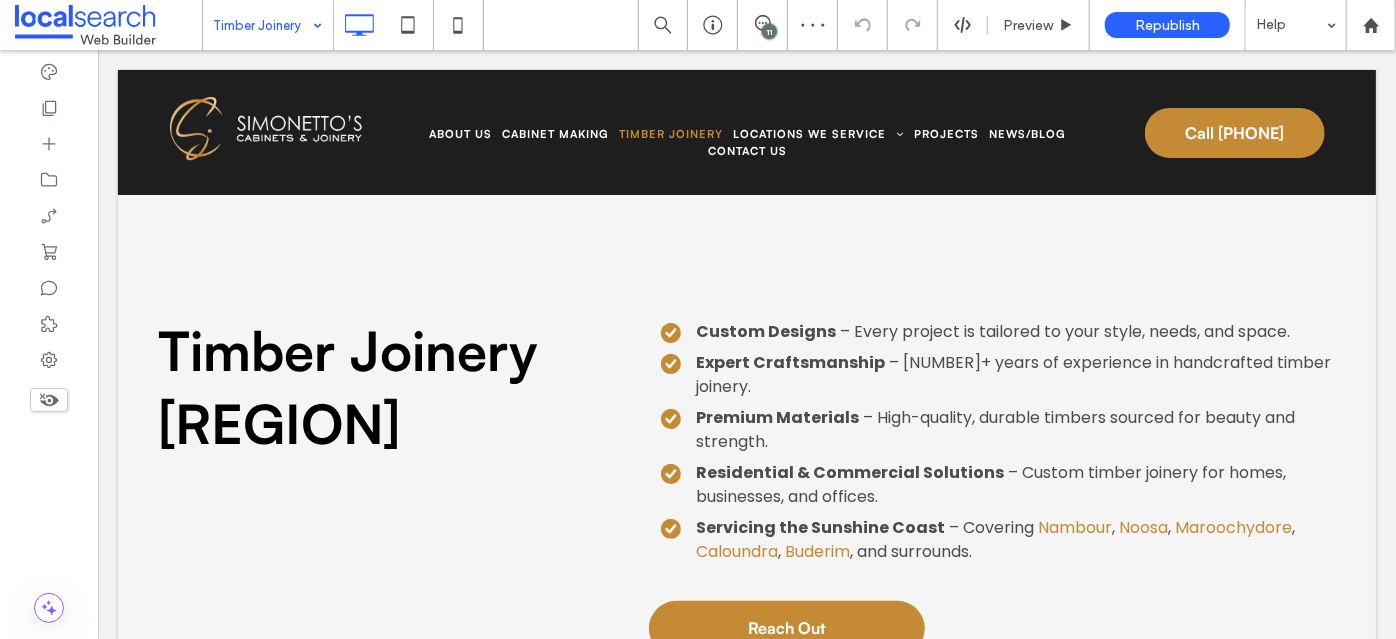 scroll, scrollTop: 1018, scrollLeft: 0, axis: vertical 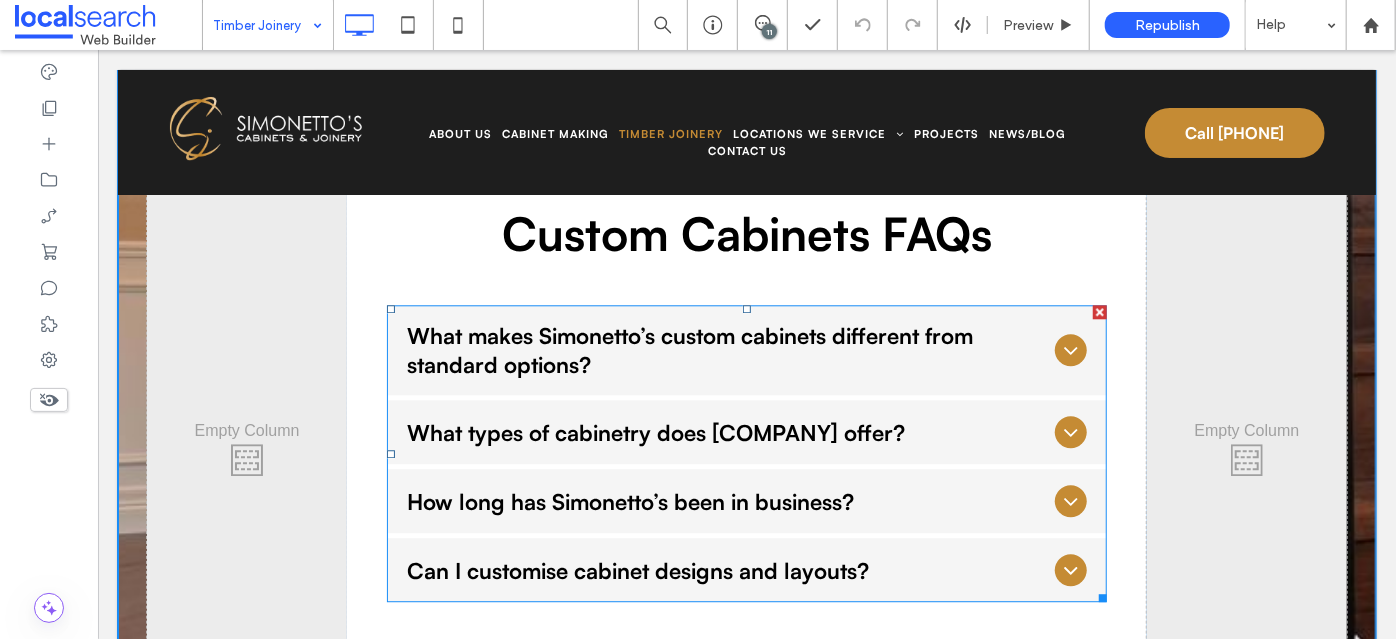 click on "What makes Simonetto’s custom cabinets different from standard options?" at bounding box center (726, 349) 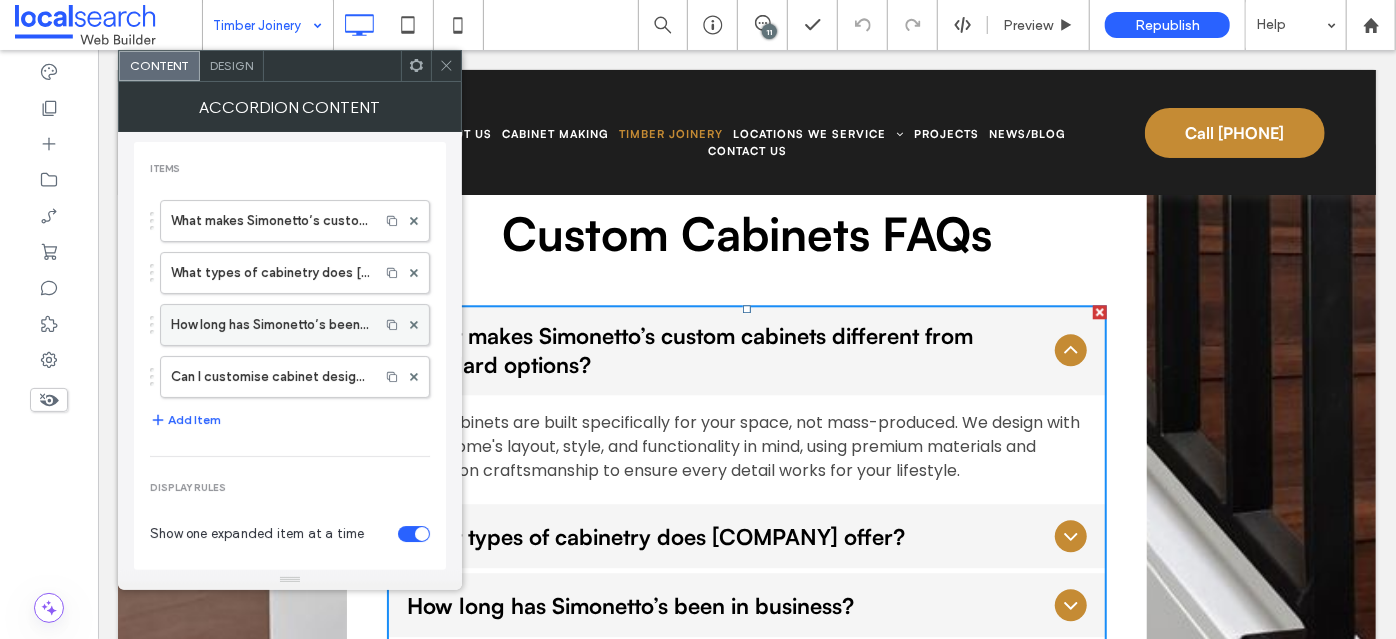scroll, scrollTop: 0, scrollLeft: 0, axis: both 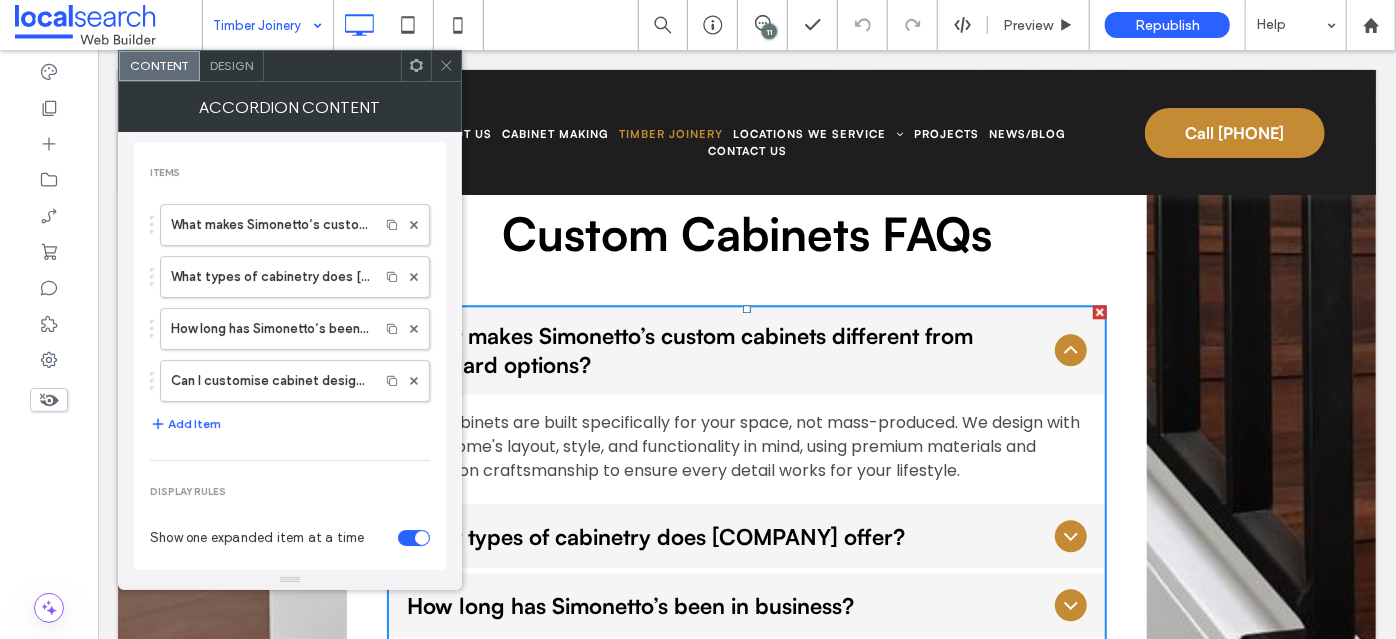 click on "Design" at bounding box center [231, 65] 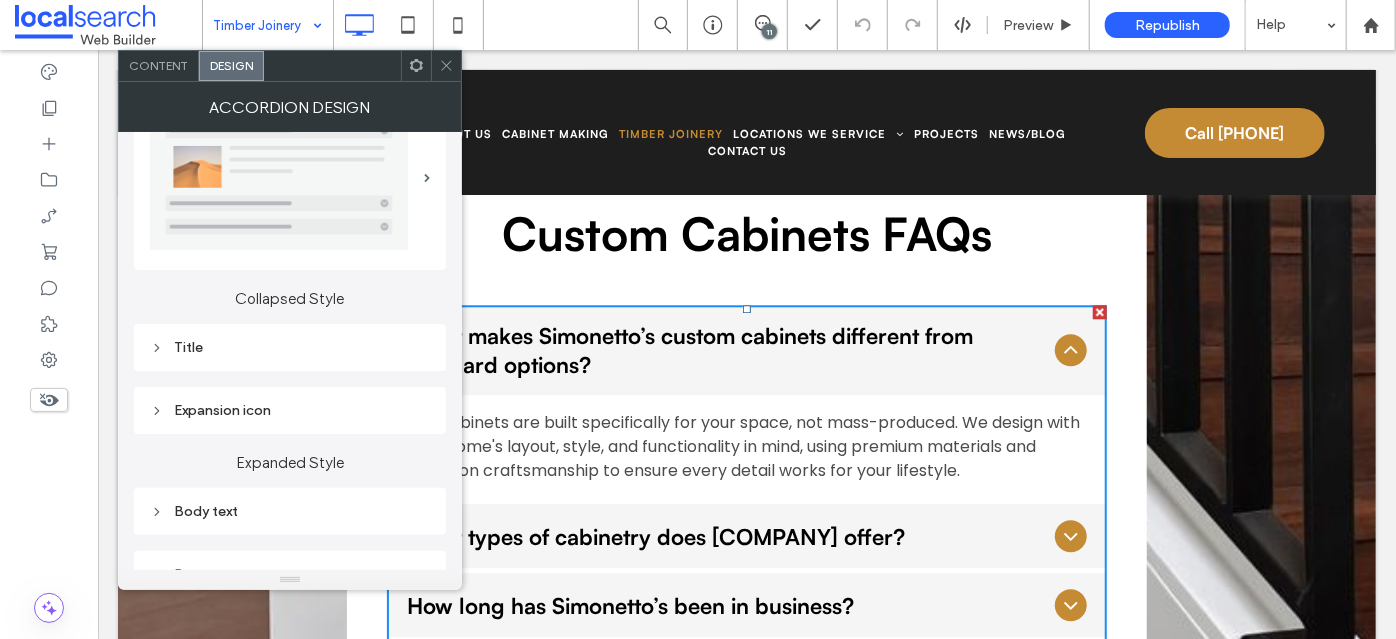 scroll, scrollTop: 90, scrollLeft: 0, axis: vertical 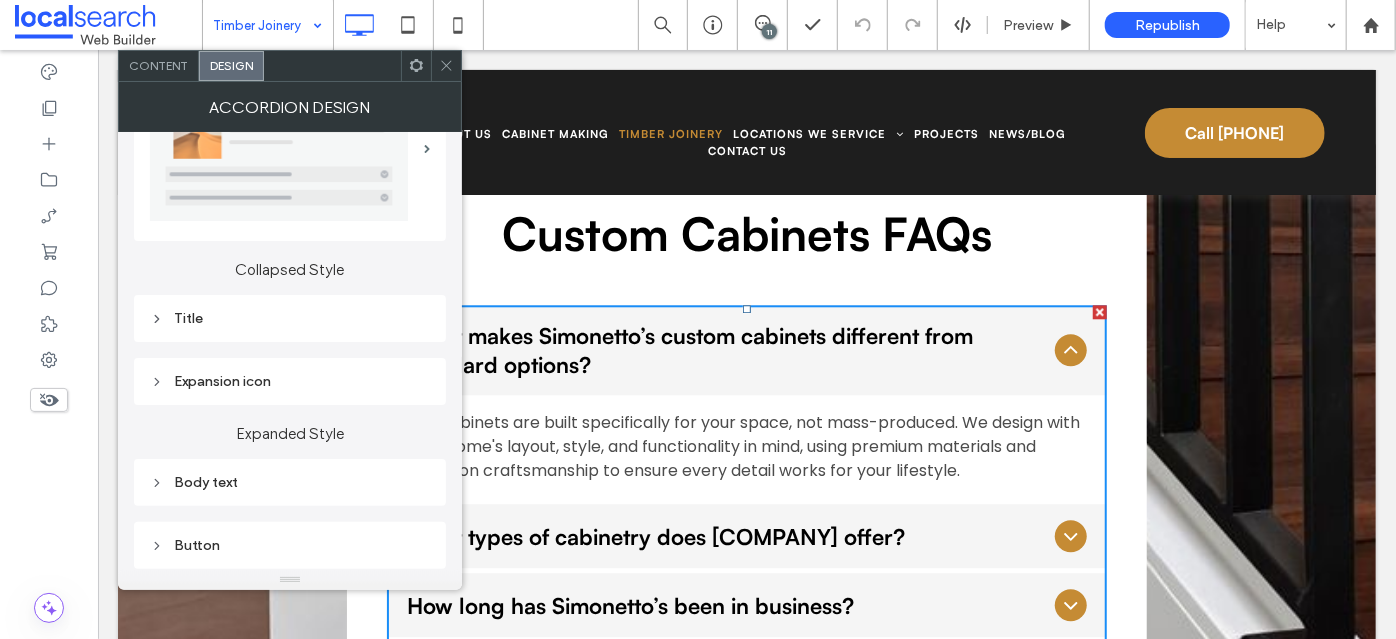click on "Title" at bounding box center (290, 318) 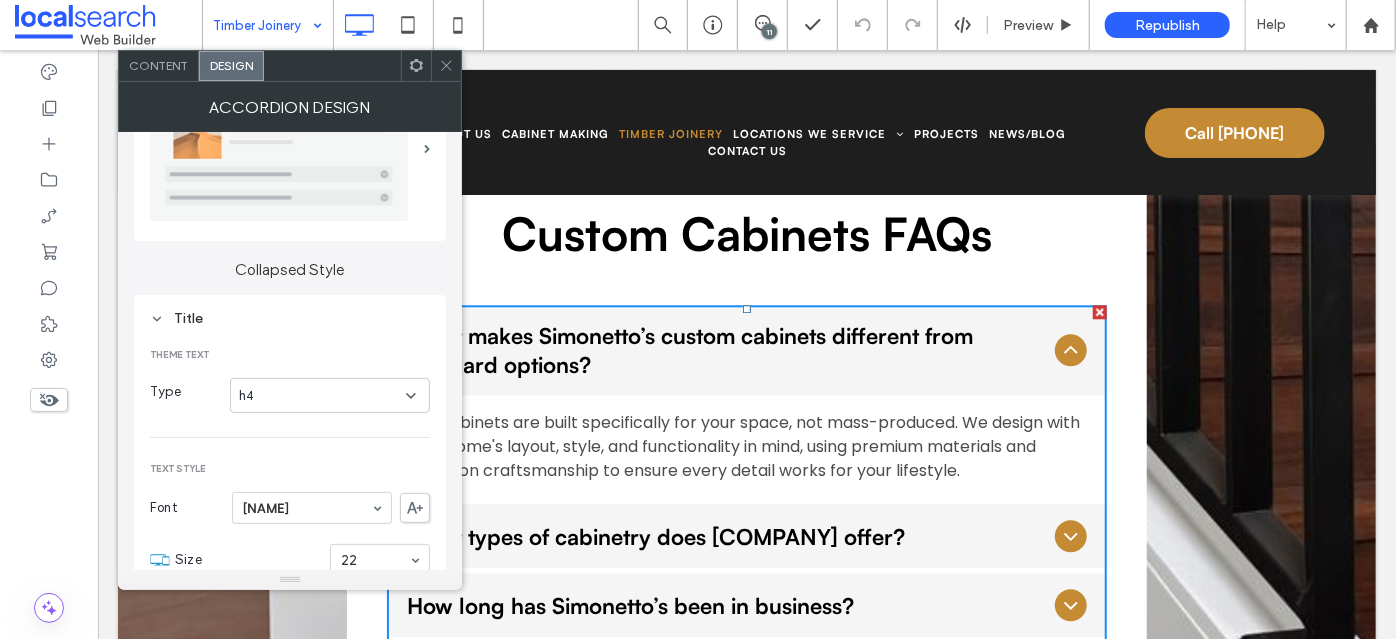 click on "Content" at bounding box center (158, 65) 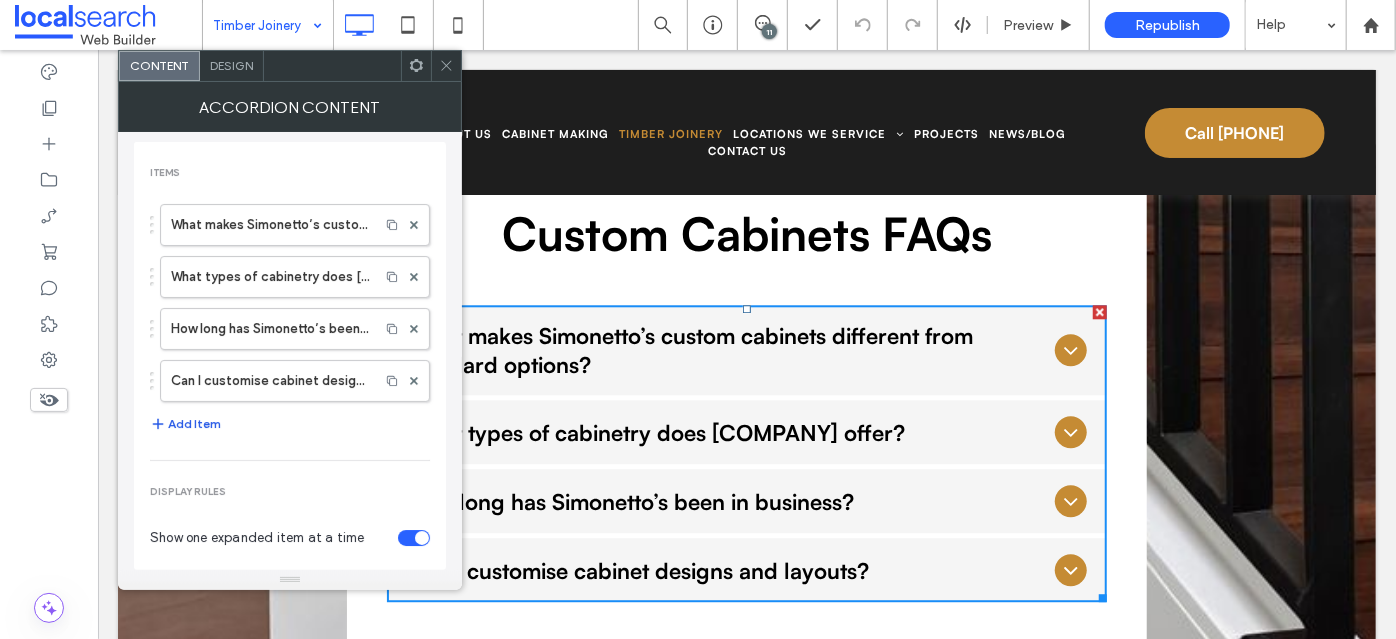 click on "Add Item" at bounding box center (185, 424) 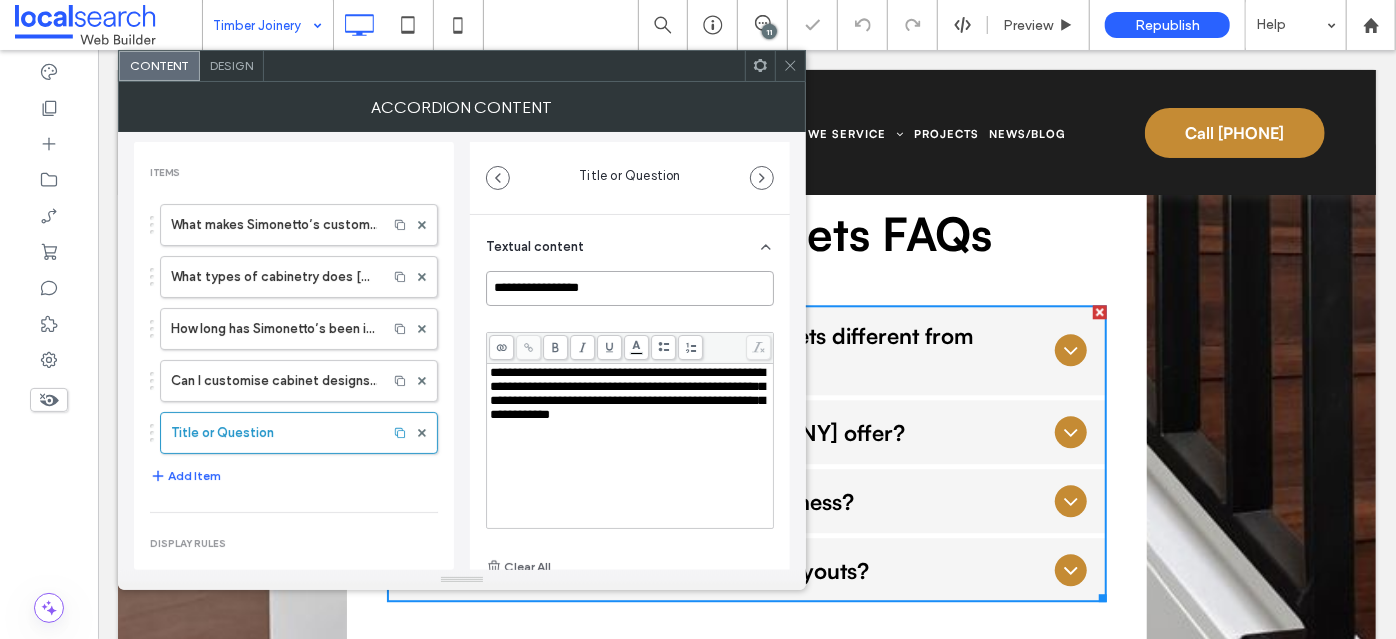 click on "**********" at bounding box center (630, 288) 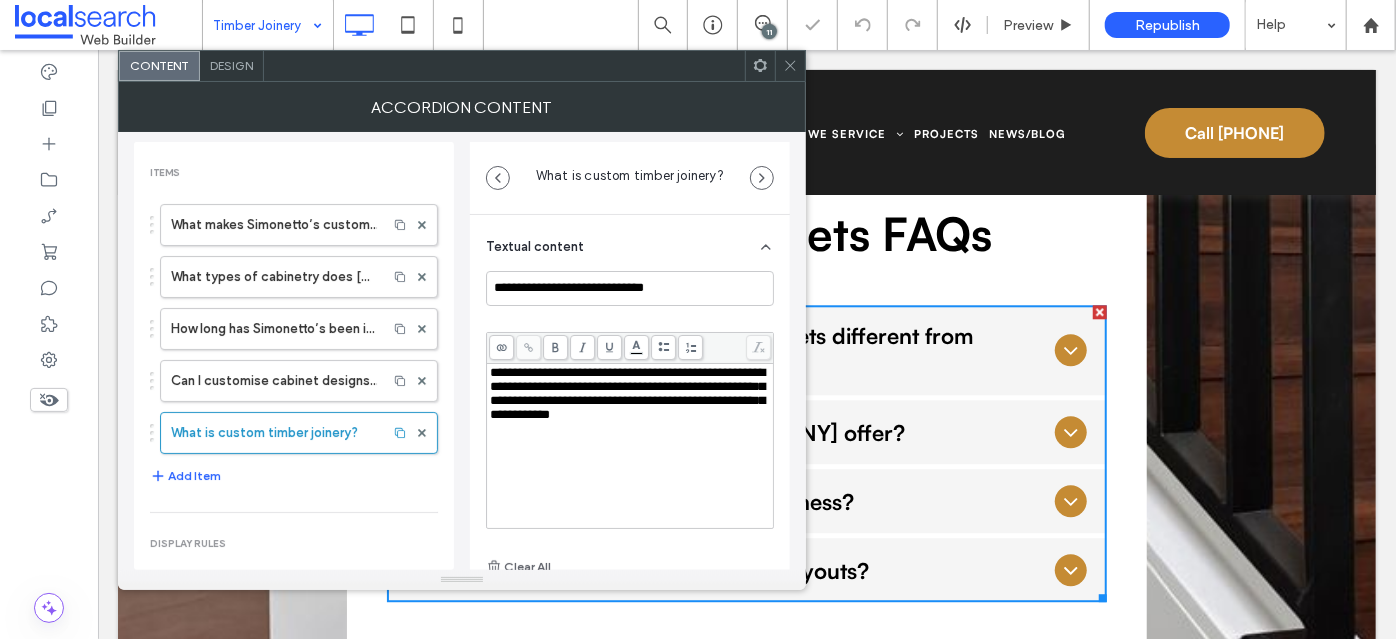 click on "**********" at bounding box center (627, 393) 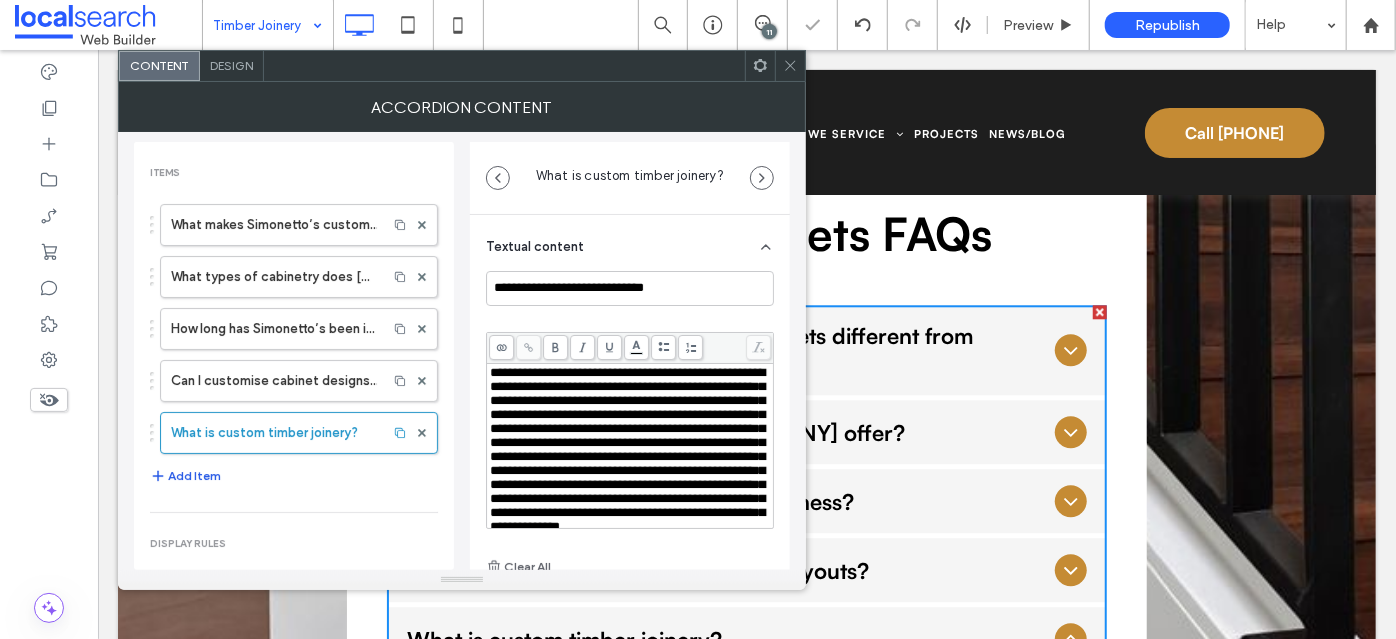 click on "Add Item" at bounding box center [185, 476] 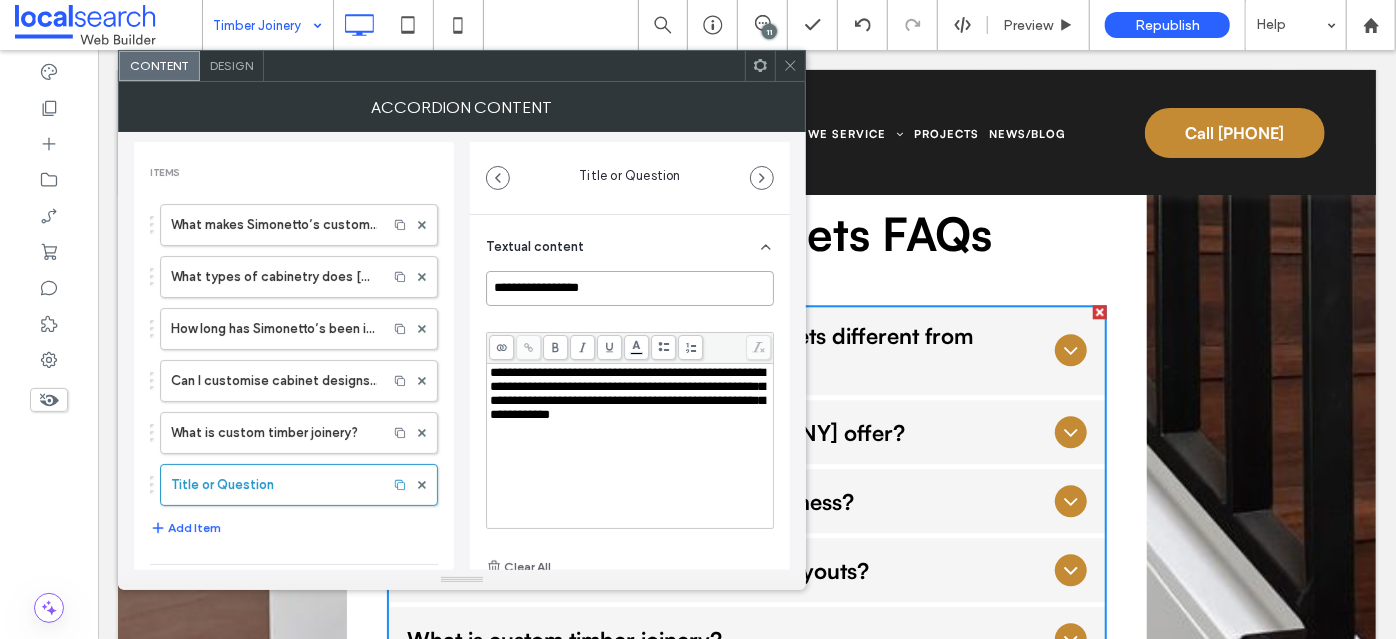 click on "**********" at bounding box center [630, 288] 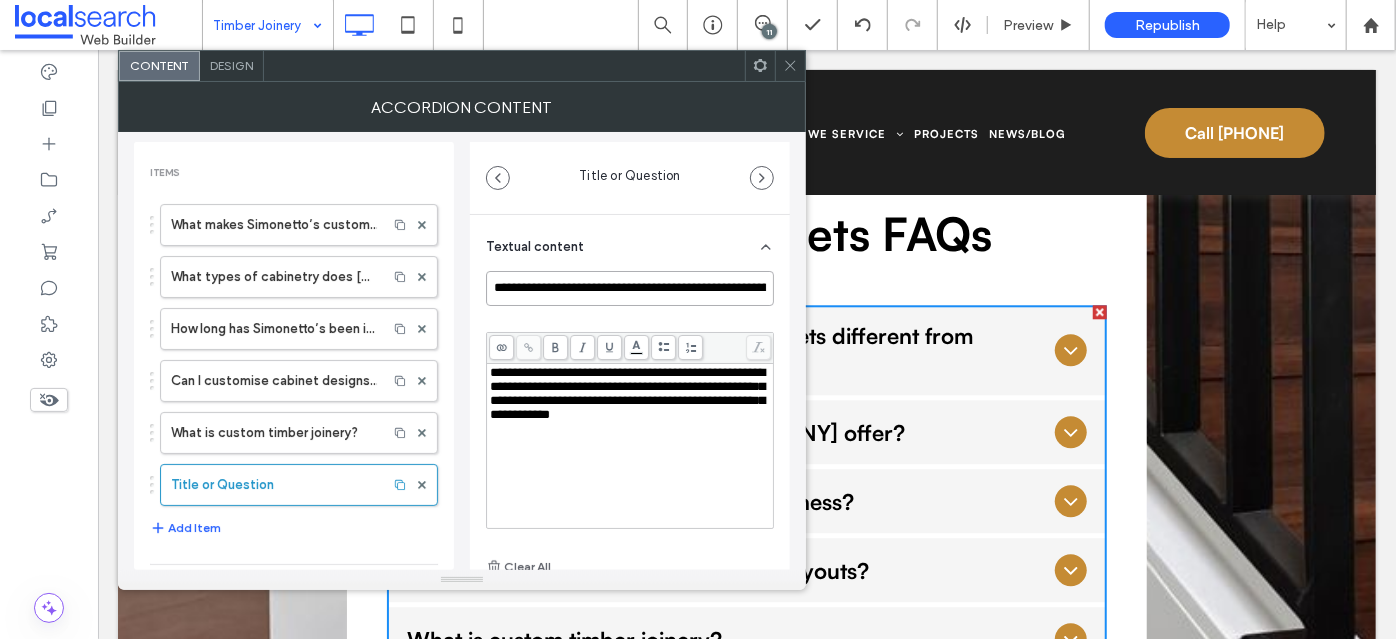 scroll, scrollTop: 0, scrollLeft: 90, axis: horizontal 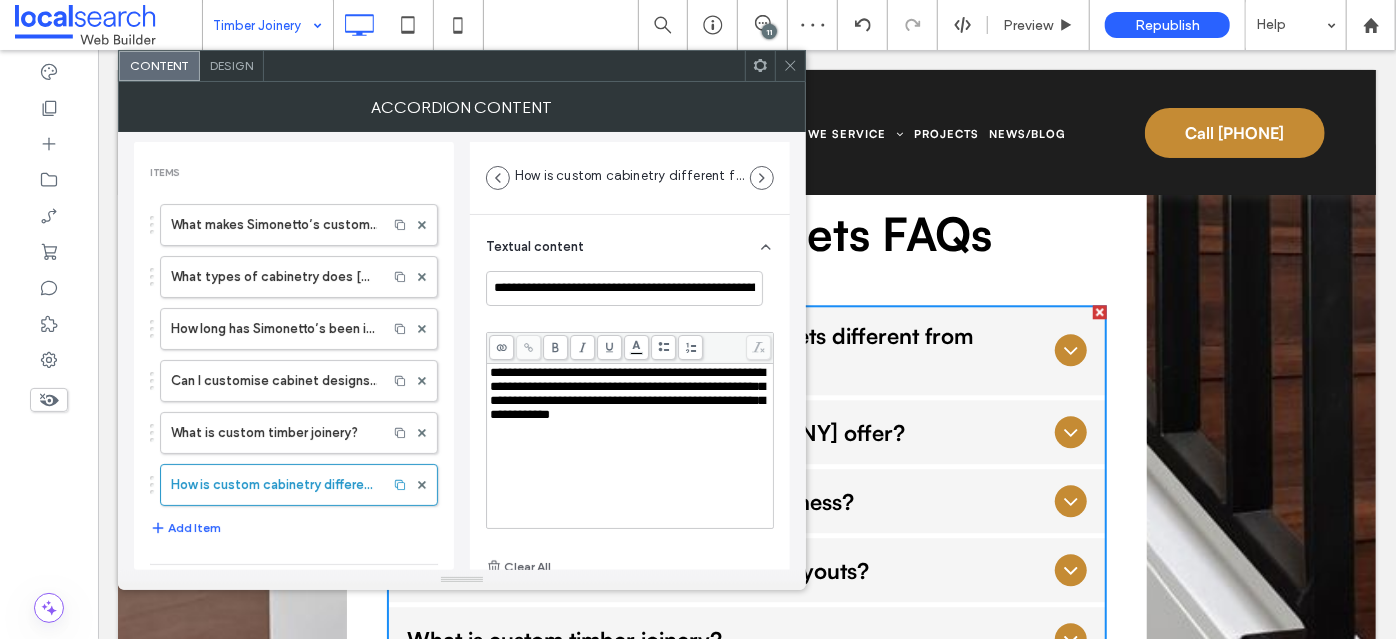 click on "**********" at bounding box center (627, 393) 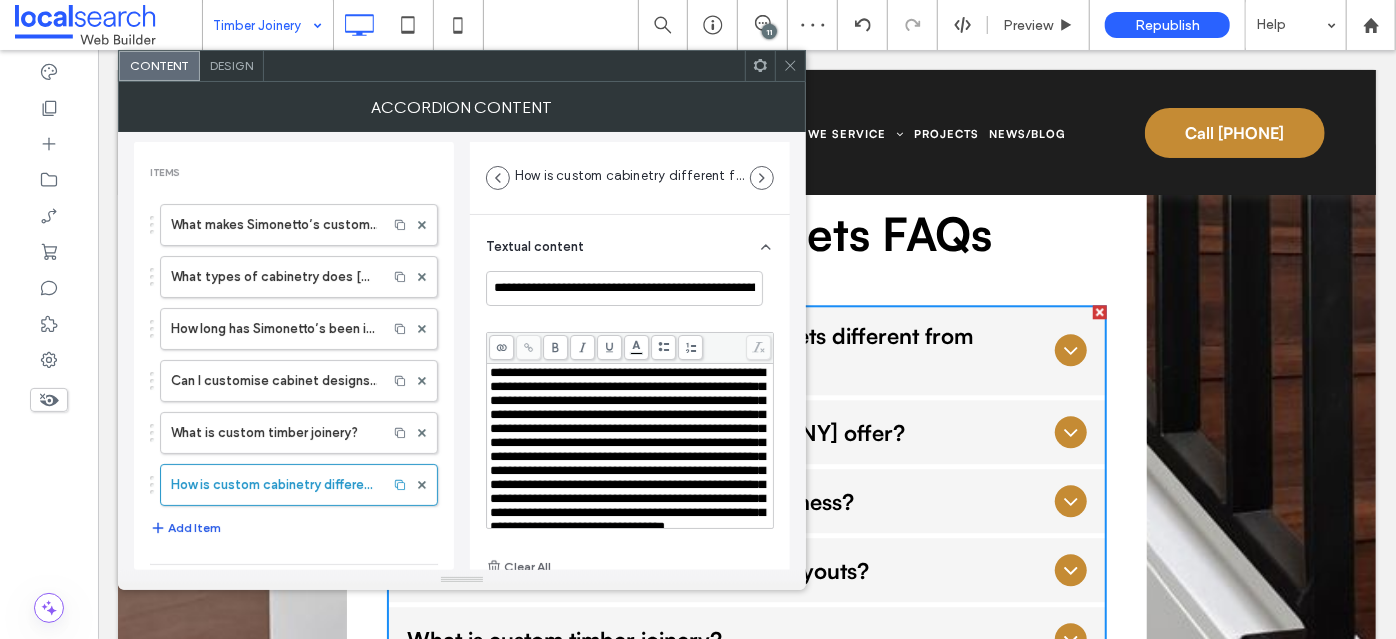 click on "Add Item" at bounding box center (185, 528) 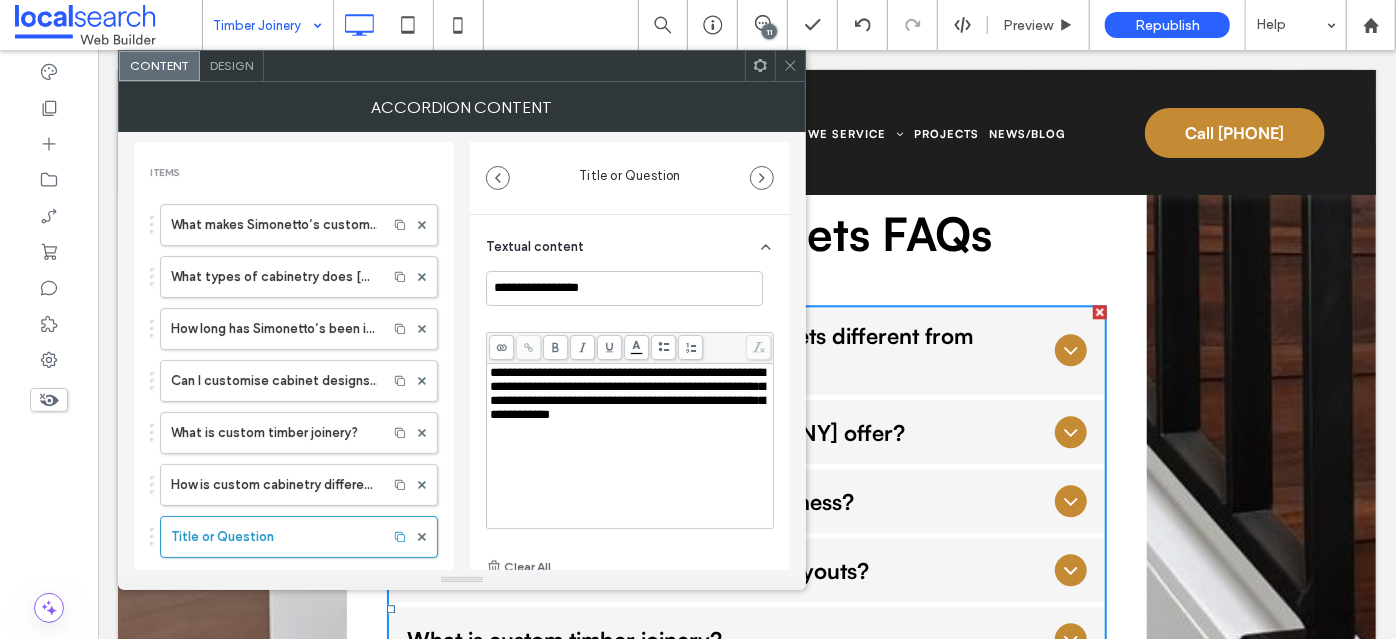 click on "Textual content" at bounding box center [630, 243] 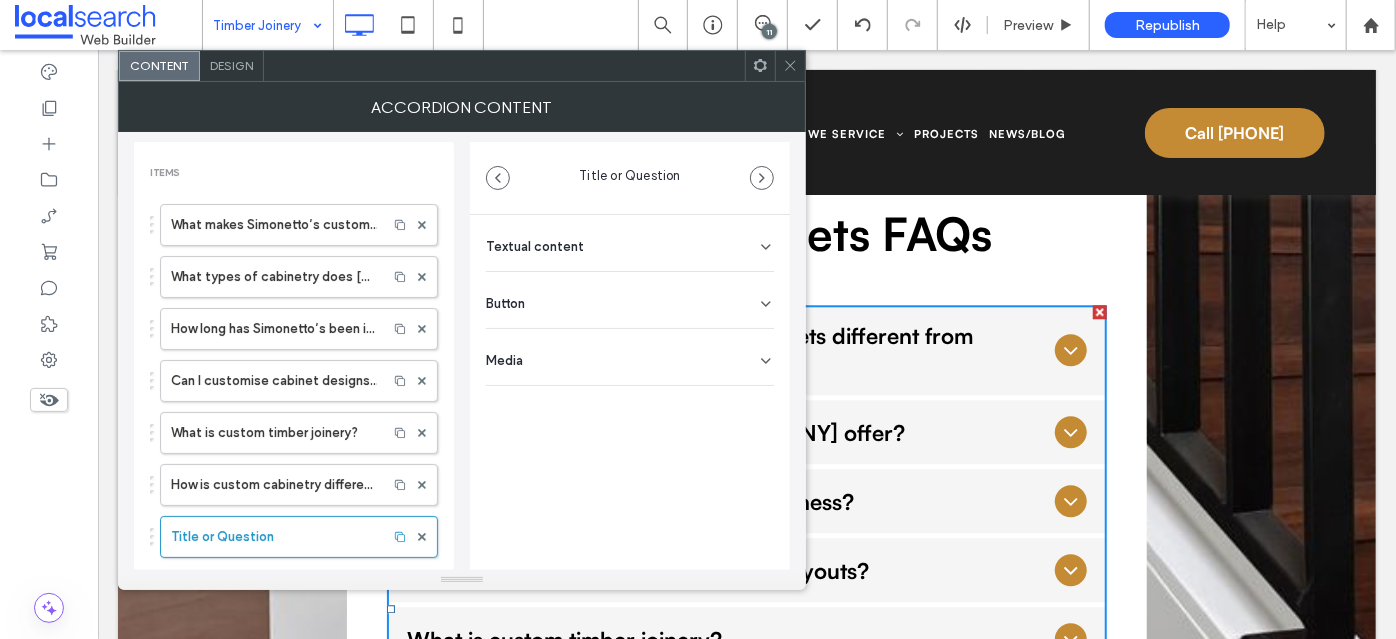 click on "Textual content" at bounding box center [630, 243] 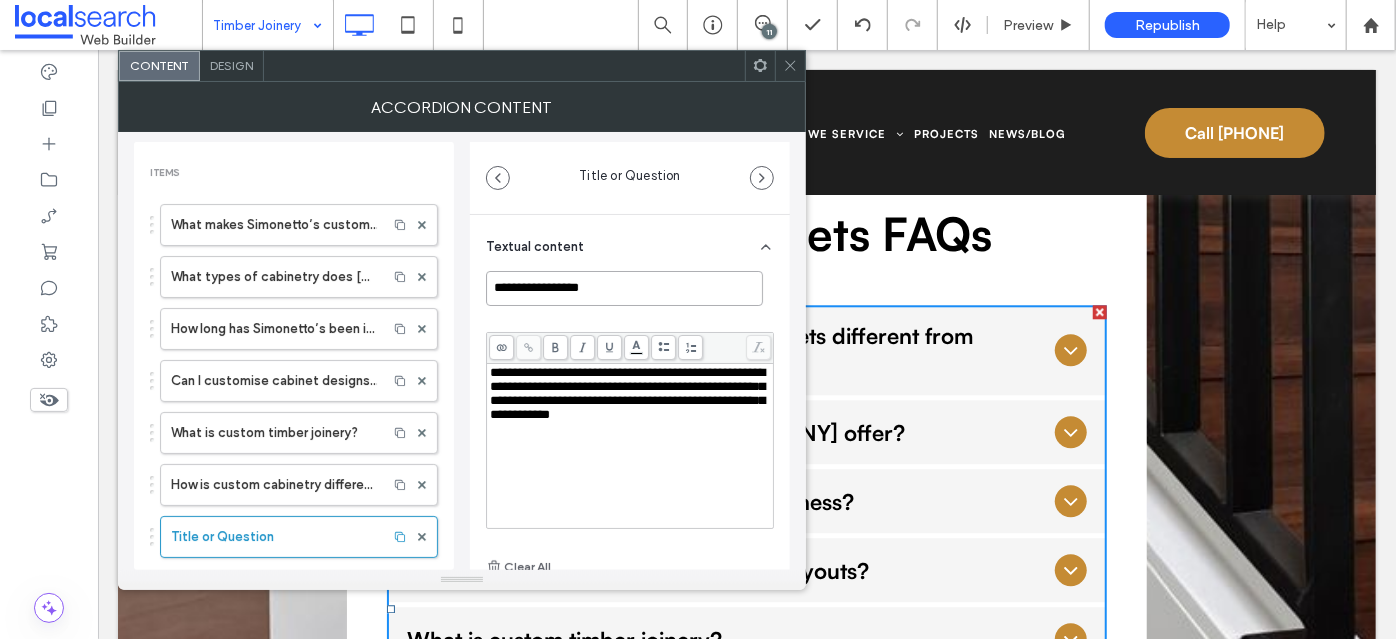 click on "**********" at bounding box center [624, 288] 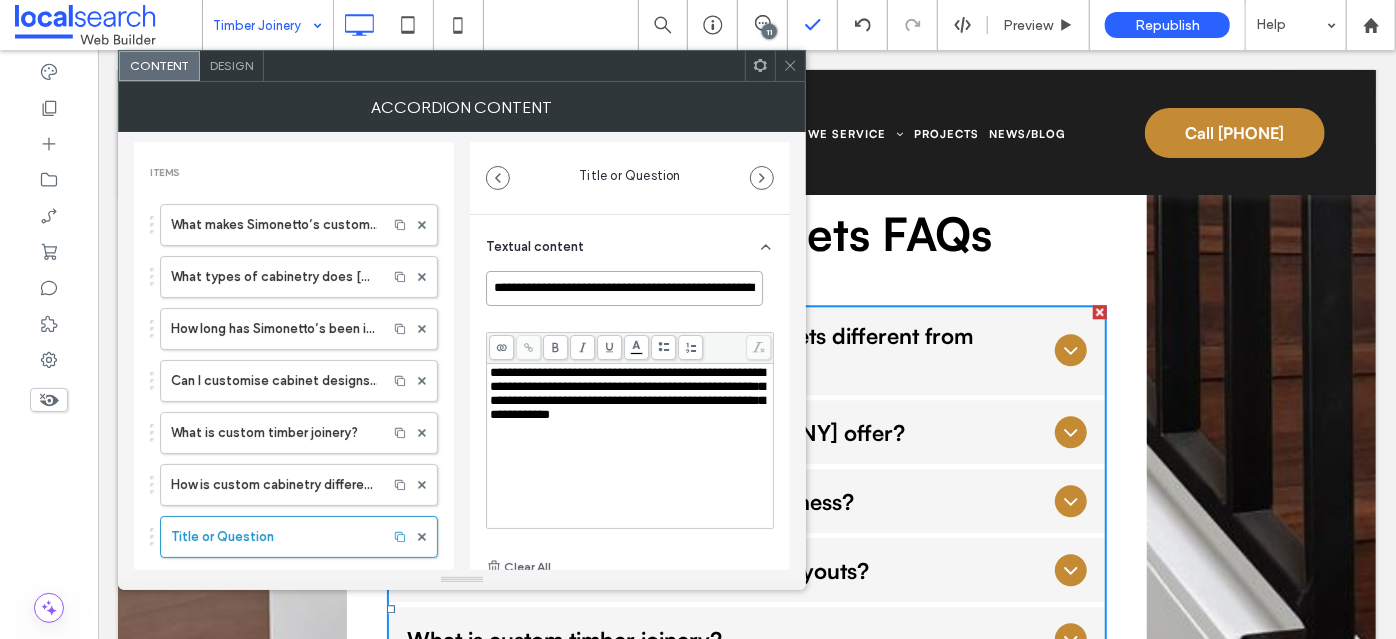 scroll, scrollTop: 0, scrollLeft: 53, axis: horizontal 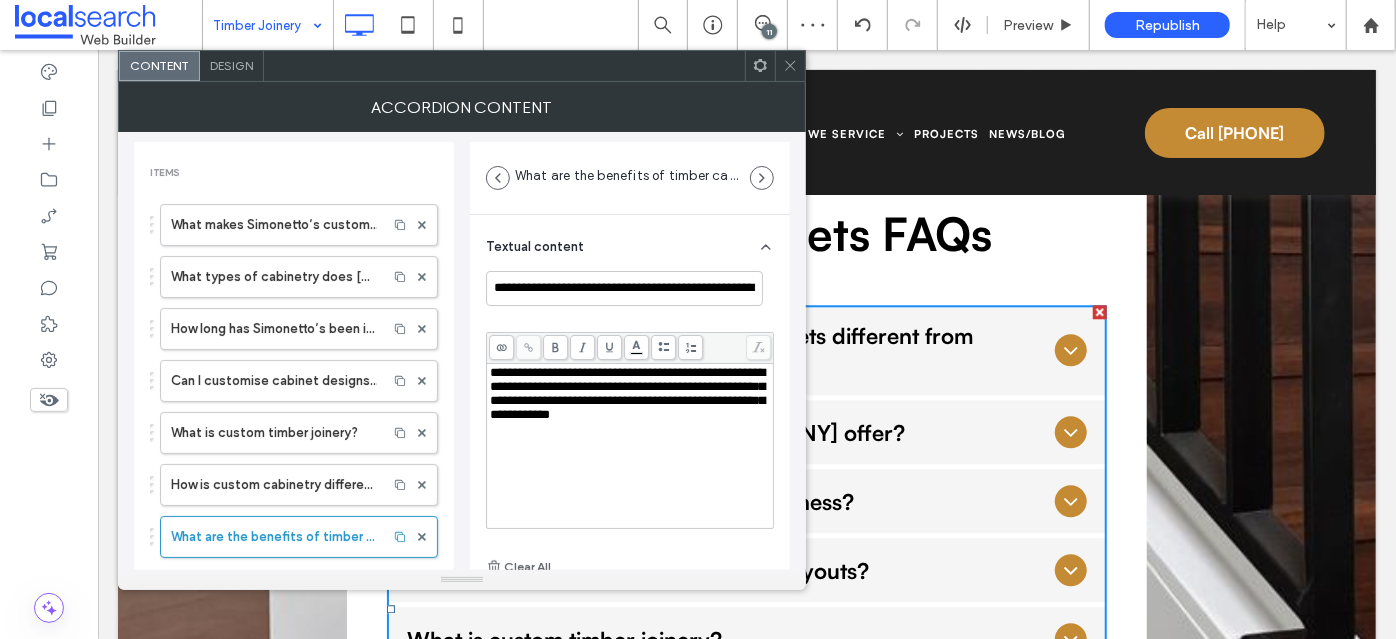 click on "**********" at bounding box center (630, 394) 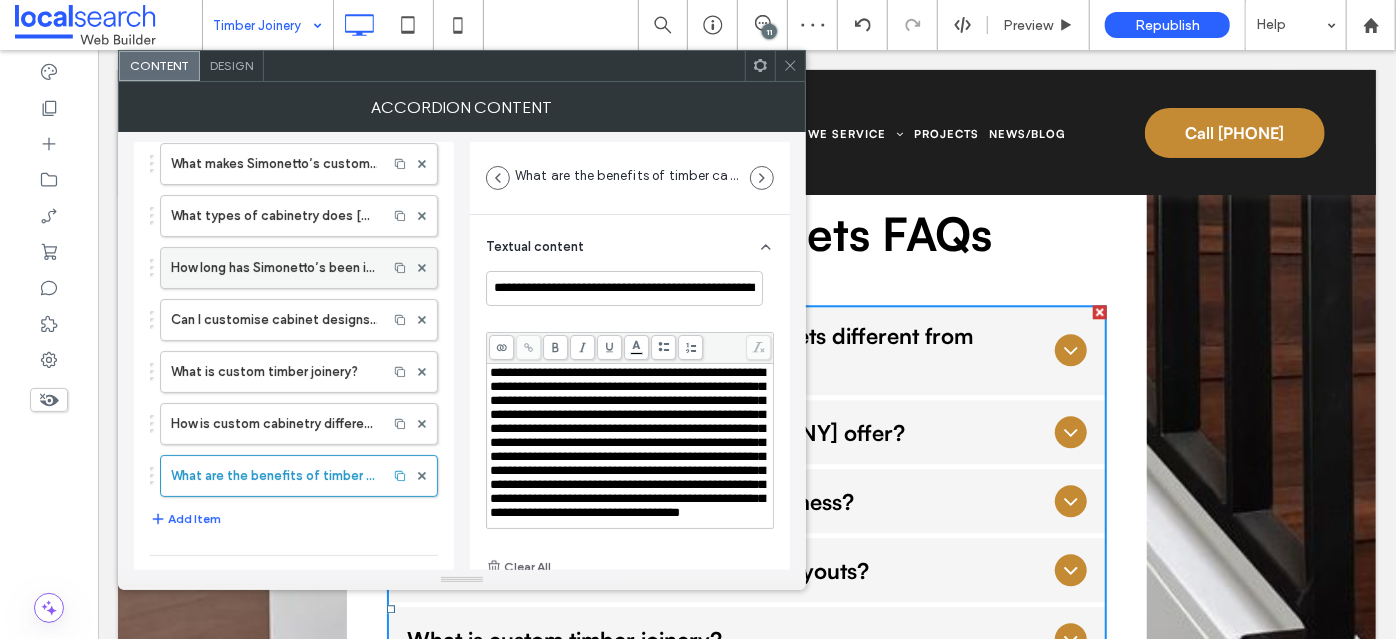 scroll, scrollTop: 90, scrollLeft: 0, axis: vertical 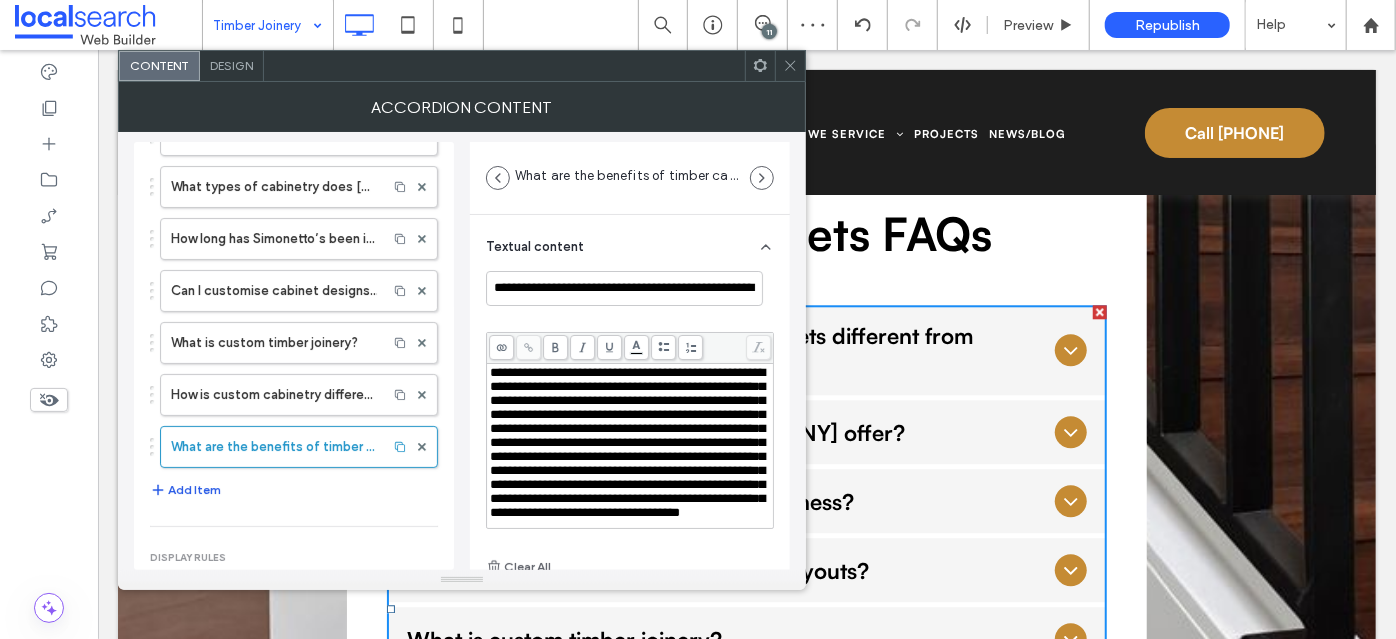 click on "Add Item" at bounding box center (185, 490) 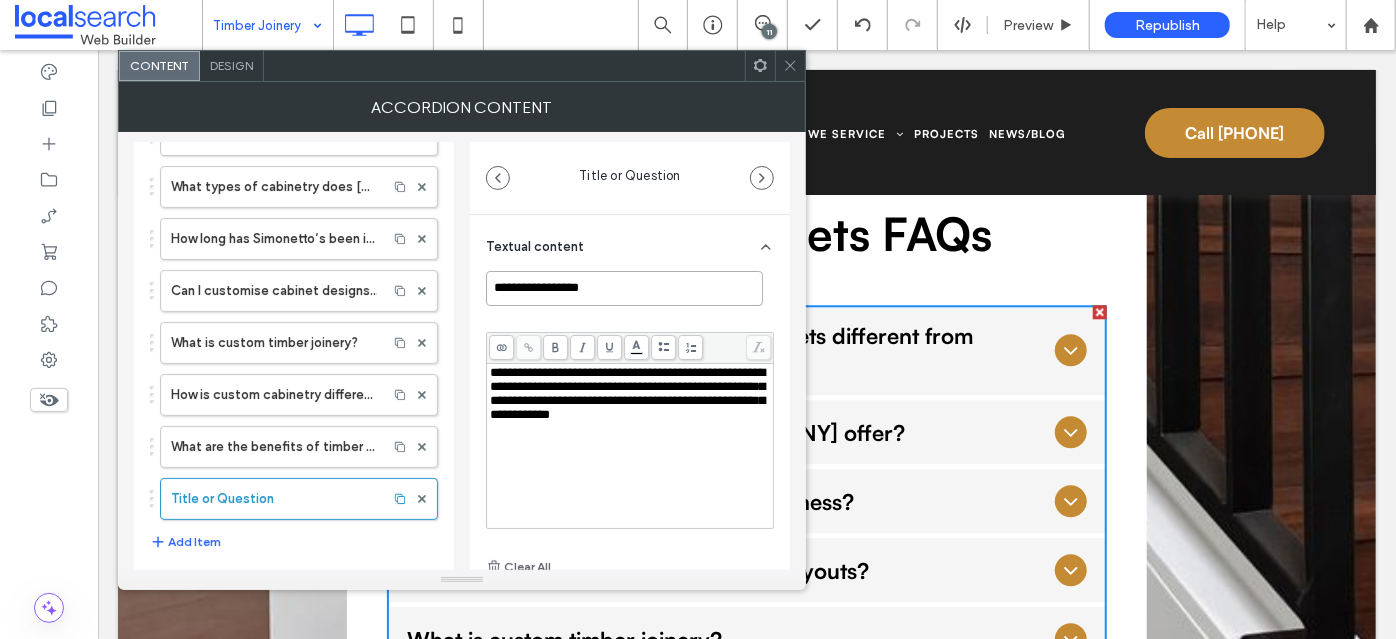 click on "**********" at bounding box center [624, 288] 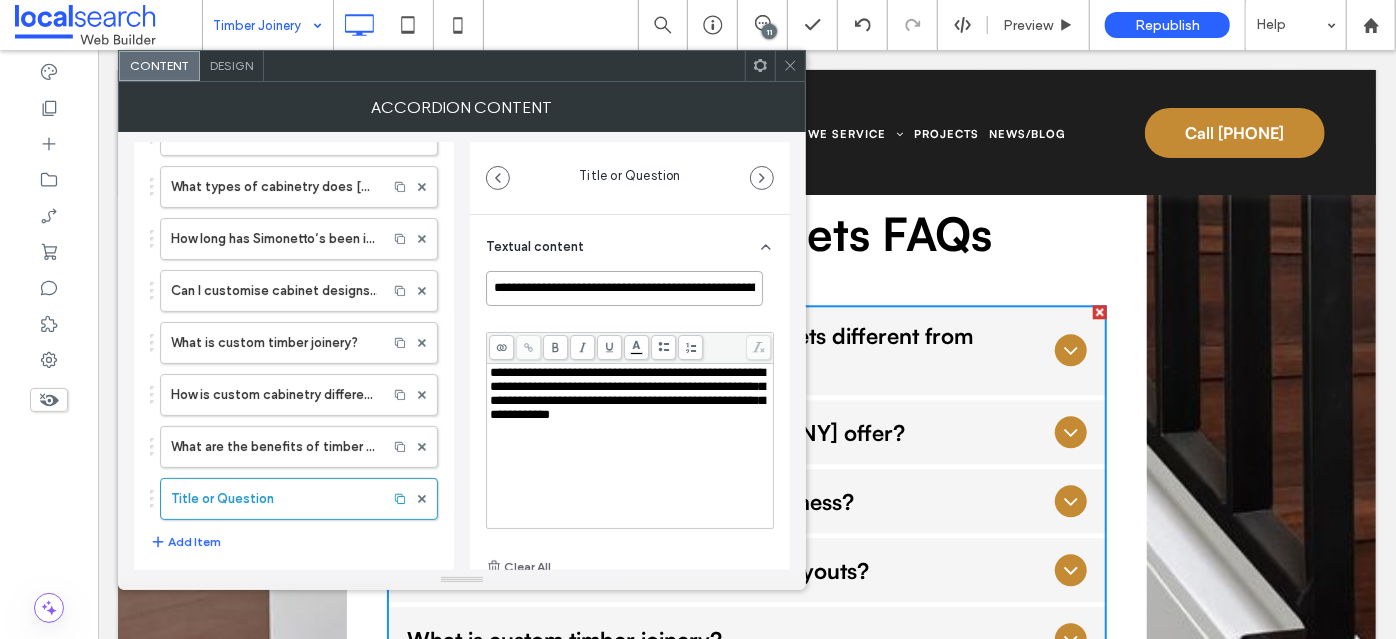 scroll, scrollTop: 0, scrollLeft: 125, axis: horizontal 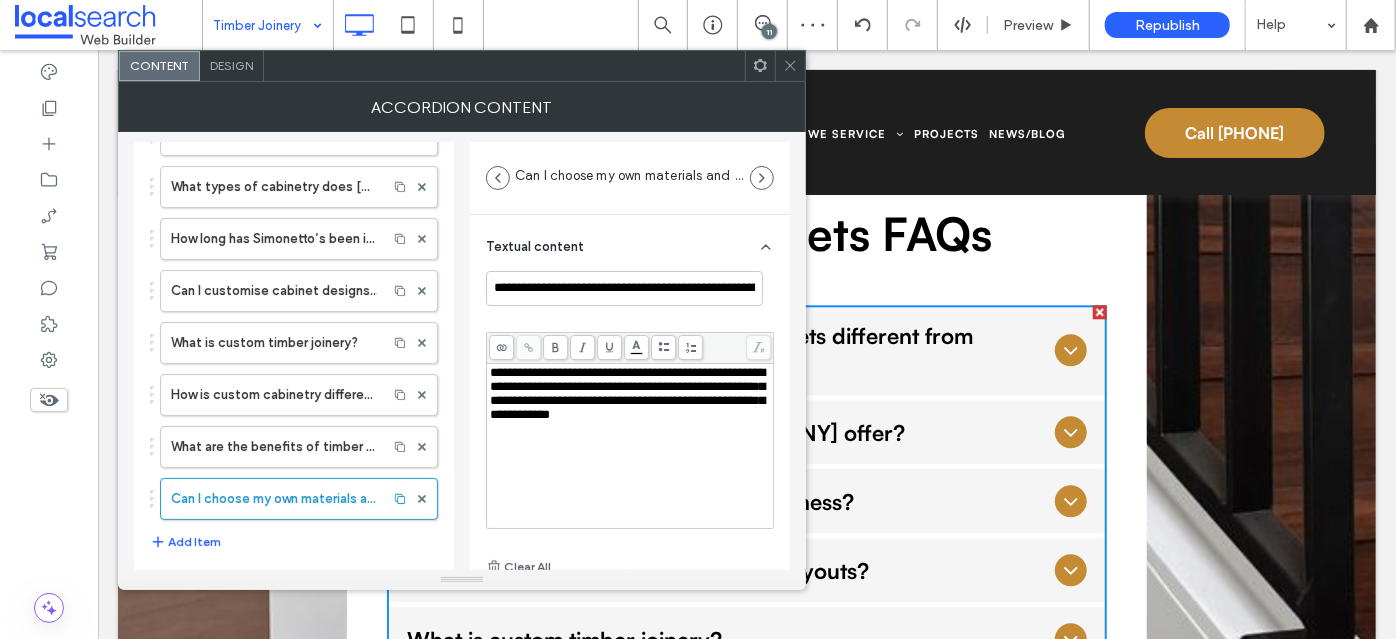 click on "**********" at bounding box center (630, 446) 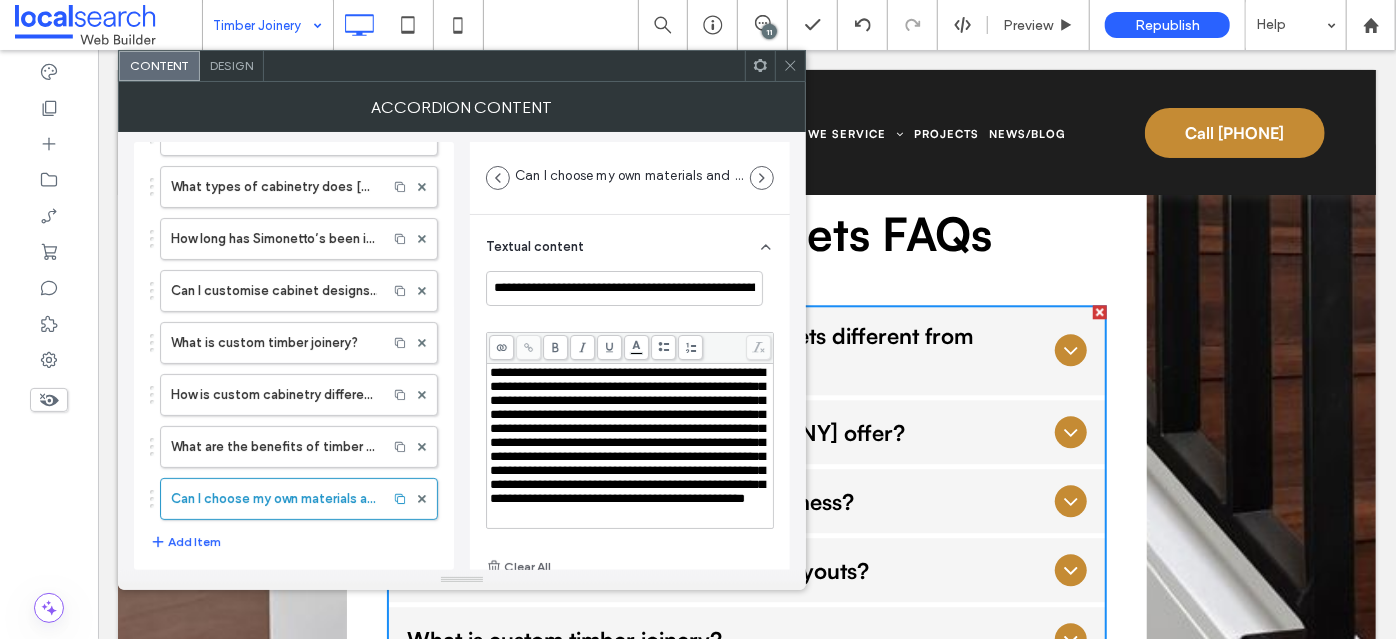 click on "**********" at bounding box center (627, 435) 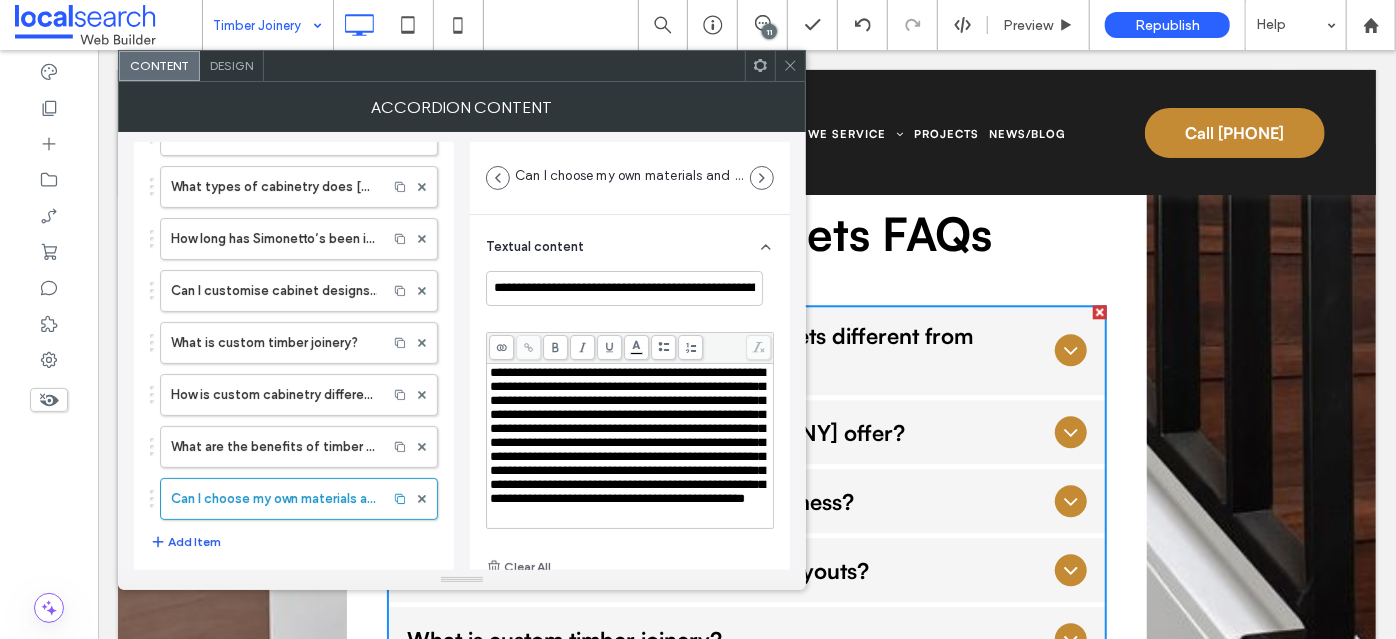 click on "Add Item" at bounding box center [185, 542] 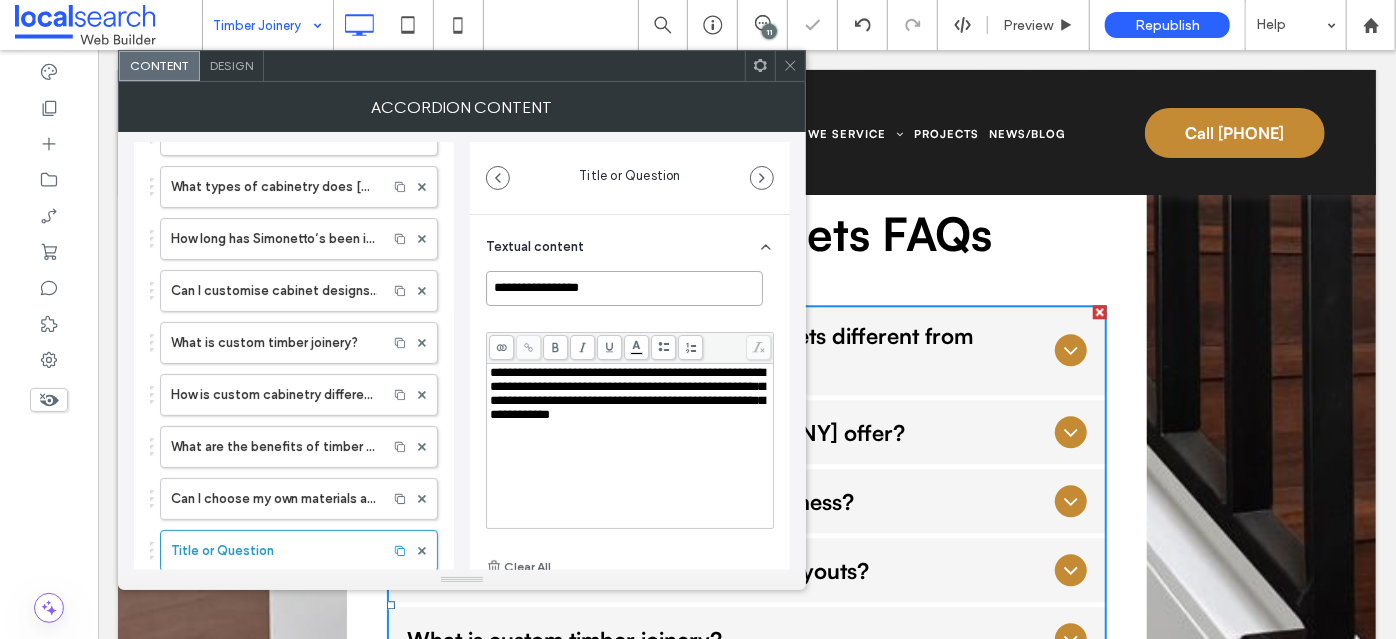 click on "**********" at bounding box center (624, 288) 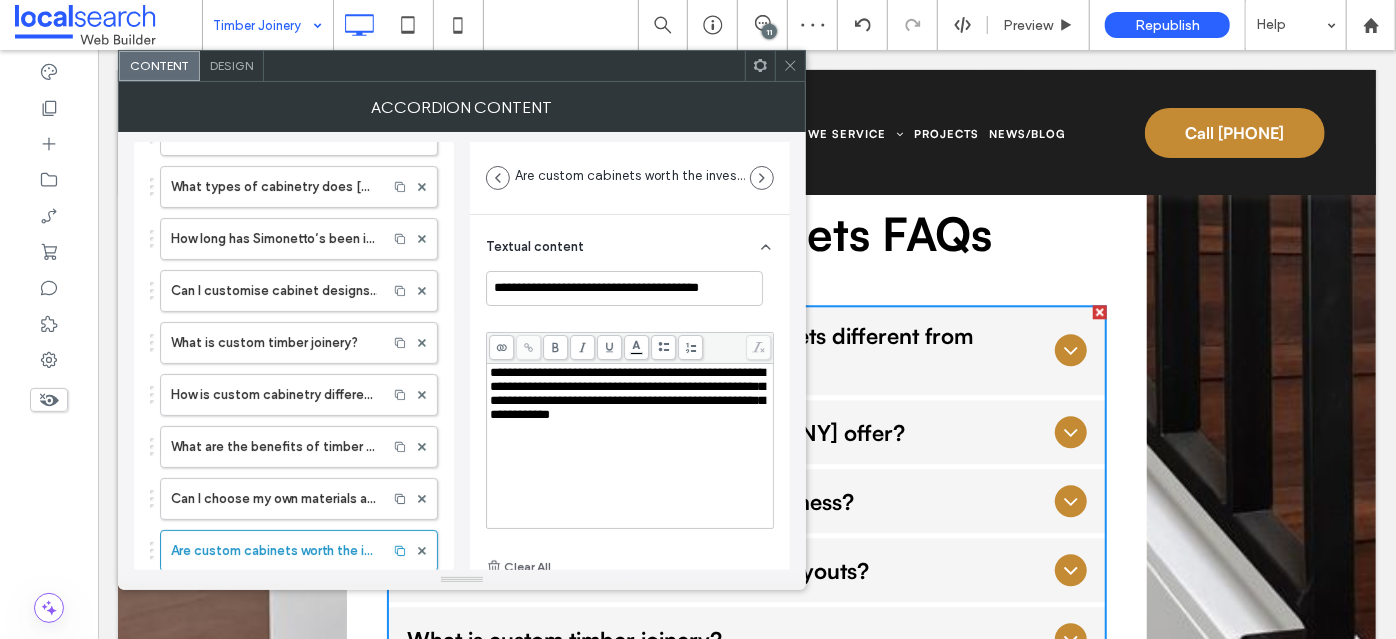 click on "**********" at bounding box center [630, 394] 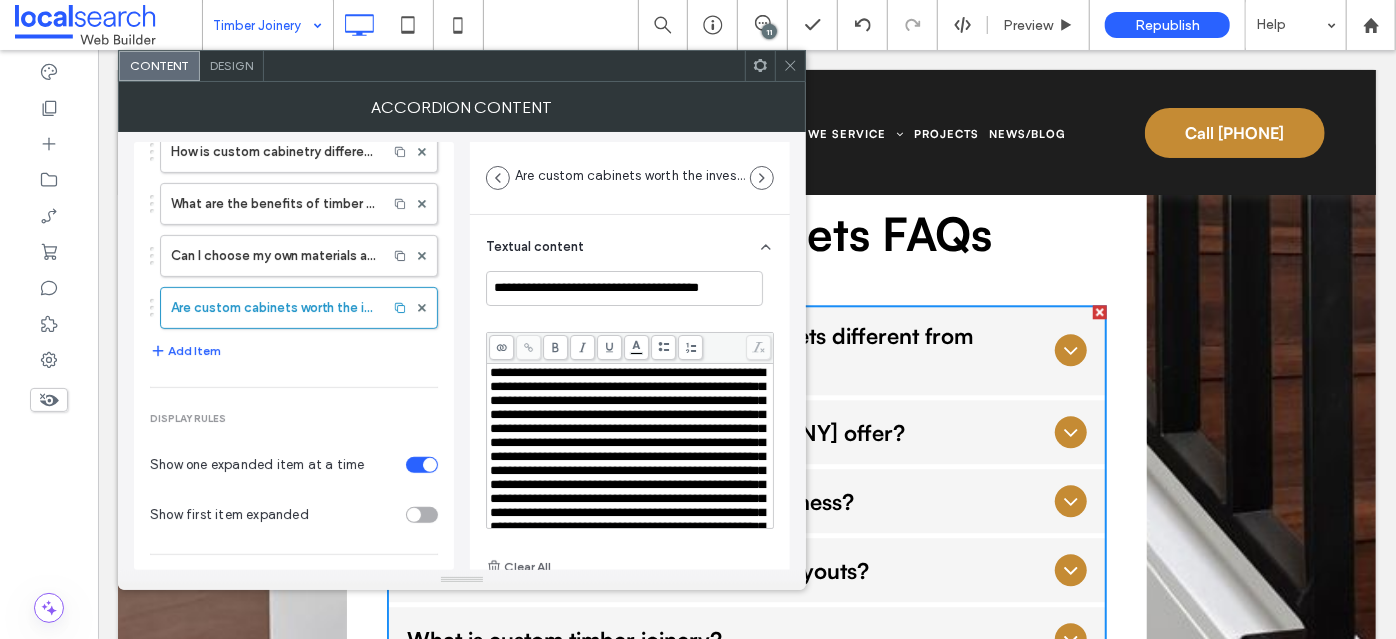 scroll, scrollTop: 363, scrollLeft: 0, axis: vertical 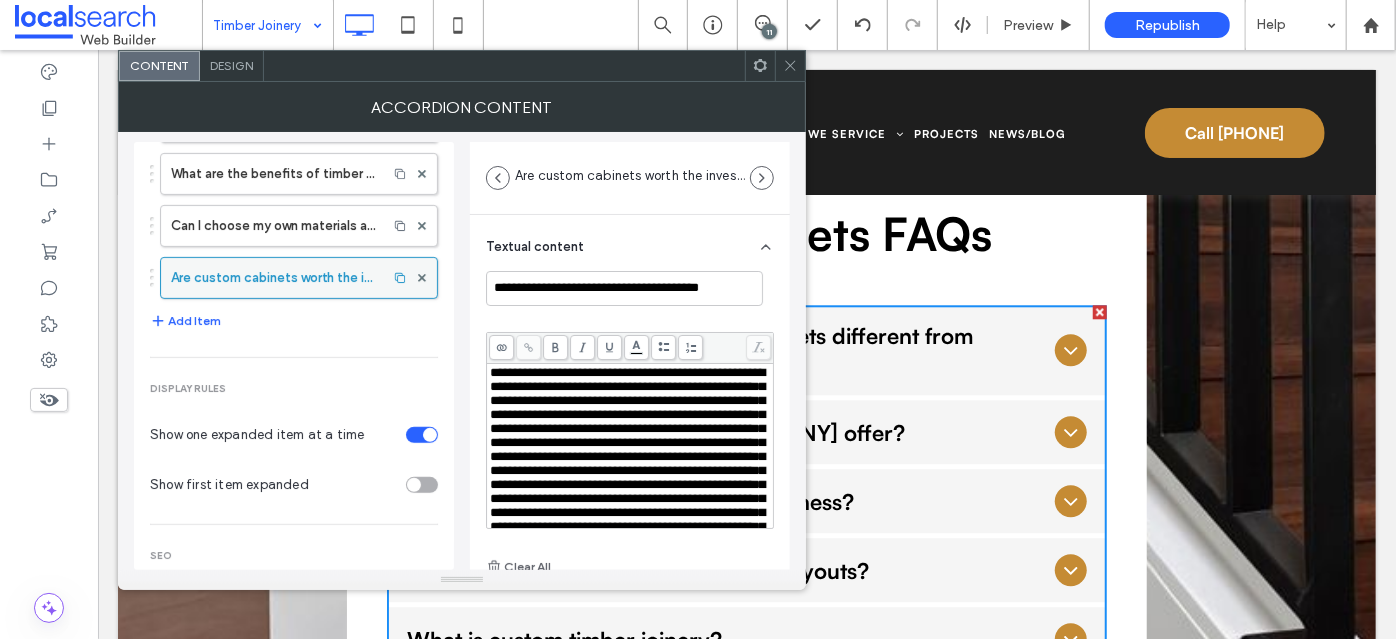click on "Add Item" at bounding box center (185, 321) 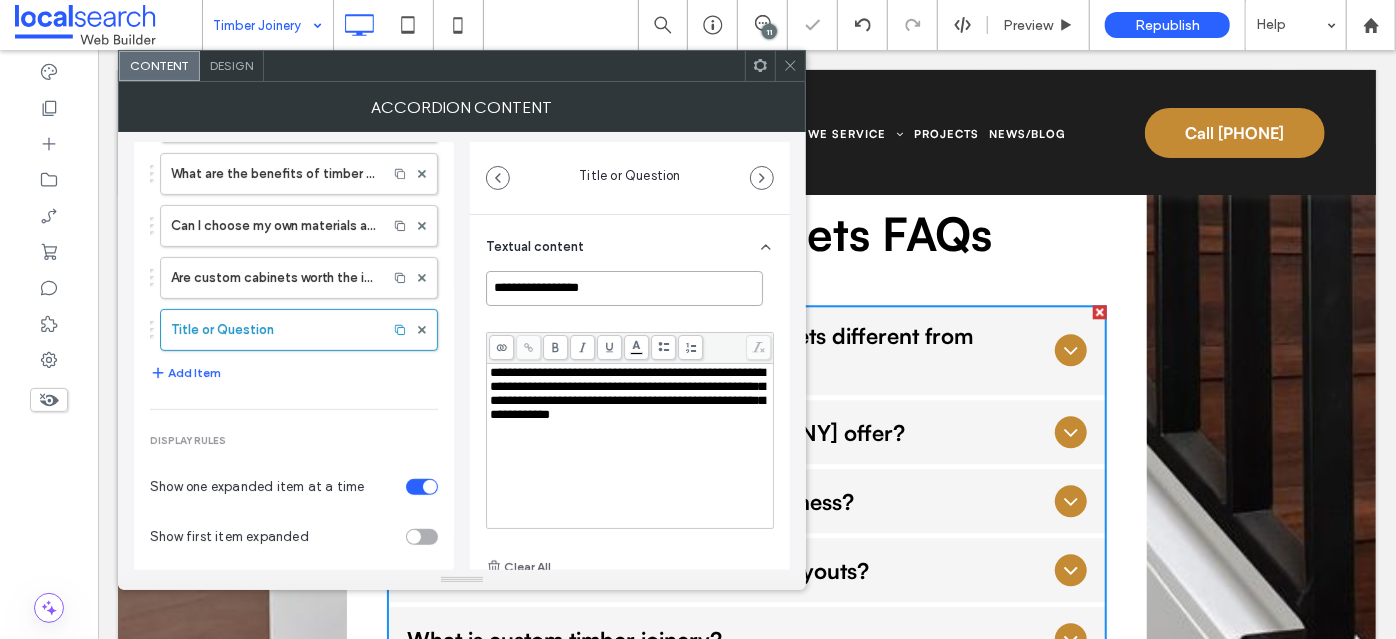 click on "**********" at bounding box center (624, 288) 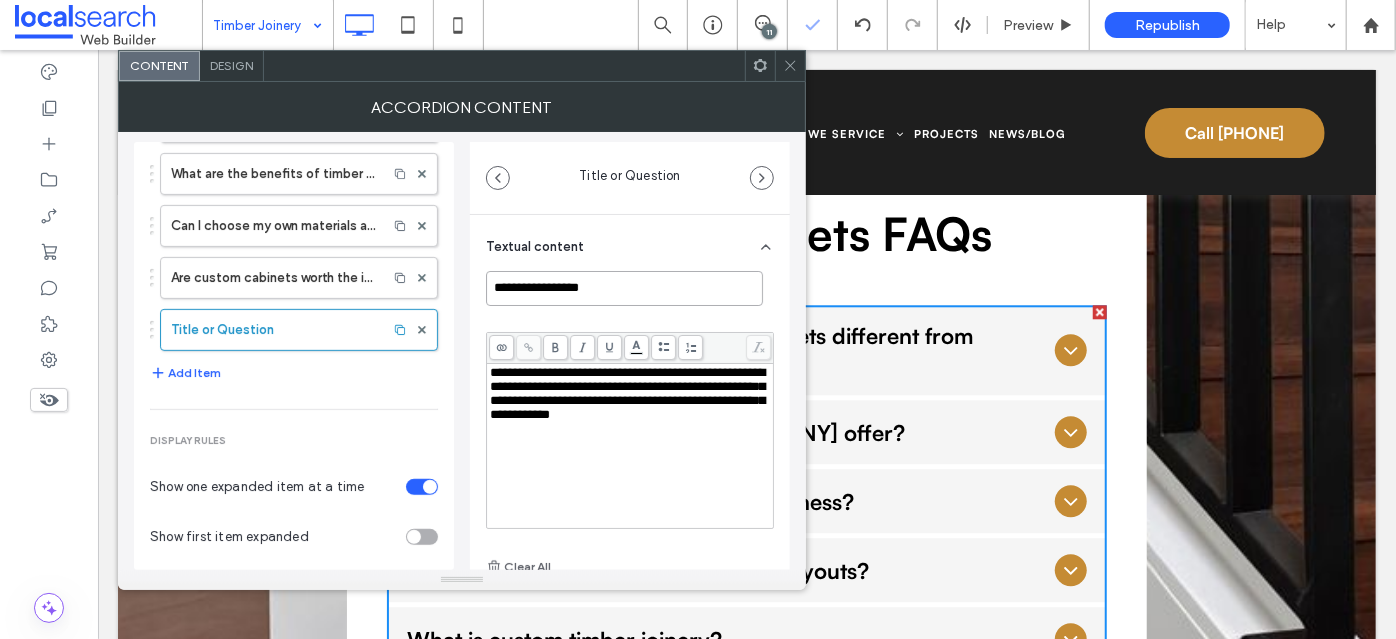 paste on "**********" 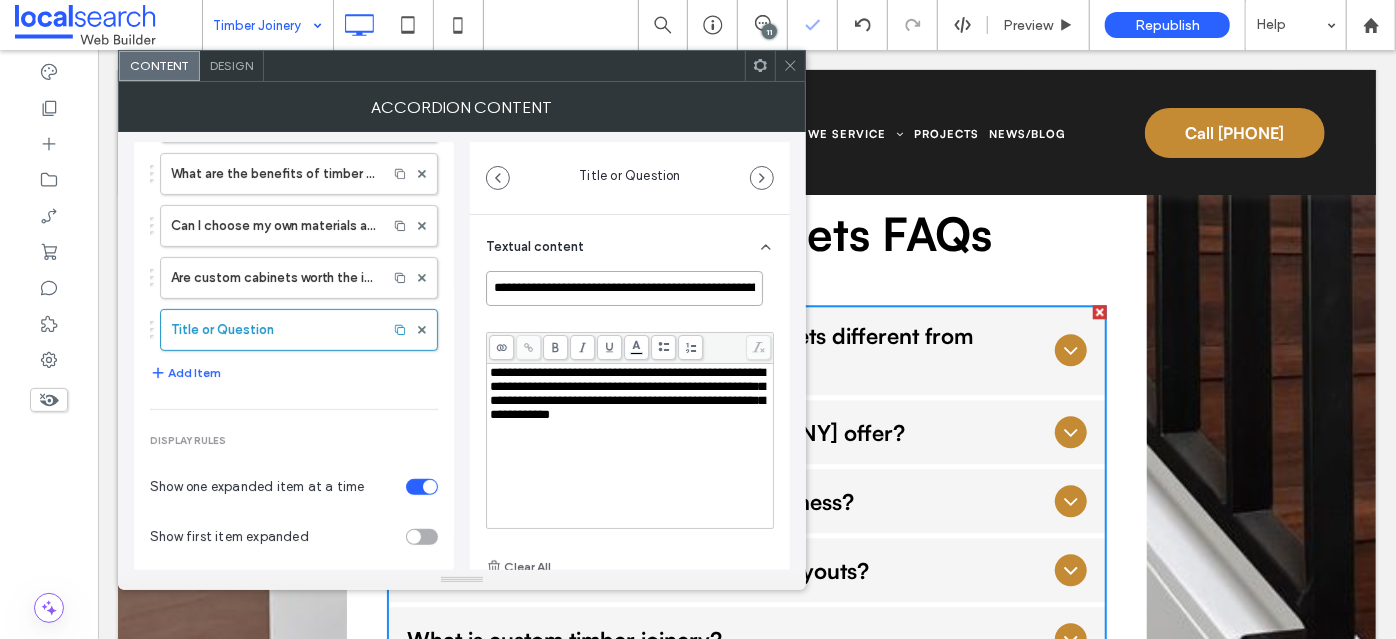 scroll, scrollTop: 0, scrollLeft: 77, axis: horizontal 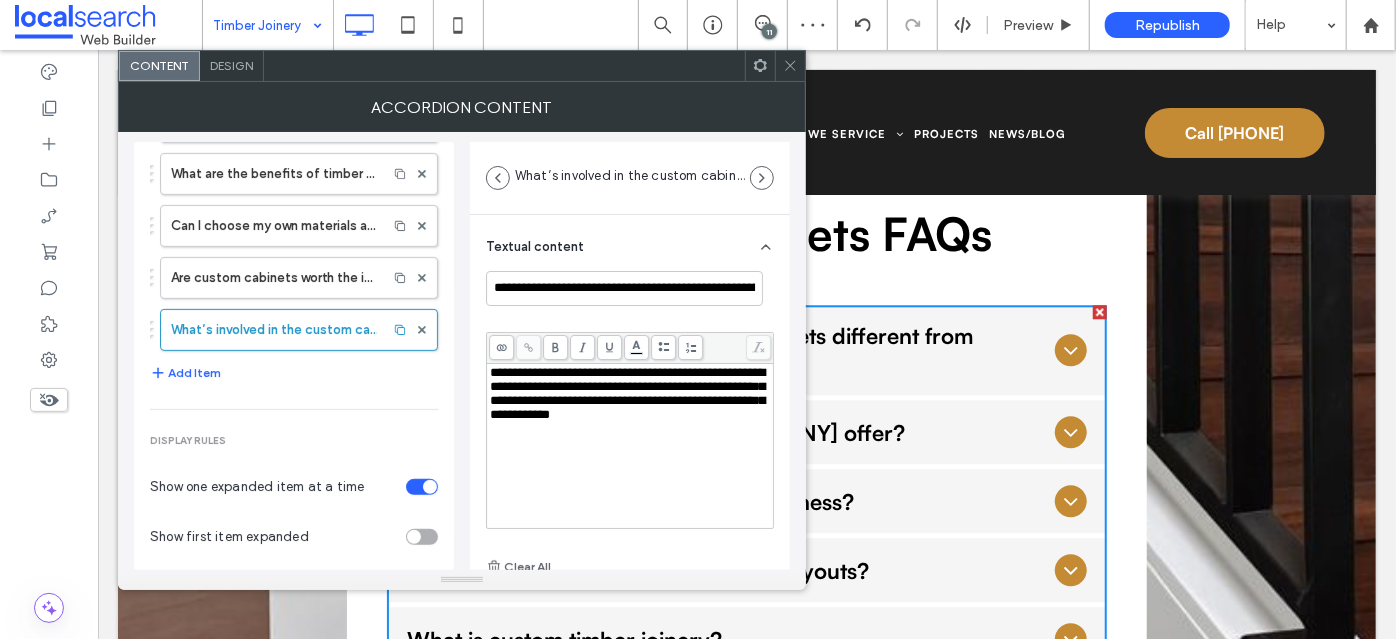 click on "**********" at bounding box center (627, 393) 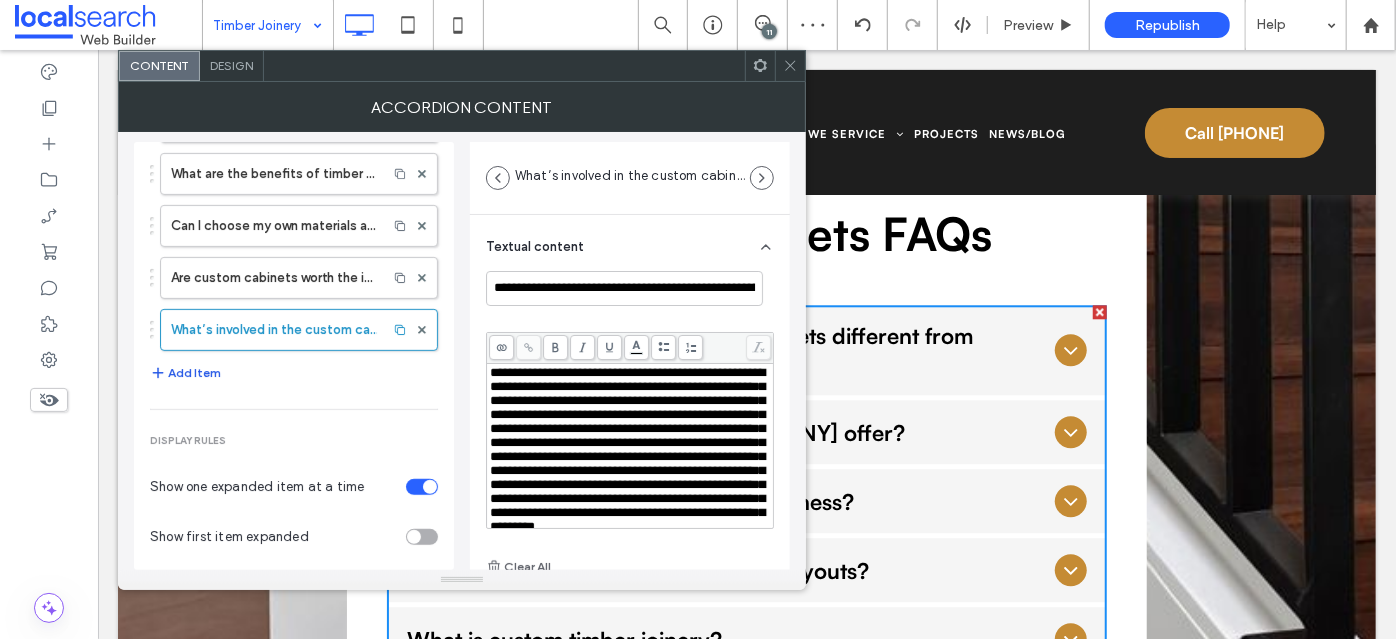 click on "Add Item" at bounding box center [185, 373] 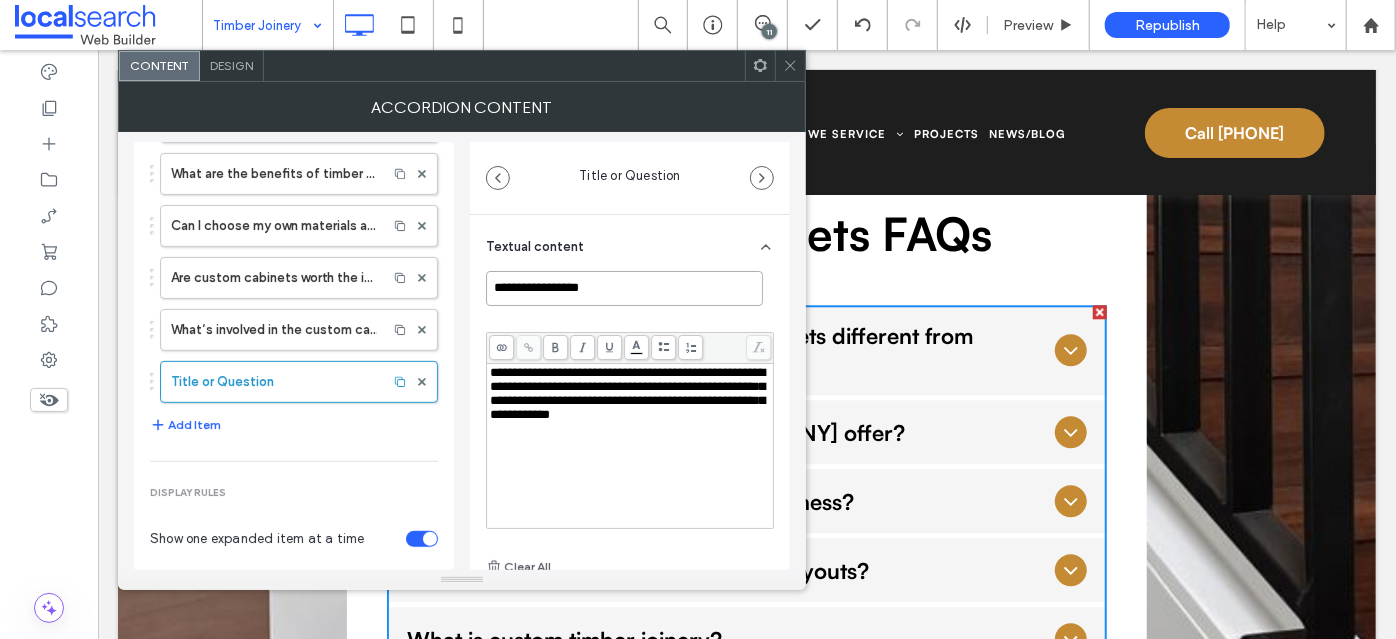 click on "**********" at bounding box center (624, 288) 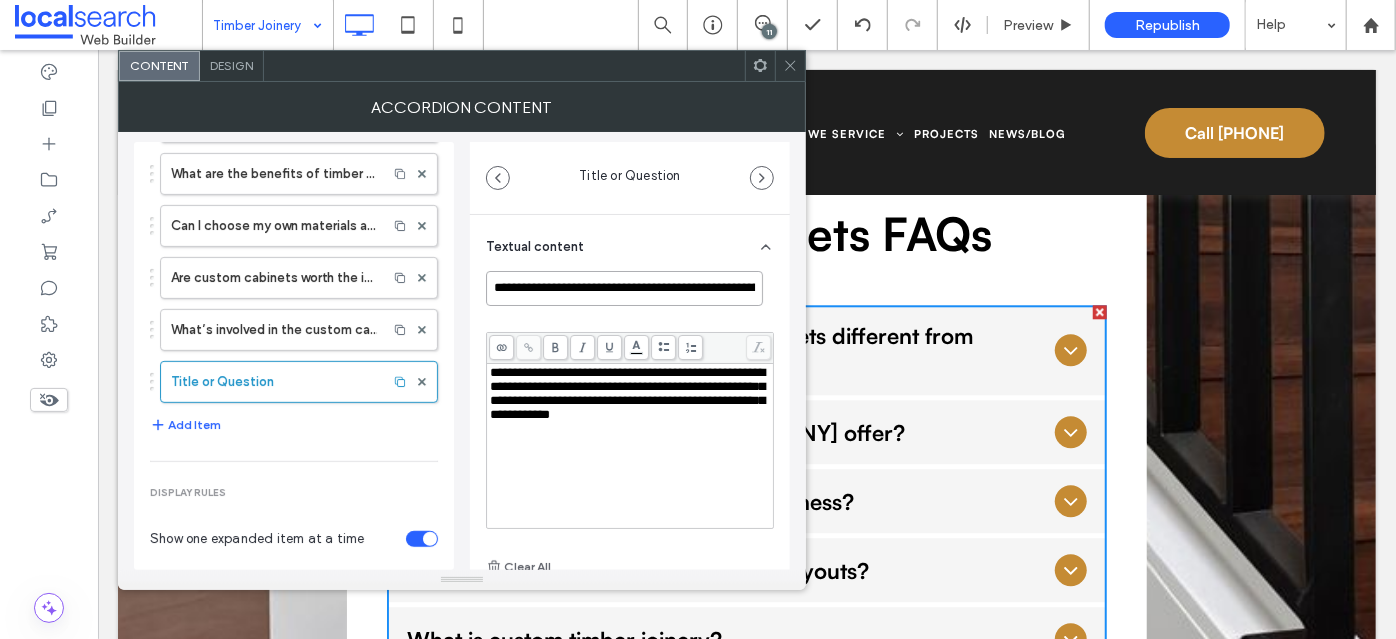 scroll, scrollTop: 0, scrollLeft: 80, axis: horizontal 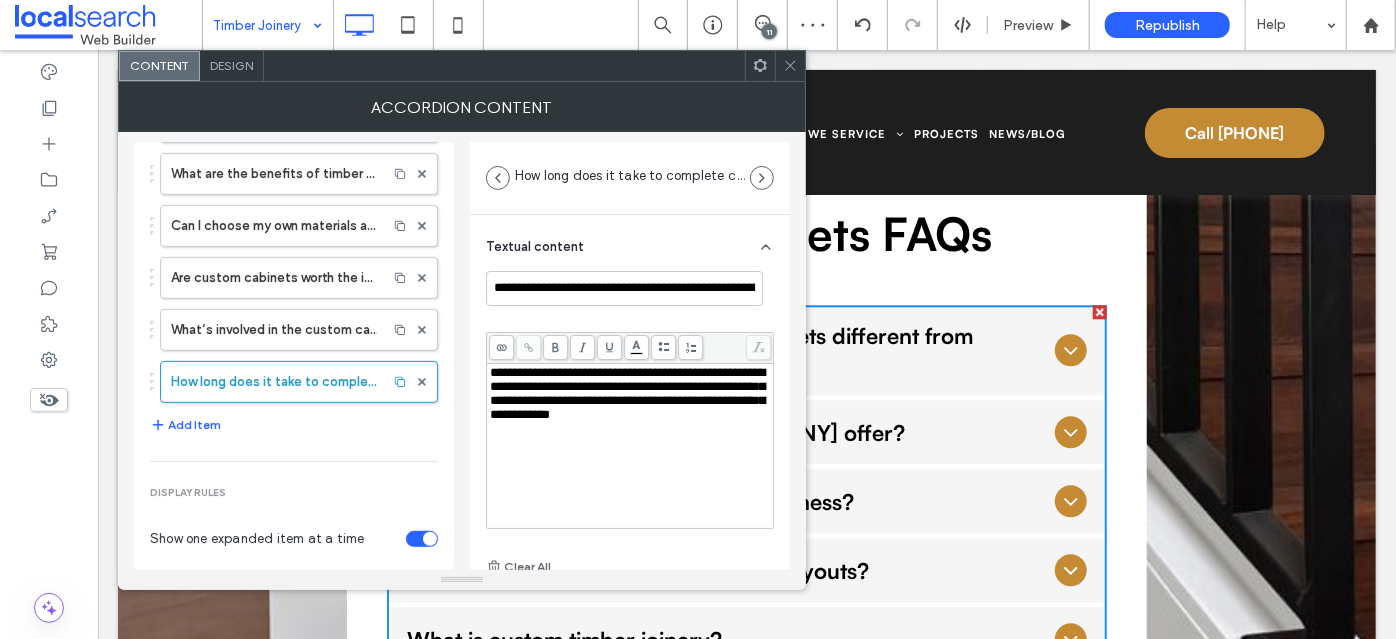 click on "**********" at bounding box center [627, 393] 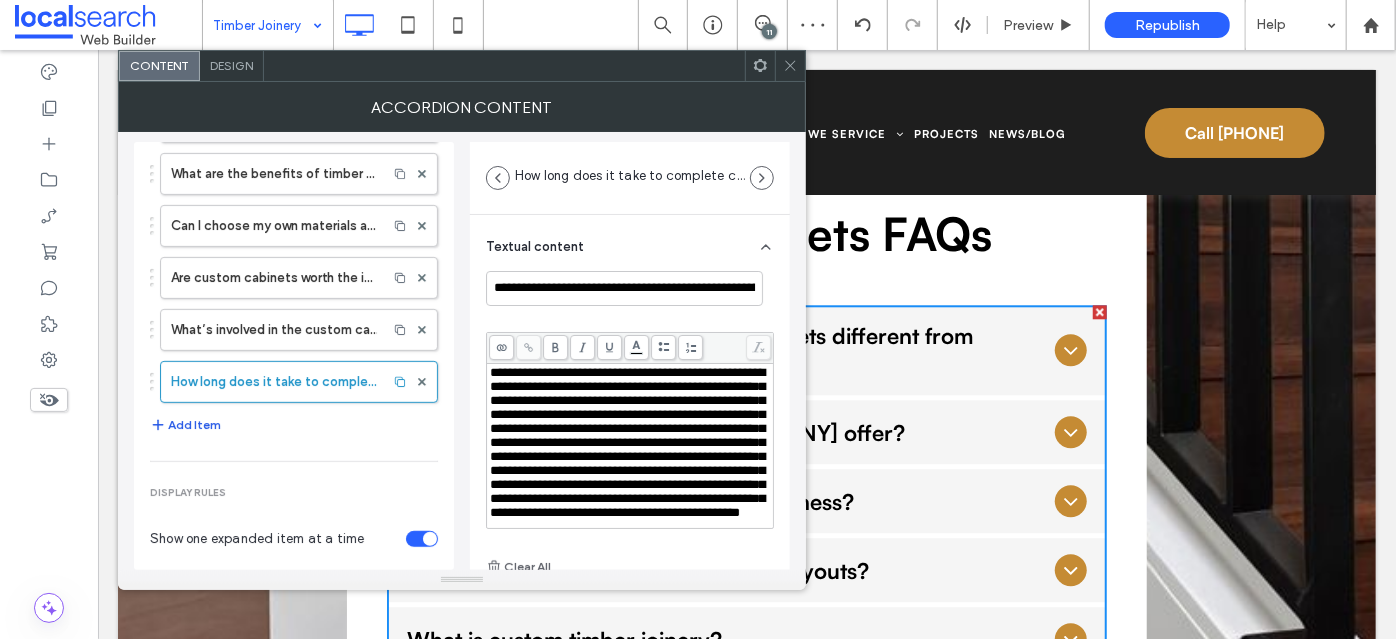 click on "Add Item" at bounding box center (185, 425) 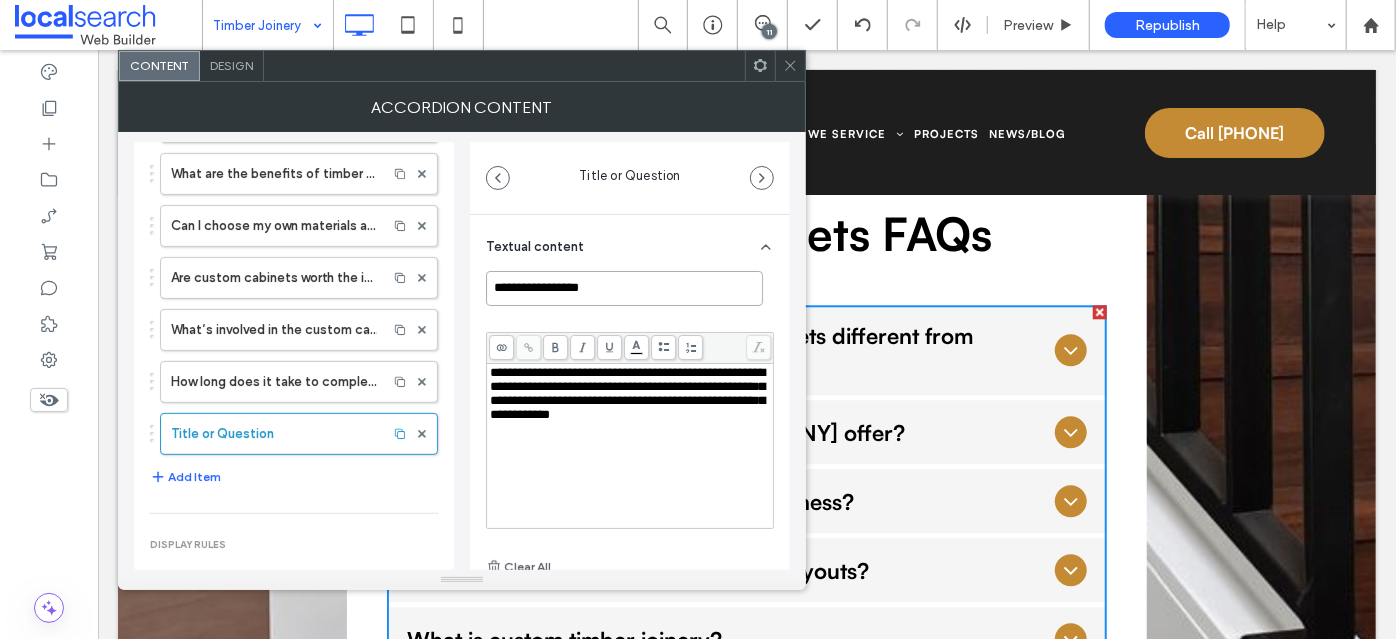 click on "**********" at bounding box center [624, 288] 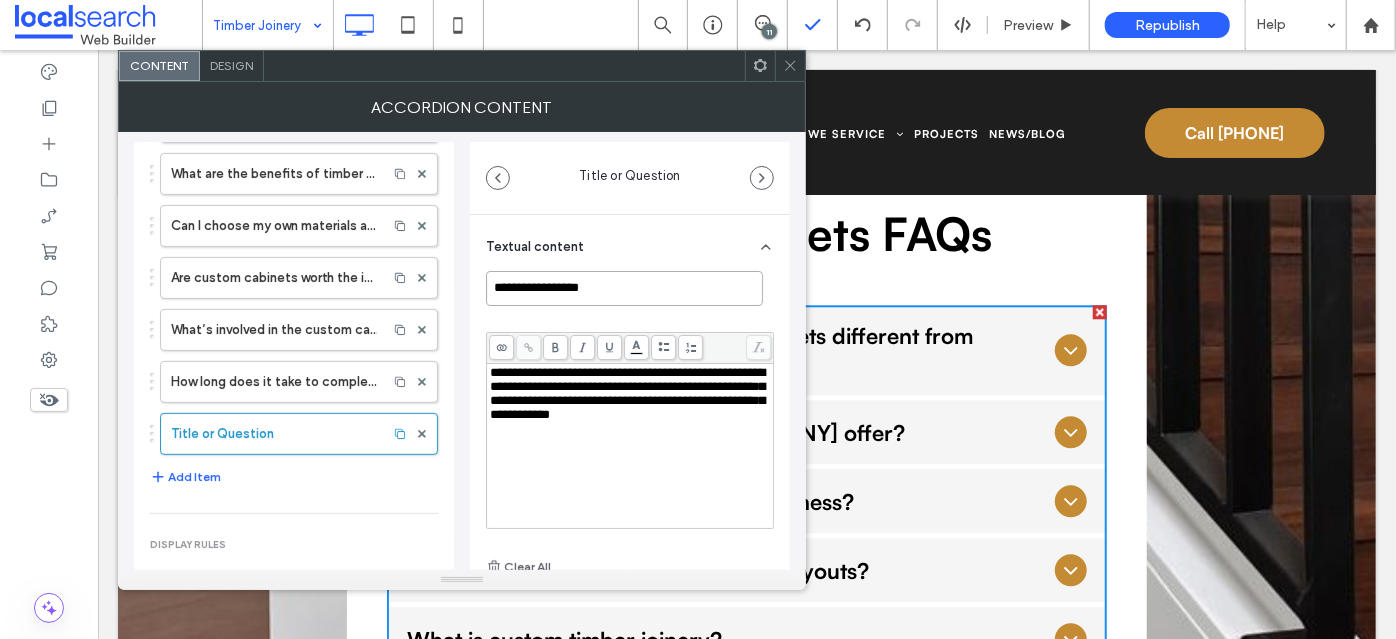 paste on "**********" 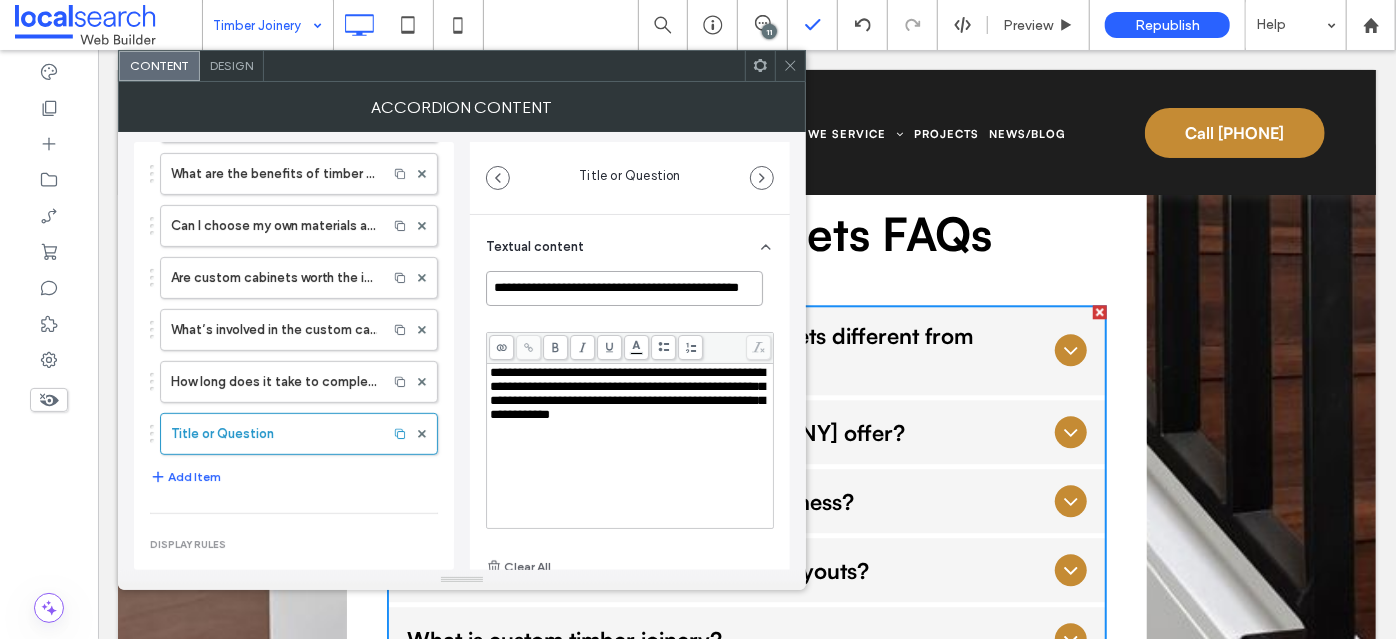 scroll, scrollTop: 0, scrollLeft: 34, axis: horizontal 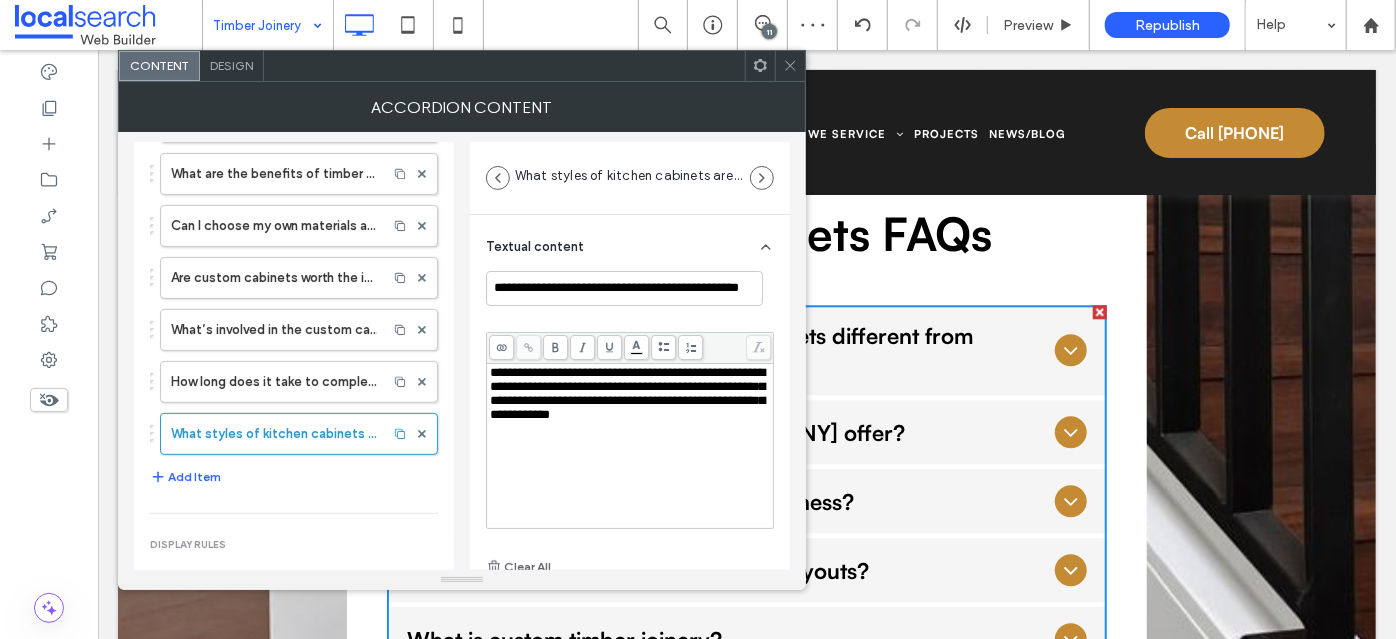 click on "**********" at bounding box center (627, 393) 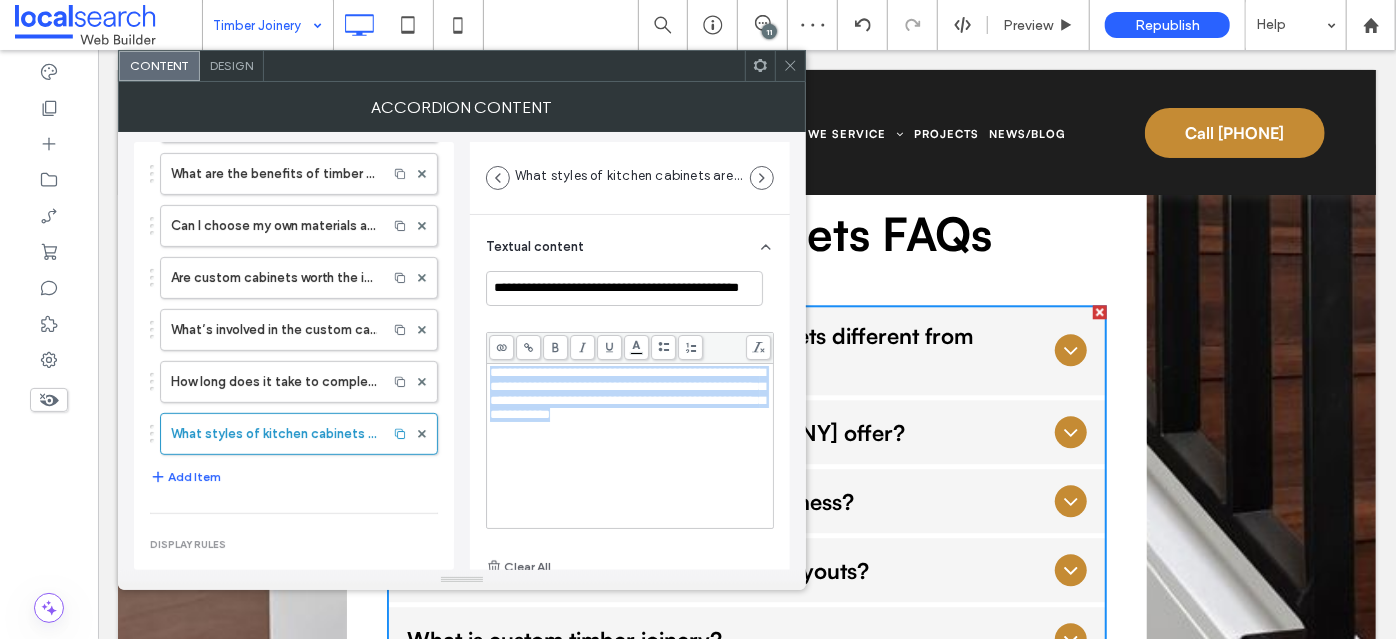 click on "What makes Simonetto’s custom cabinets different from standard options? What types of cabinetry does Simonetto’s offer? How long has Simonetto’s been in business? Can I customise cabinet designs and layouts? What is custom timber joinery? How is custom cabinetry different from flat-pack furniture? What are the benefits of timber cabinets in kitchens? Can I choose my own materials and finishes for custom cabinets? Are custom cabinets worth the investment? What’s involved in the custom cabinetry design process? How long does it take to complete custom timber joinery? What styles of kitchen cabinets are most popular? Add Item" at bounding box center (294, 165) 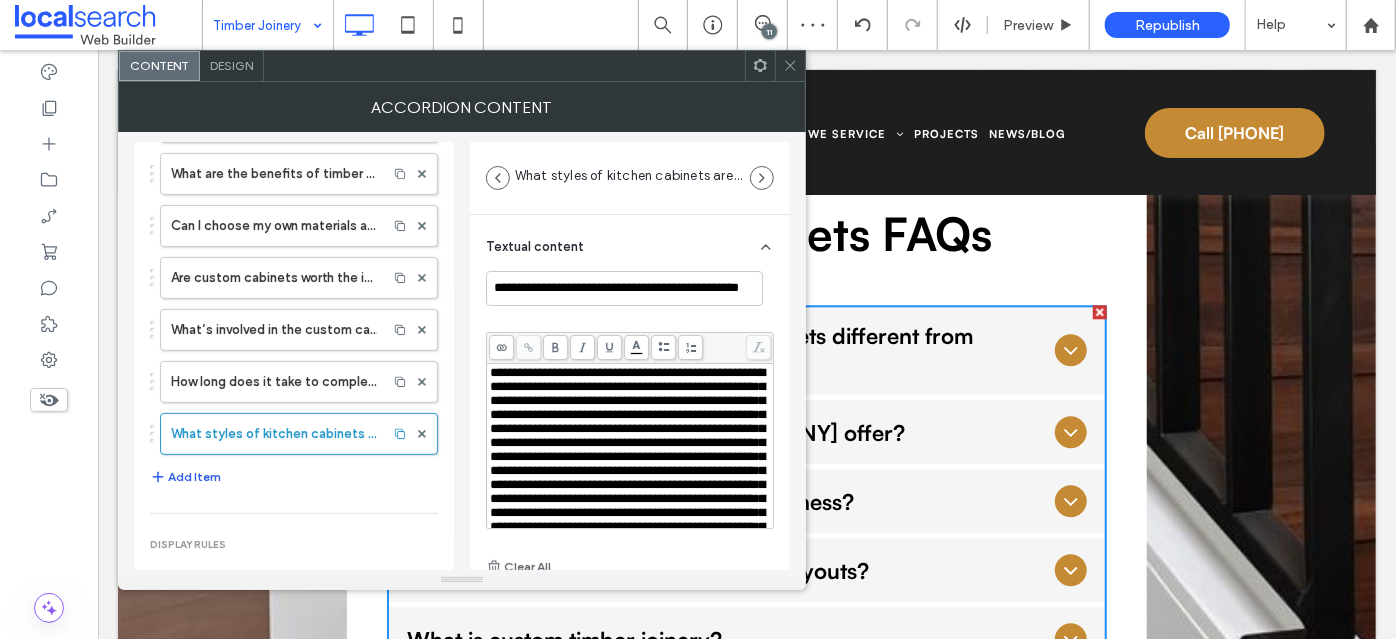 click on "Add Item" at bounding box center [185, 477] 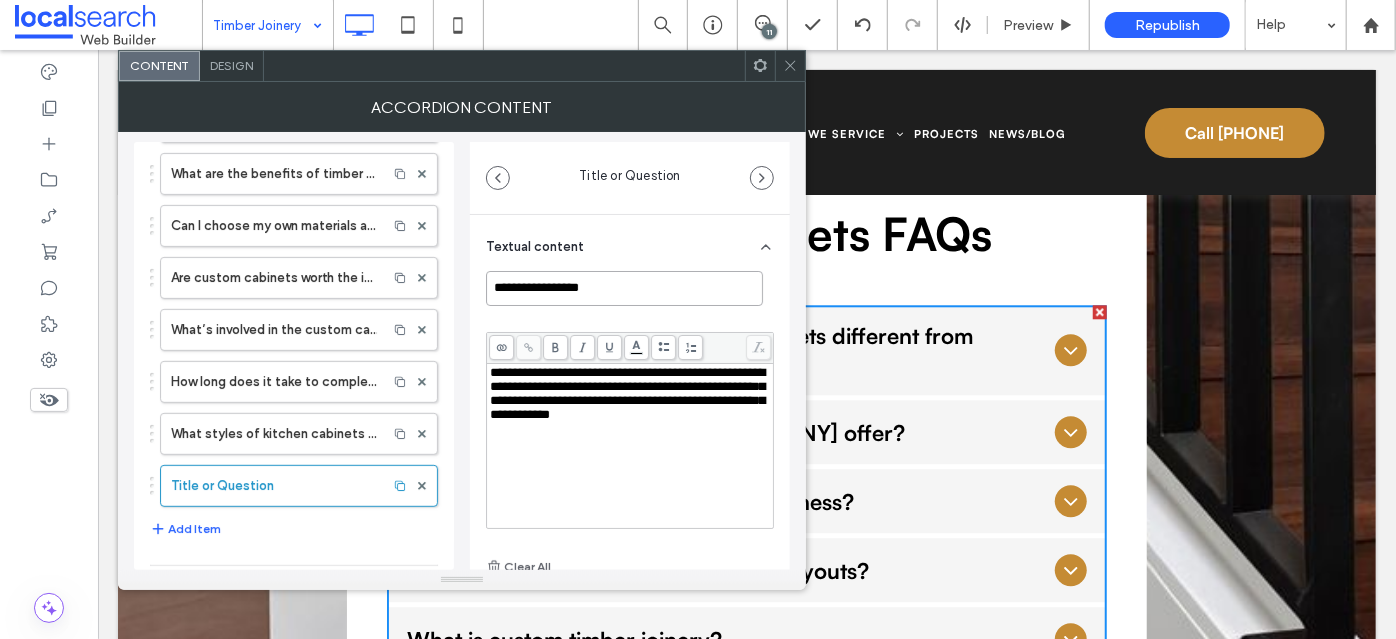 click on "**********" at bounding box center [624, 288] 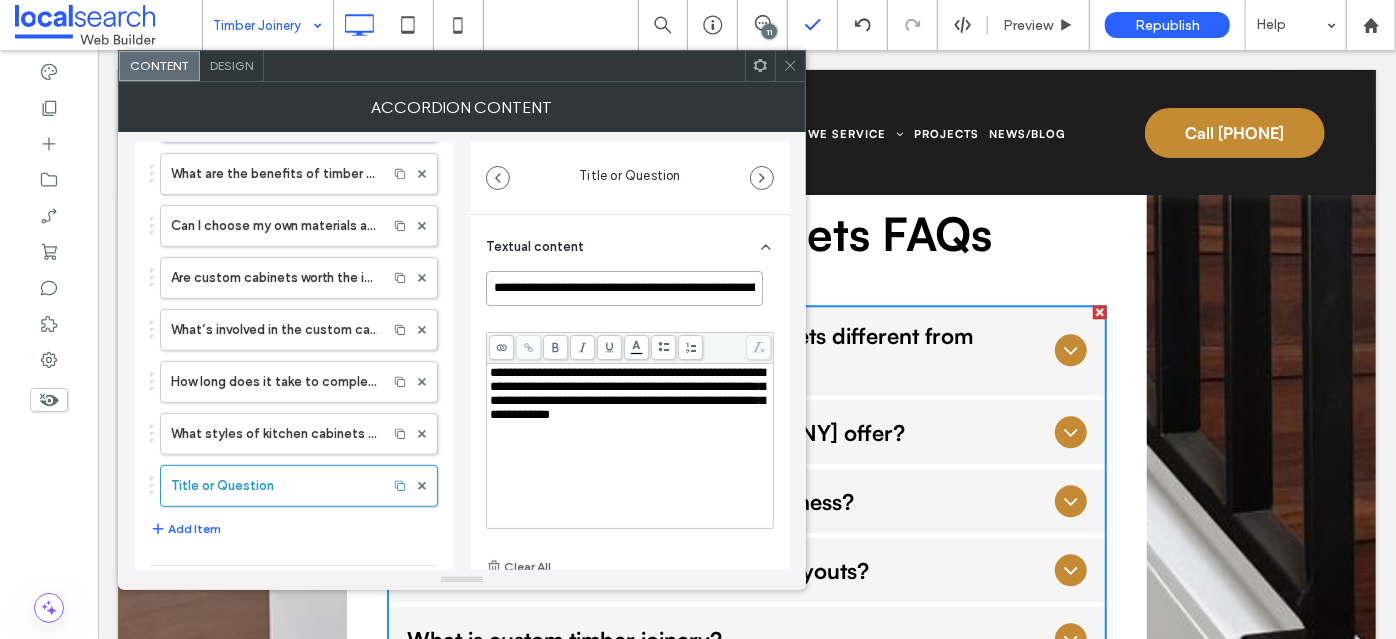 scroll, scrollTop: 0, scrollLeft: 99, axis: horizontal 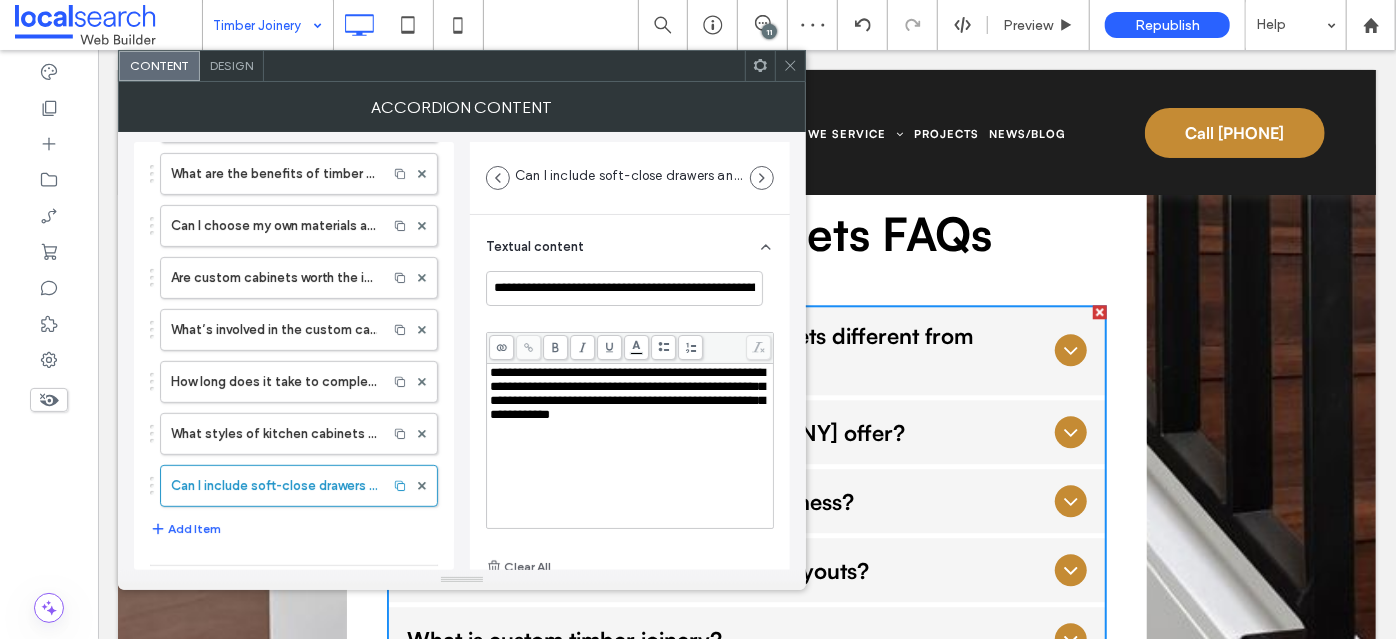 click on "**********" at bounding box center (627, 393) 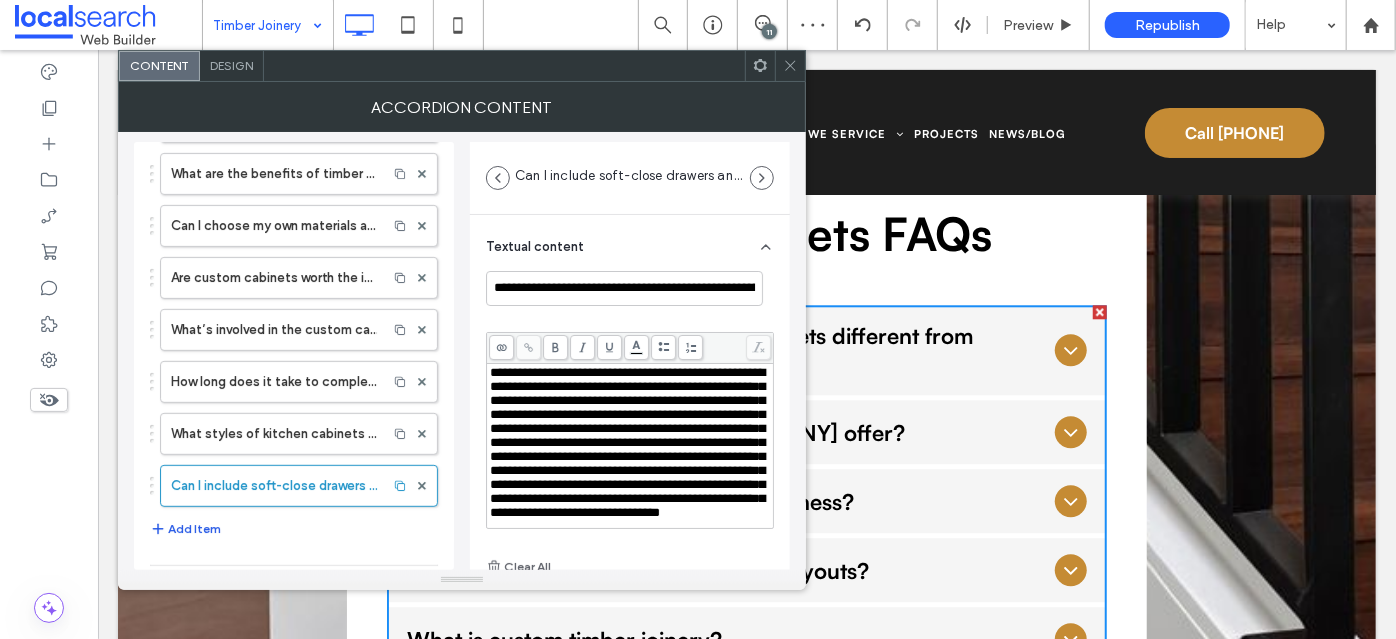 click on "Add Item" at bounding box center (185, 529) 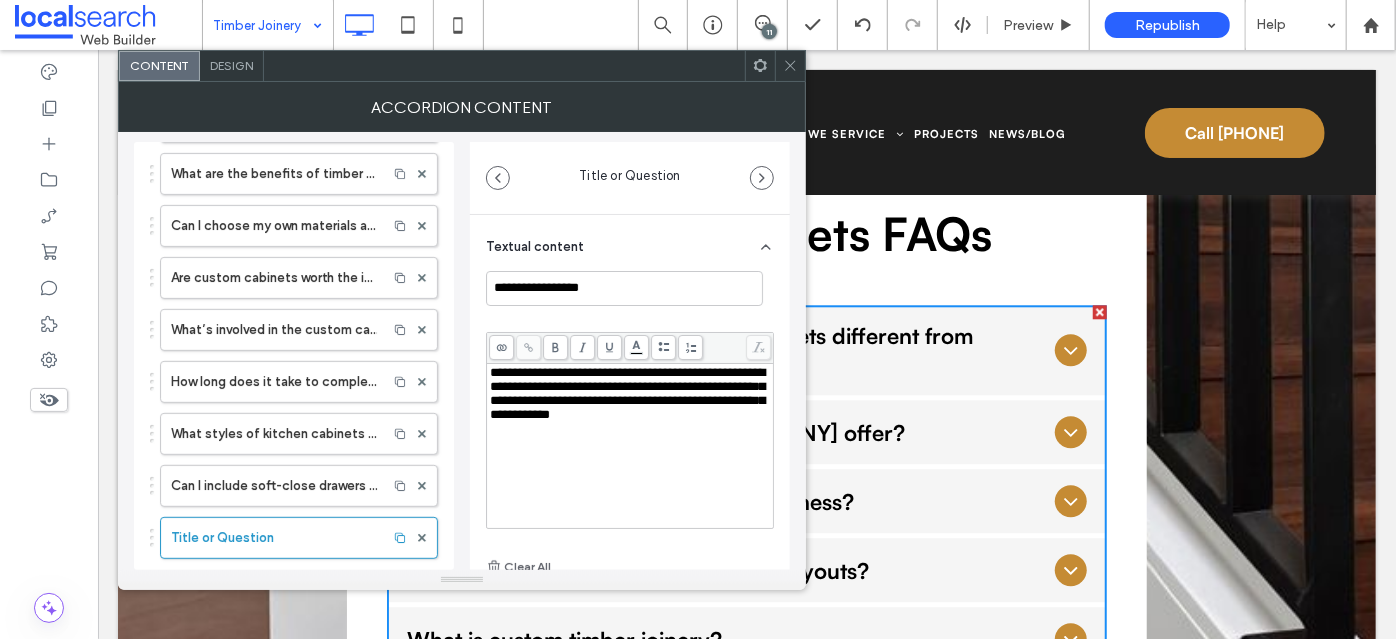 drag, startPoint x: 573, startPoint y: 266, endPoint x: 574, endPoint y: 290, distance: 24.020824 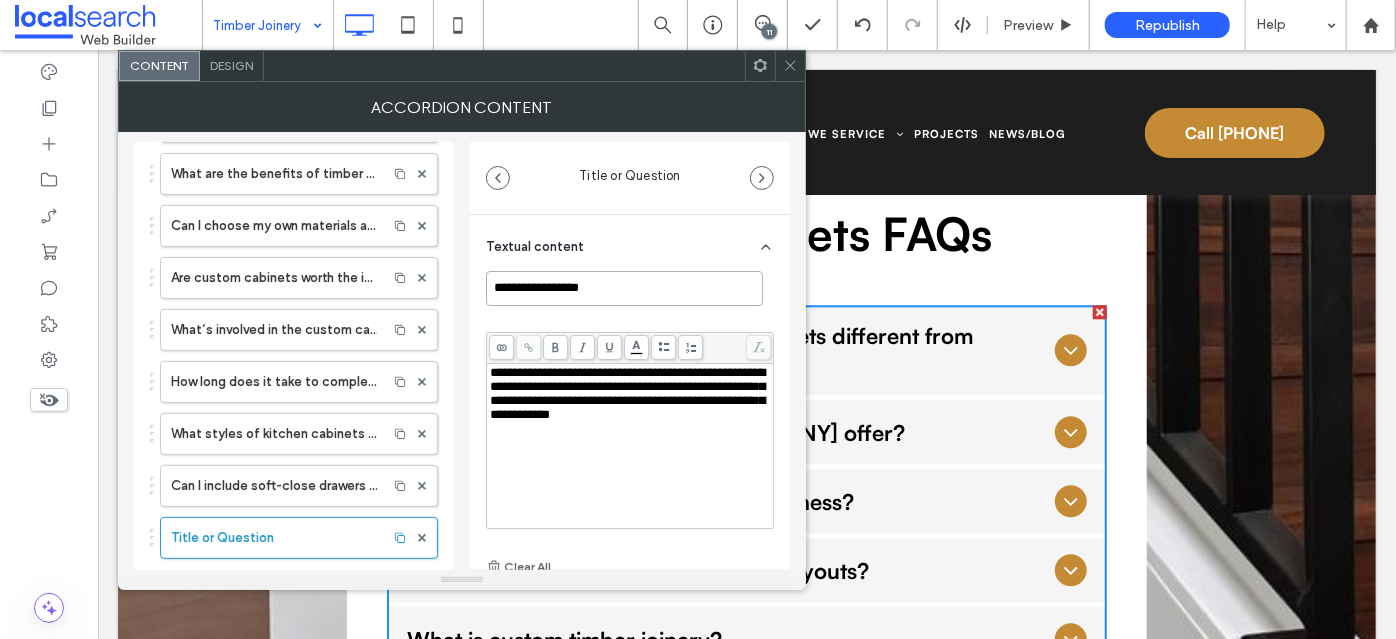 click on "**********" at bounding box center (624, 288) 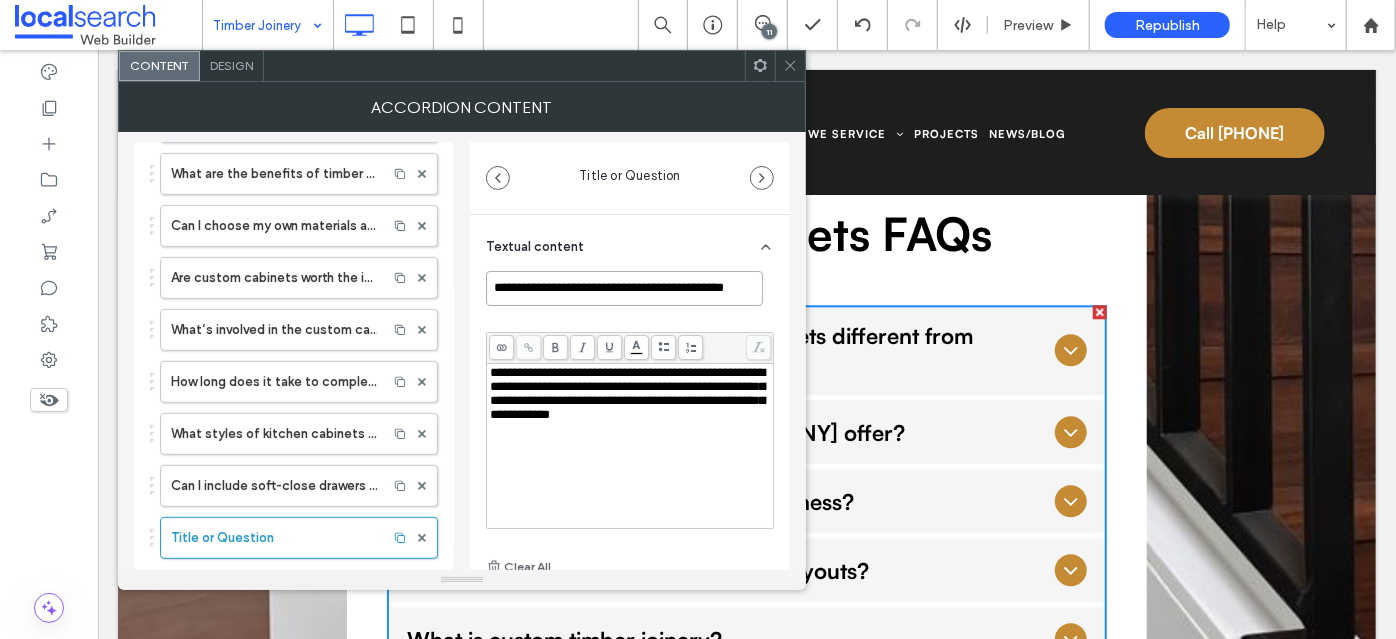 scroll, scrollTop: 0, scrollLeft: 9, axis: horizontal 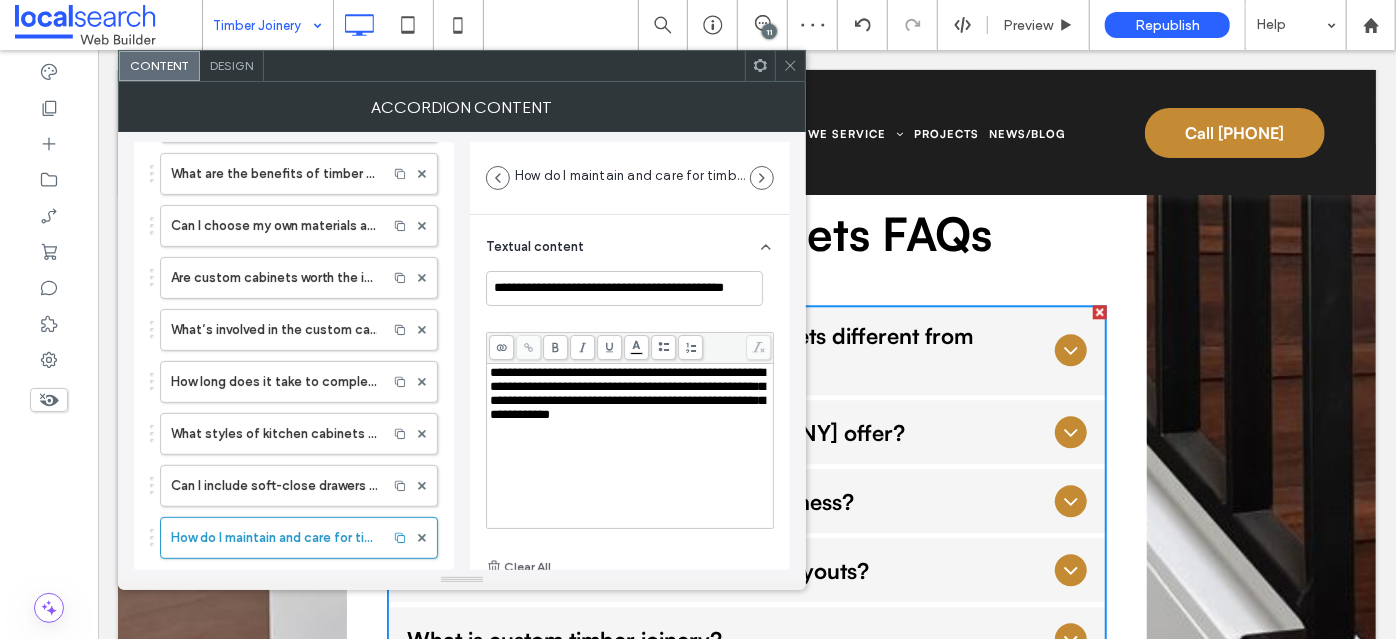 click on "**********" at bounding box center [627, 393] 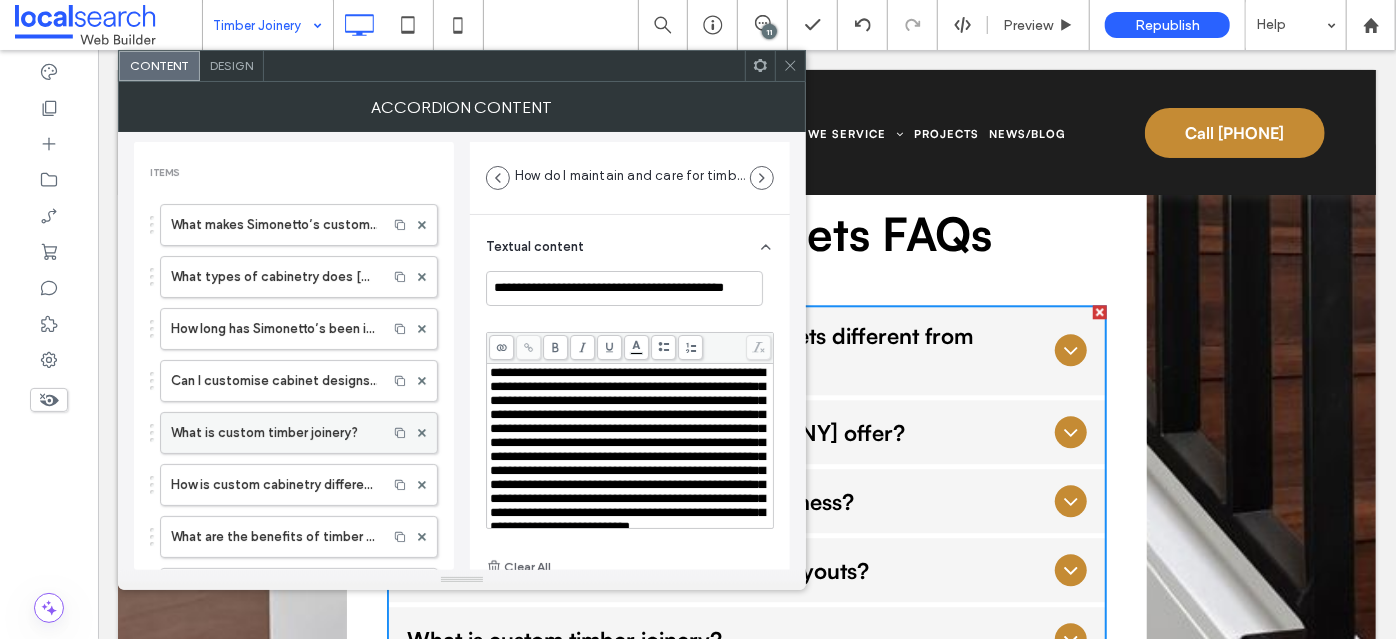 scroll, scrollTop: 0, scrollLeft: 0, axis: both 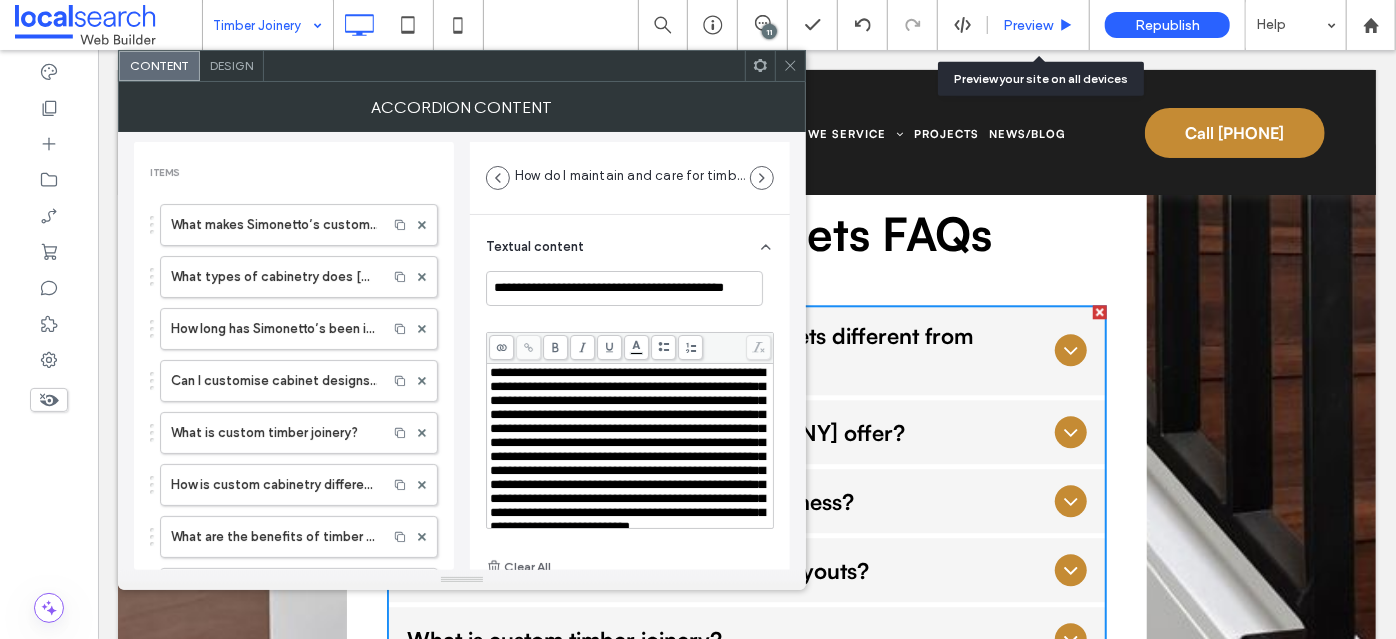 click on "Preview" at bounding box center [1039, 25] 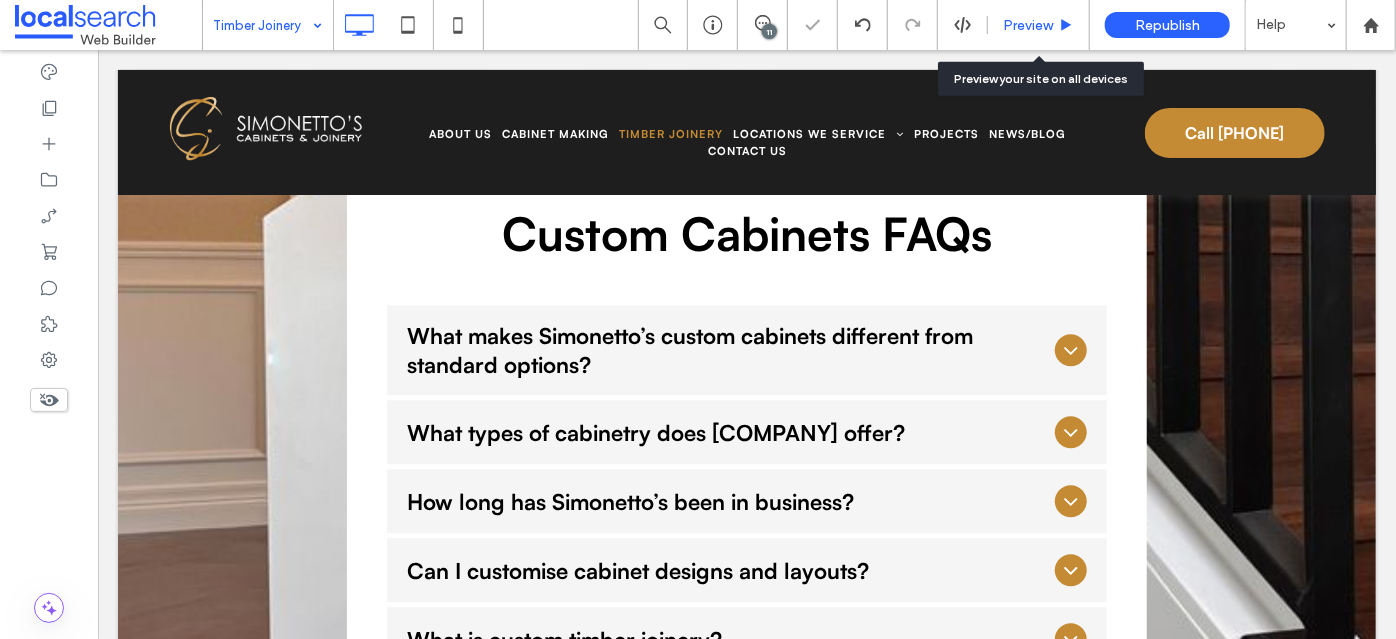 click on "Preview" at bounding box center [1028, 25] 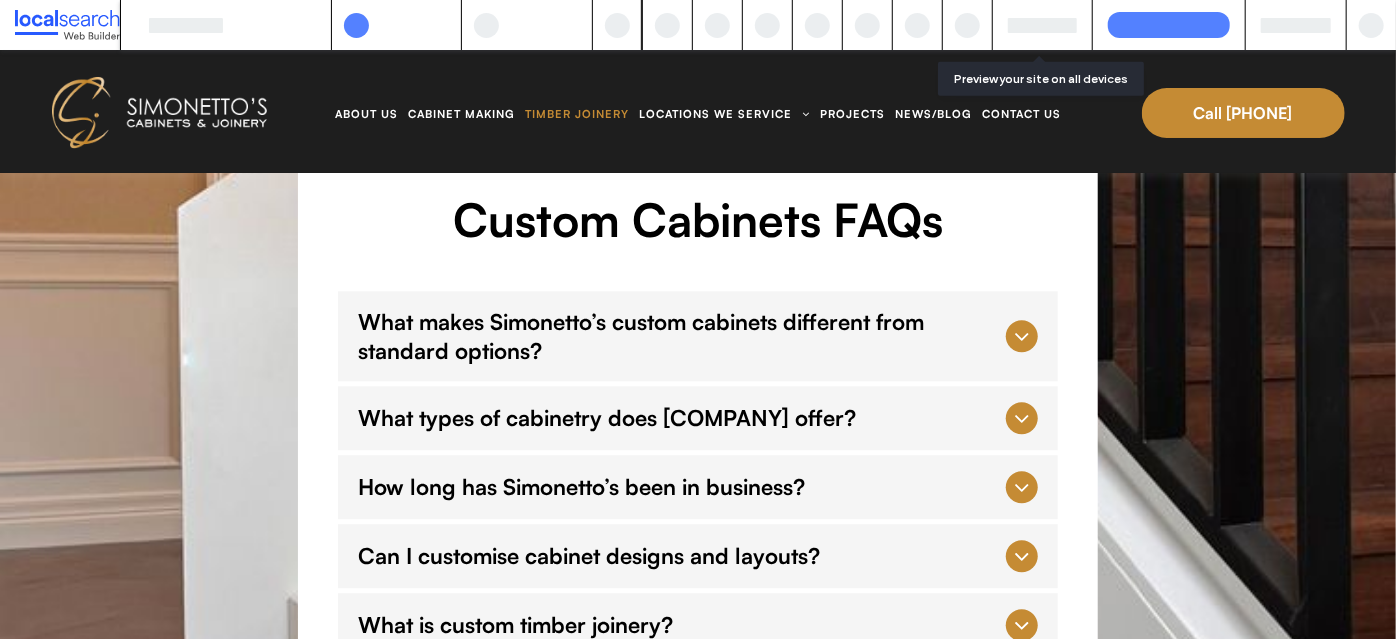 scroll, scrollTop: 6282, scrollLeft: 0, axis: vertical 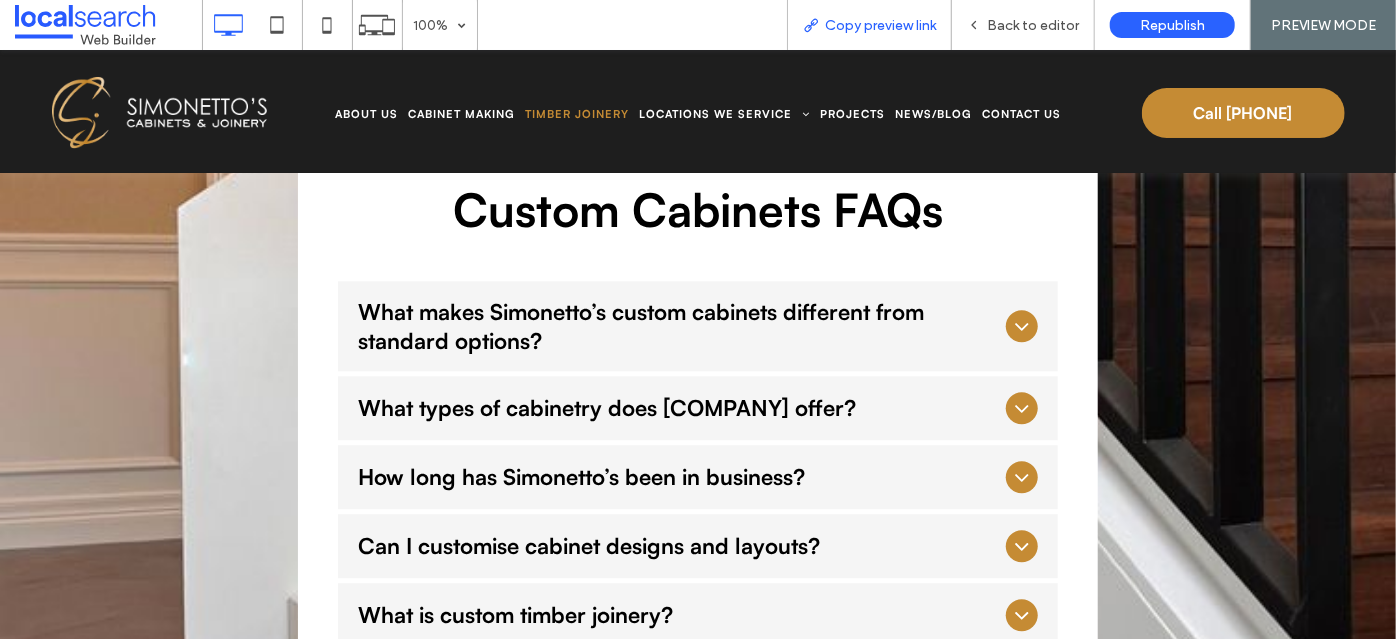 click on "Copy preview link" at bounding box center [880, 25] 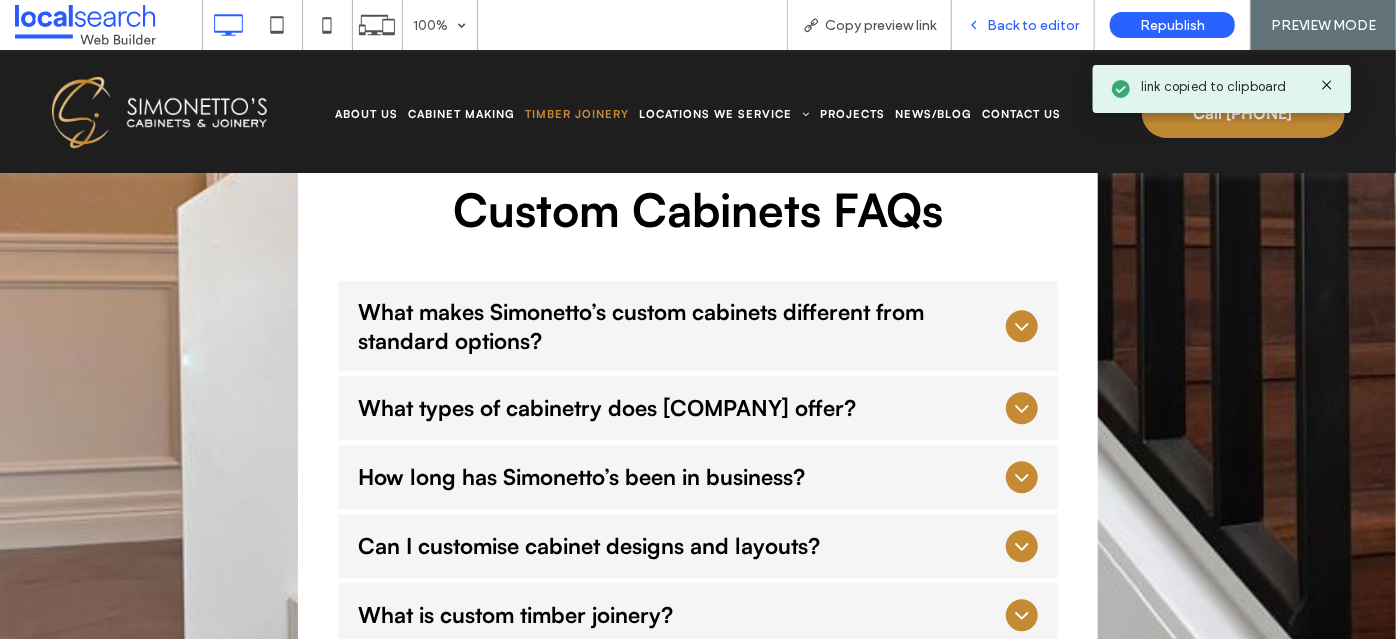 click on "Back to editor" at bounding box center [1023, 25] 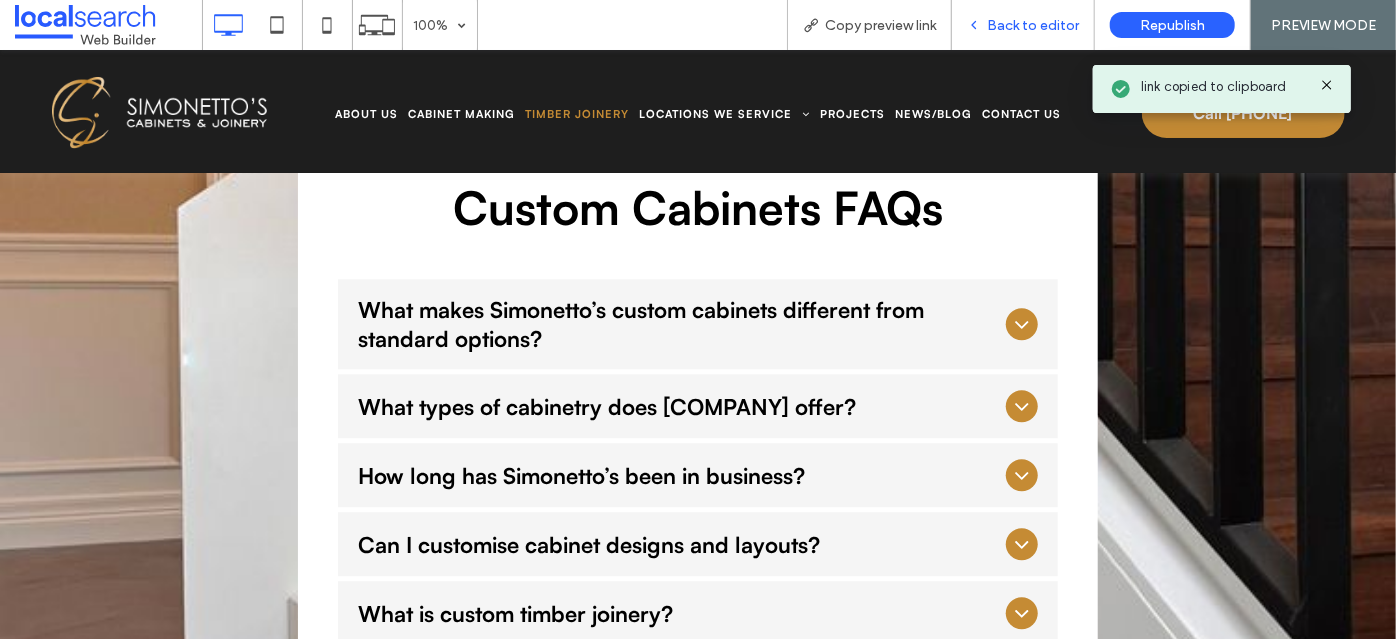click on "Back to editor" at bounding box center (1033, 25) 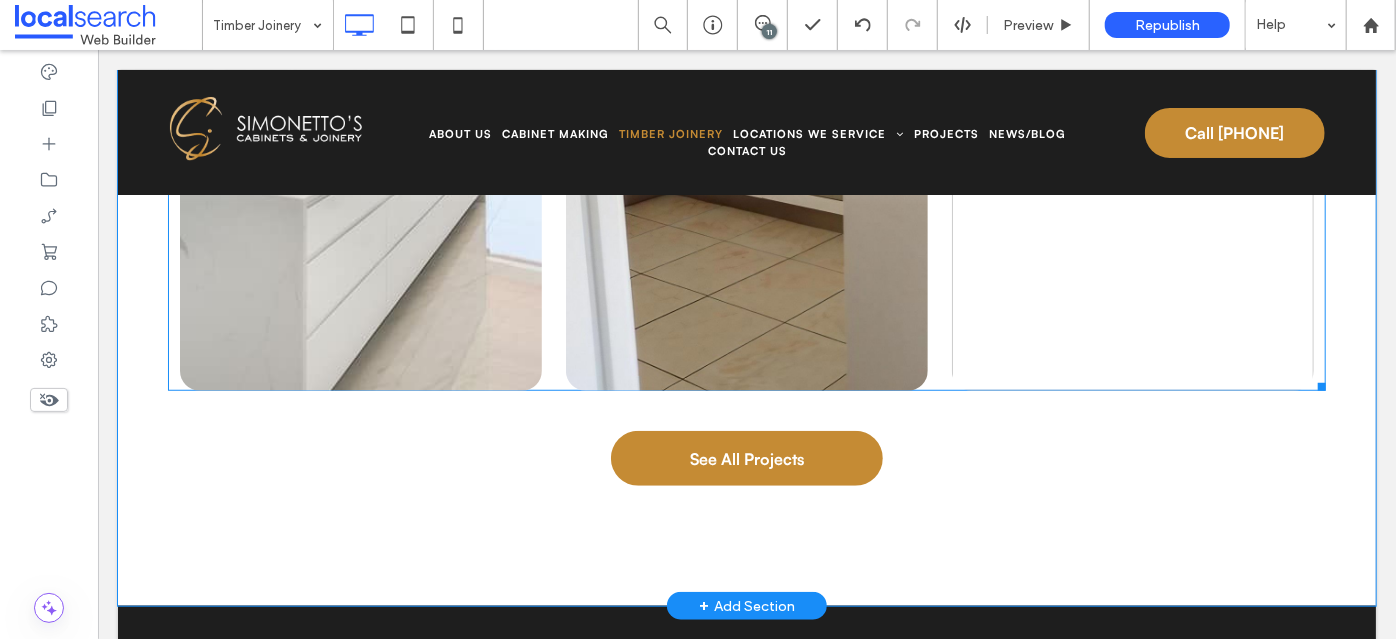 scroll, scrollTop: 4909, scrollLeft: 0, axis: vertical 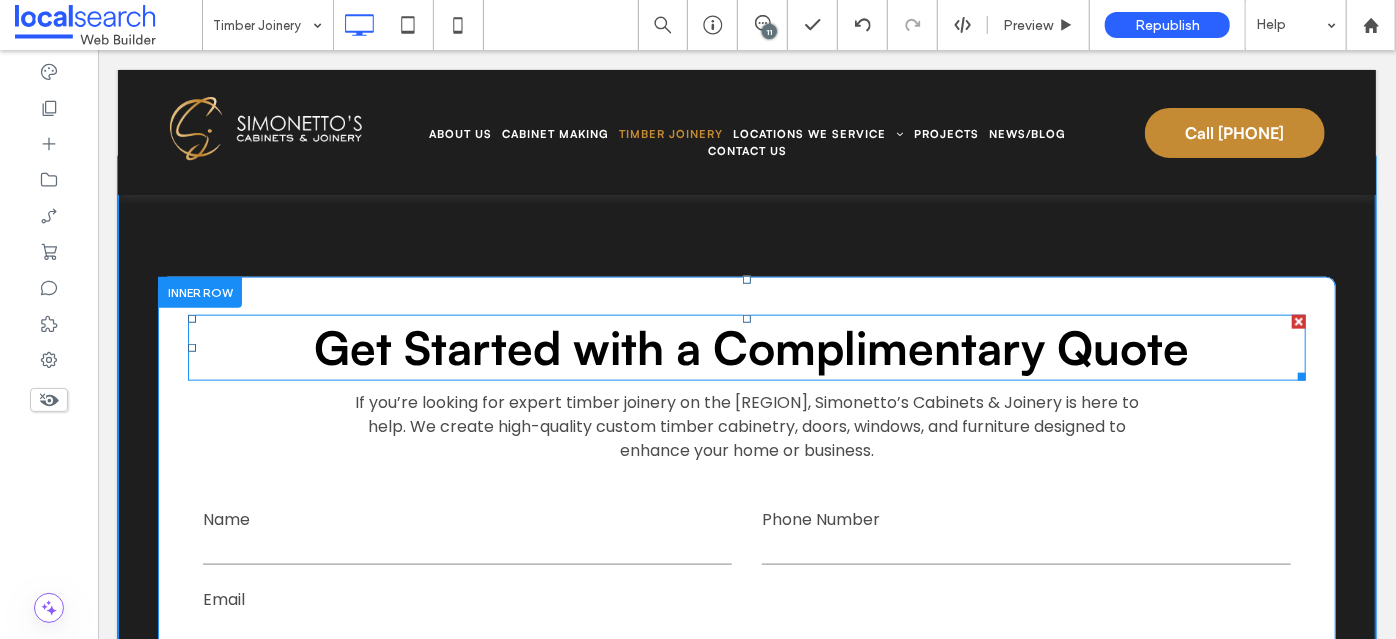 click on "Get Started with a Complimentary Quote" at bounding box center (751, 346) 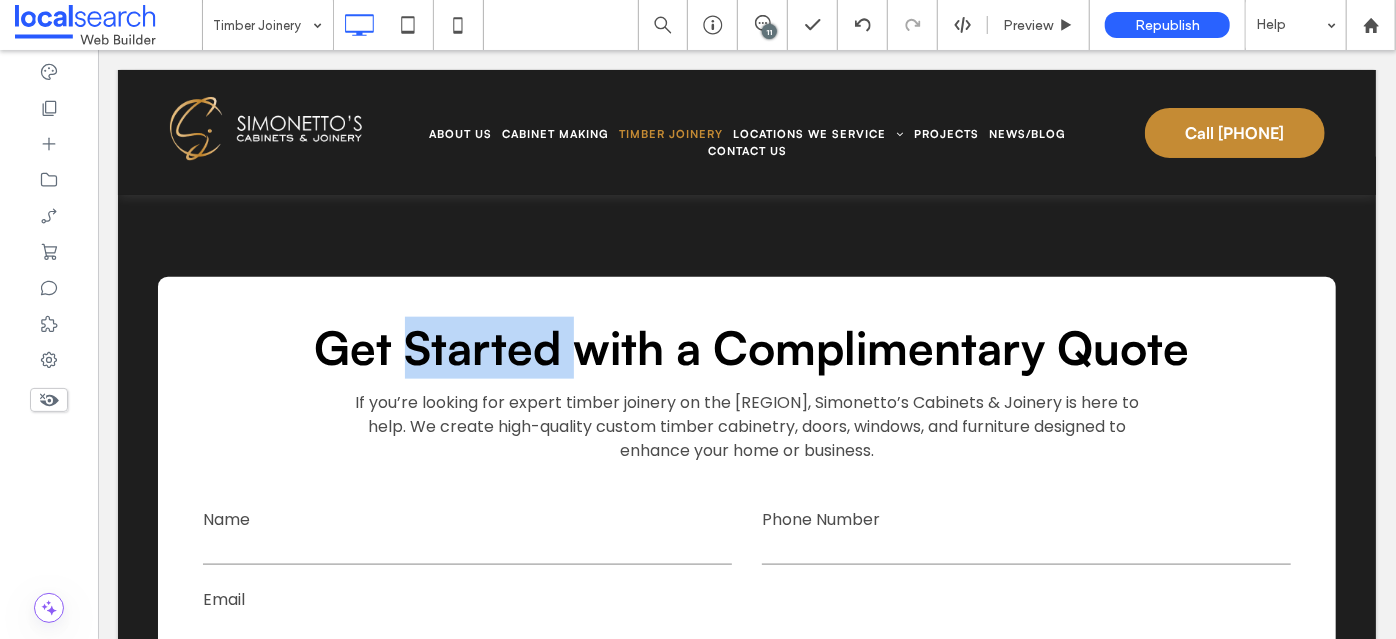 click on "Get Started with a Complimentary Quote" at bounding box center (751, 346) 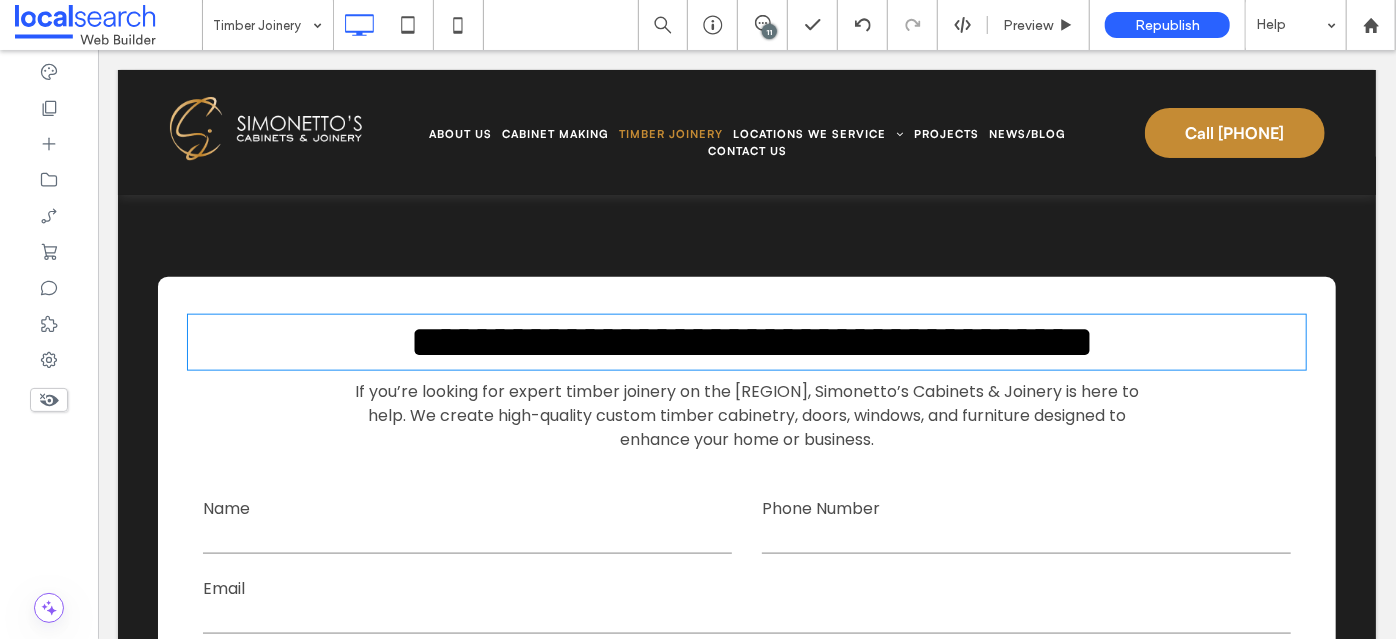 type on "**********" 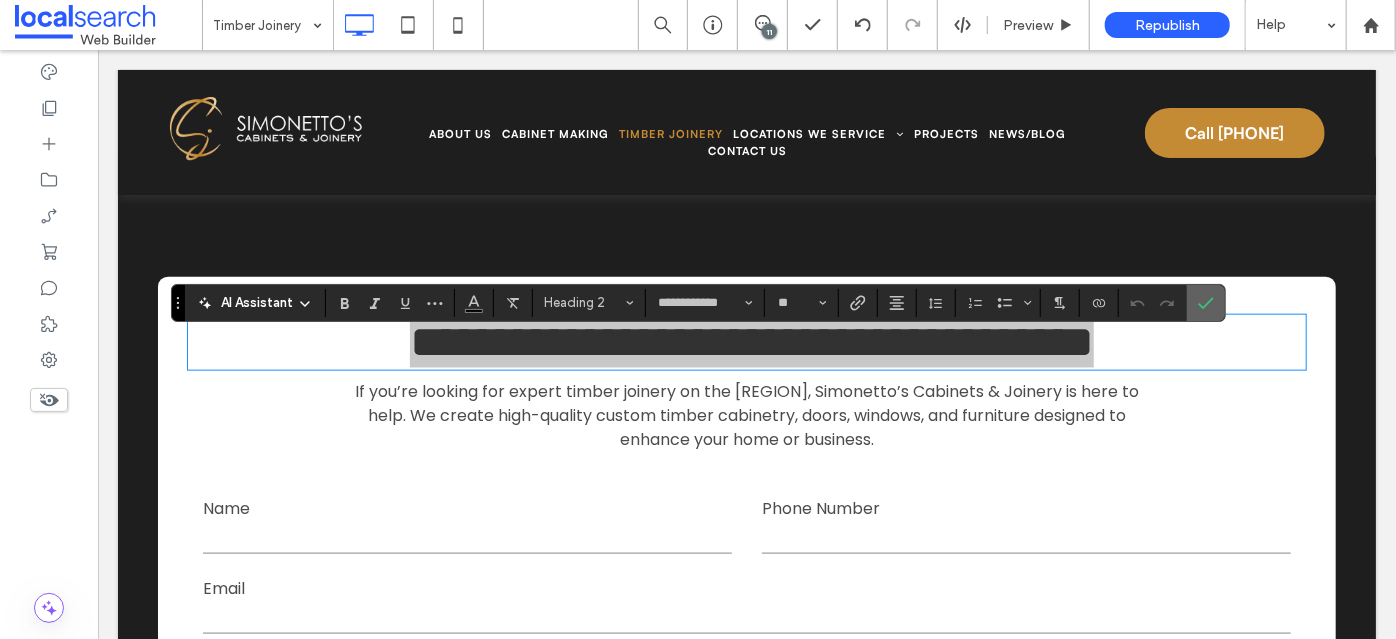 click 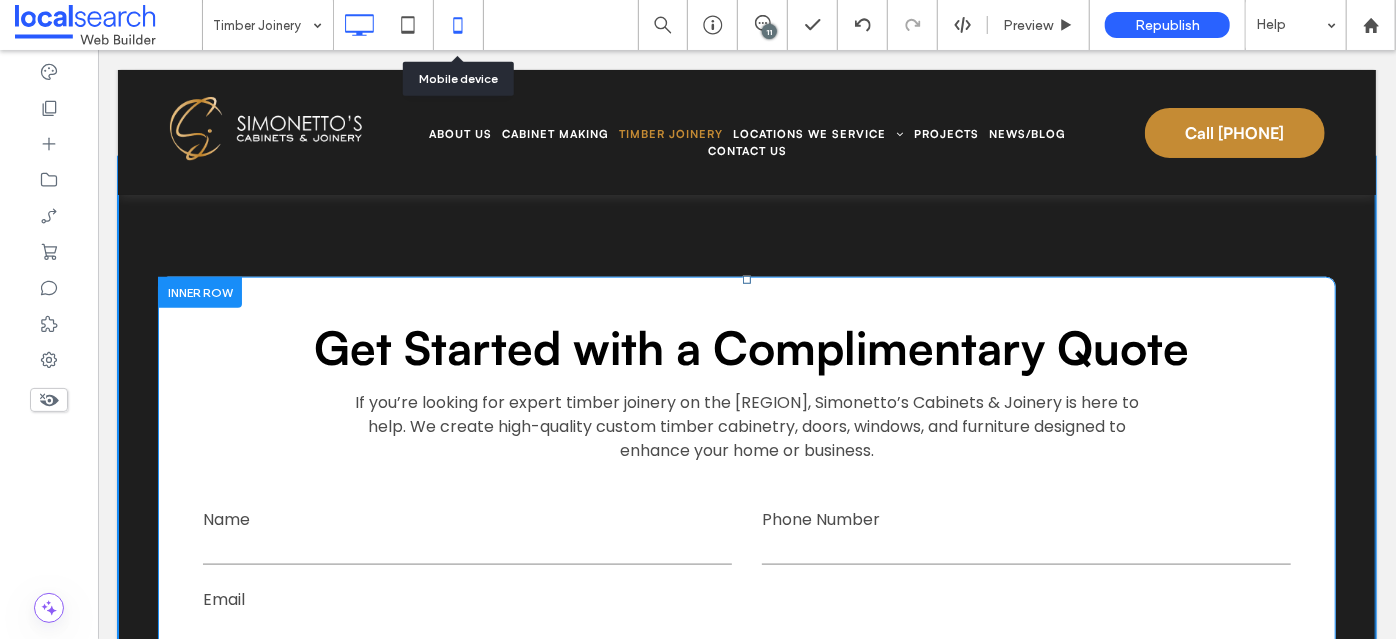 click 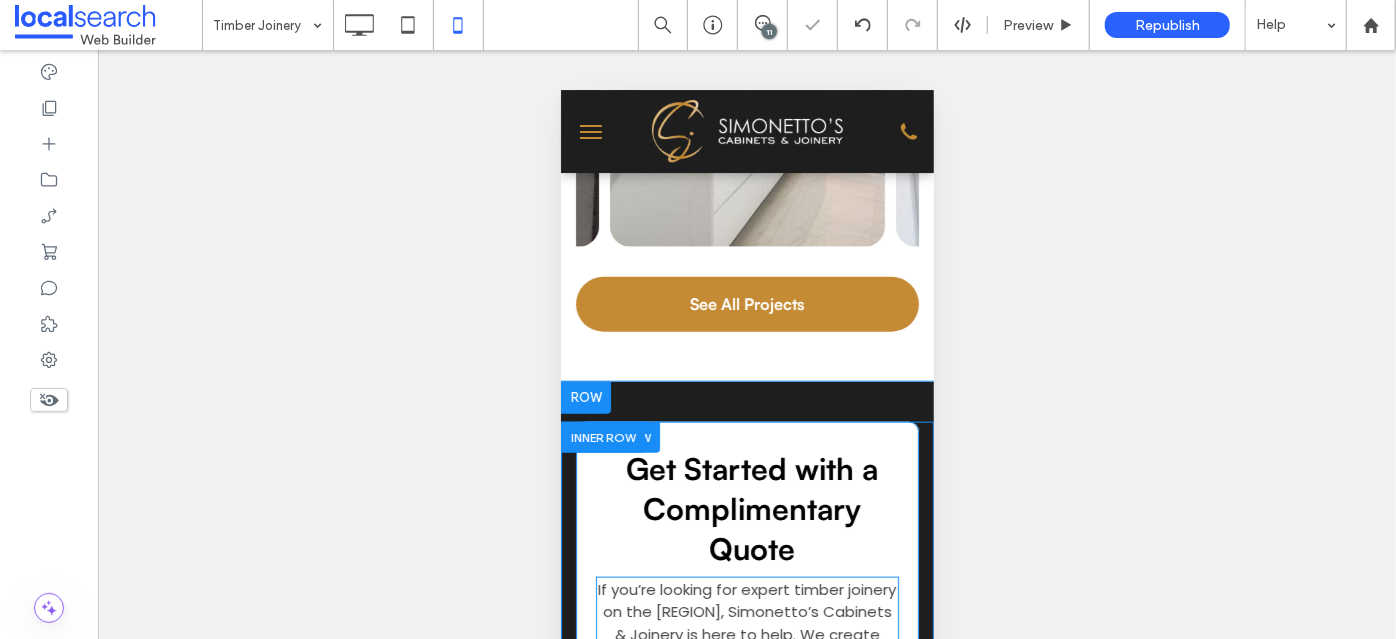 scroll, scrollTop: 5181, scrollLeft: 0, axis: vertical 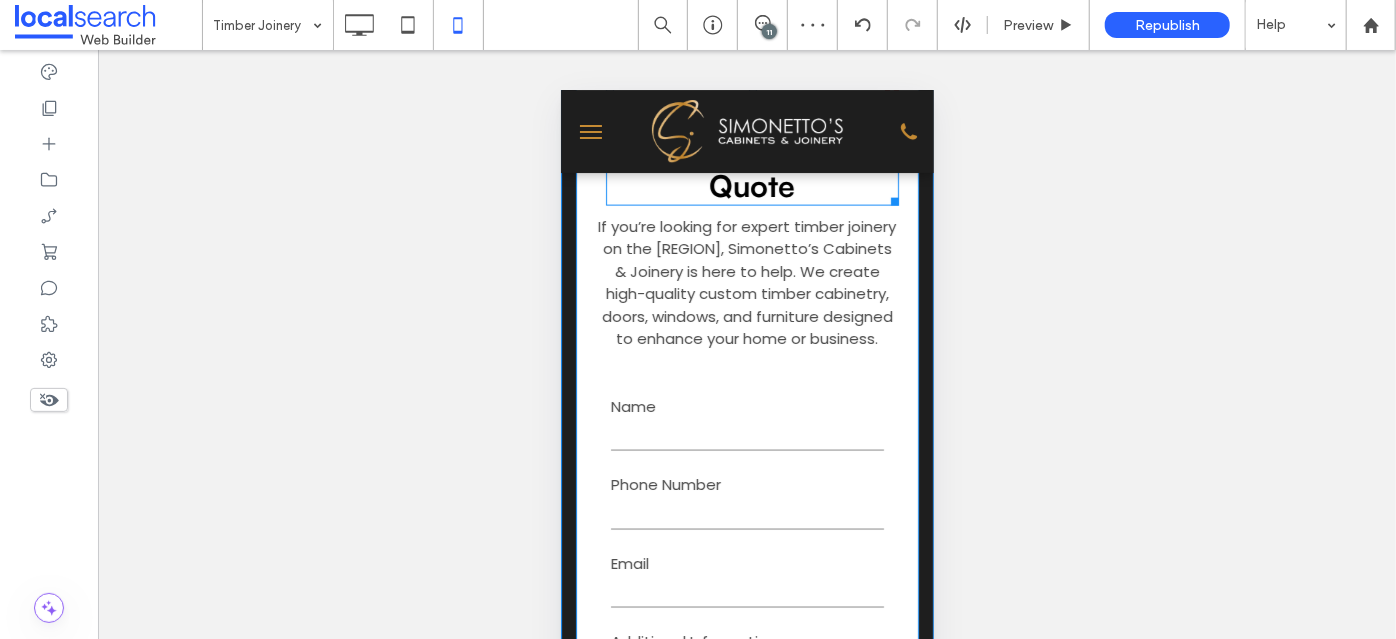 click on "Get Started with a Complimentary Quote" at bounding box center [752, 144] 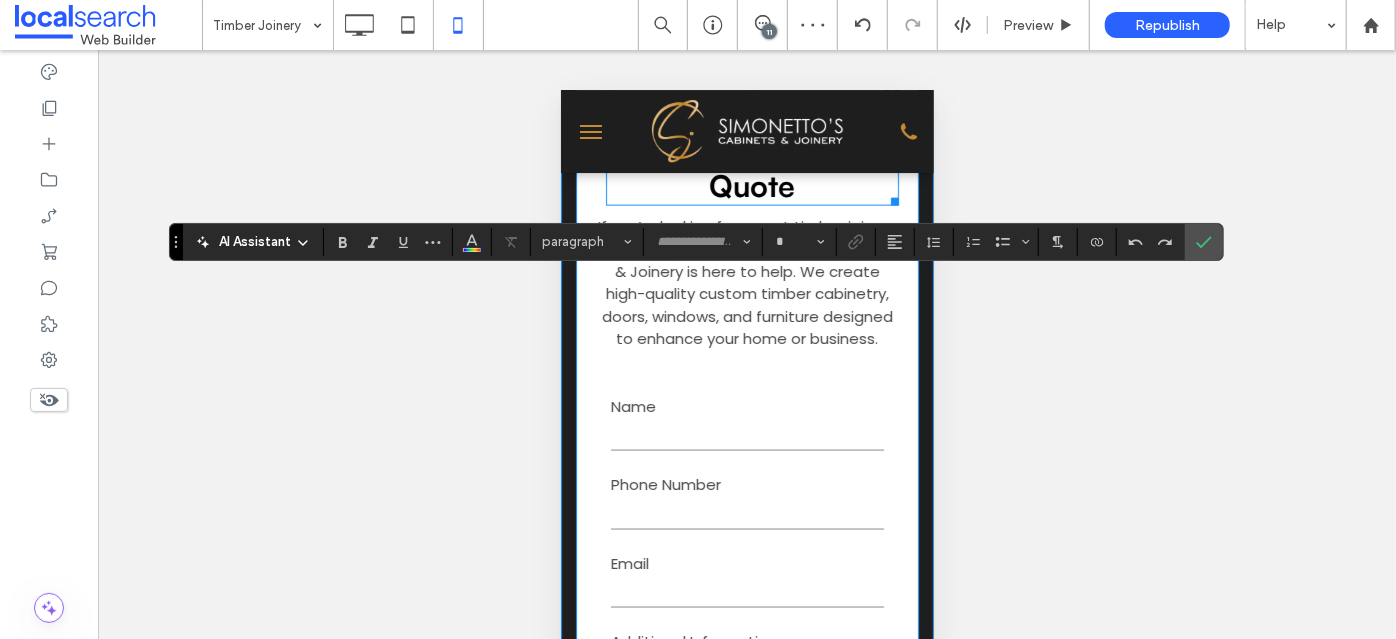 type on "**********" 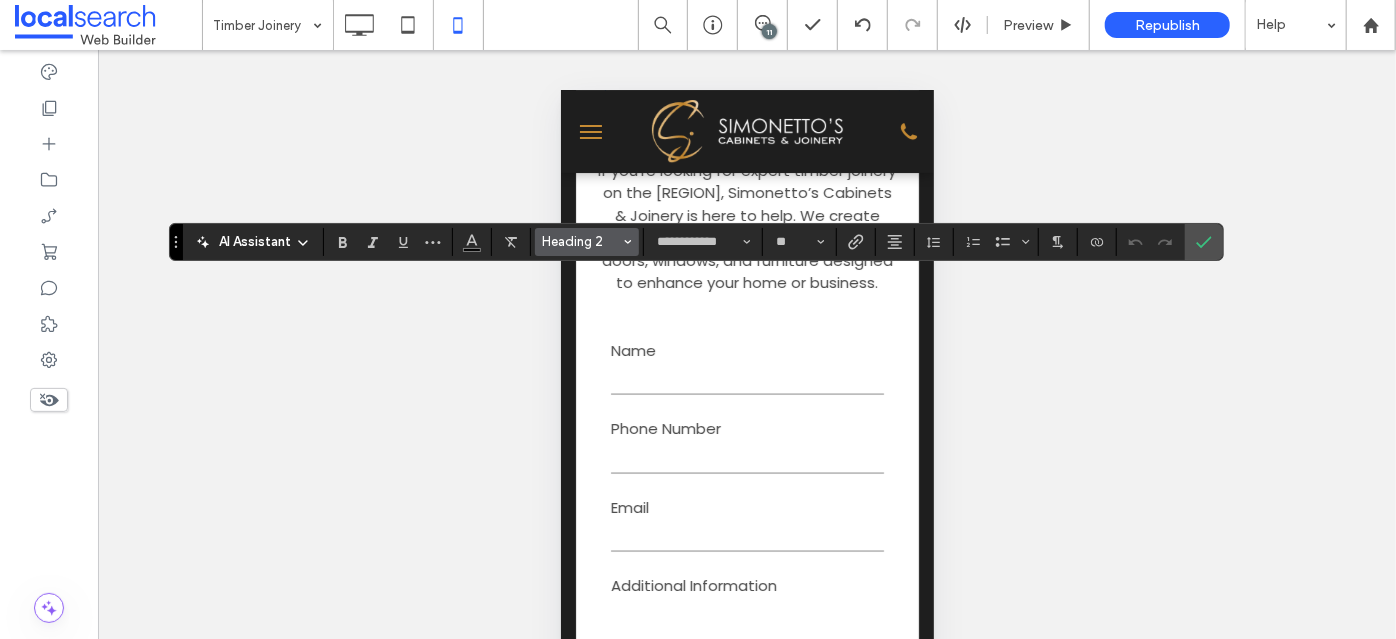 click on "Heading 2" at bounding box center [581, 241] 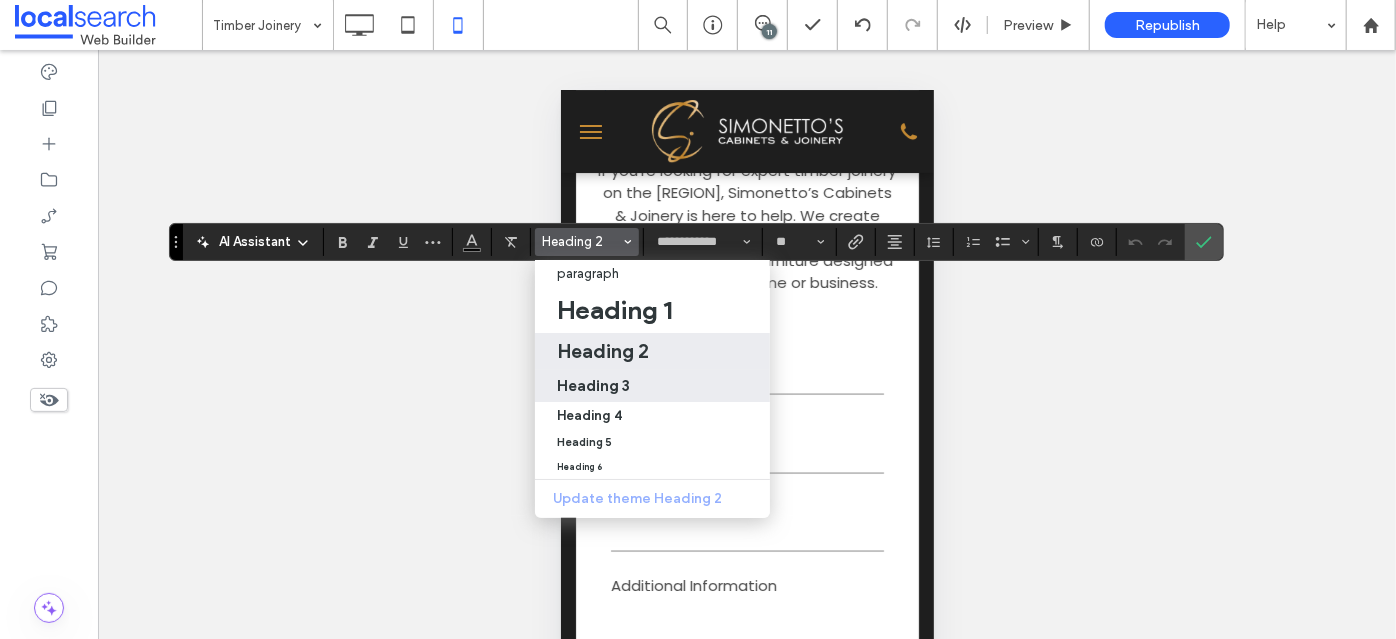click on "Heading 3" at bounding box center [593, 385] 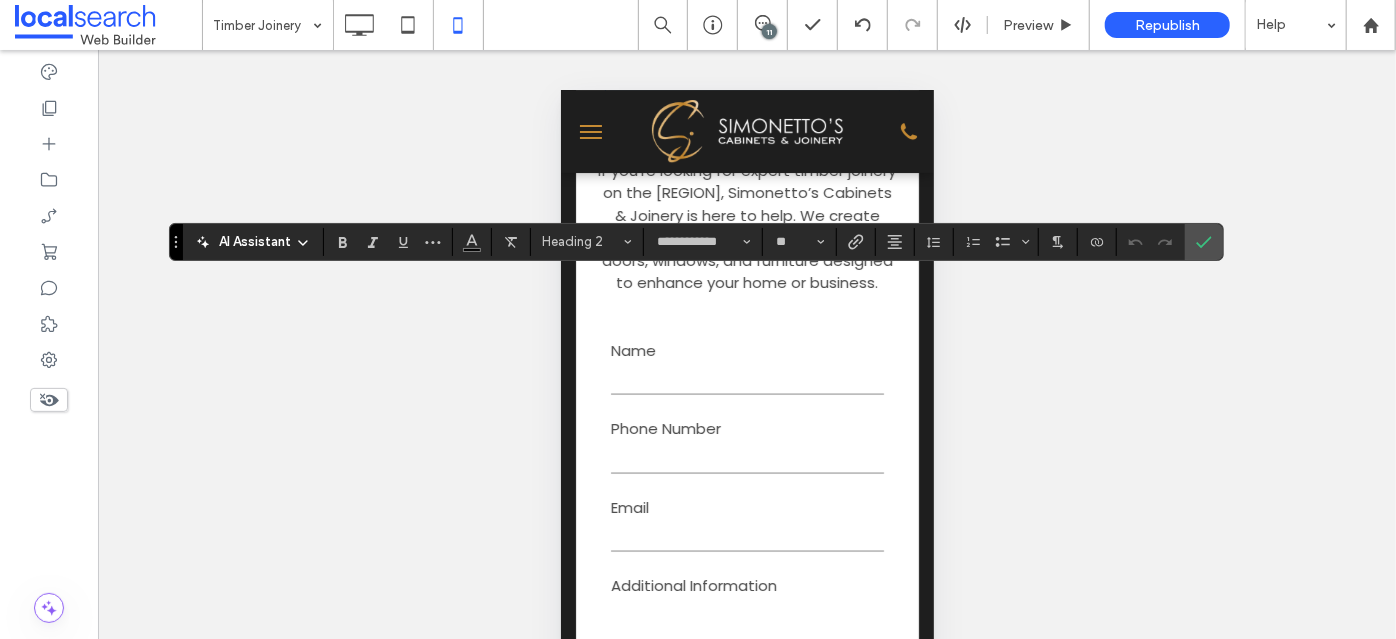 type on "**" 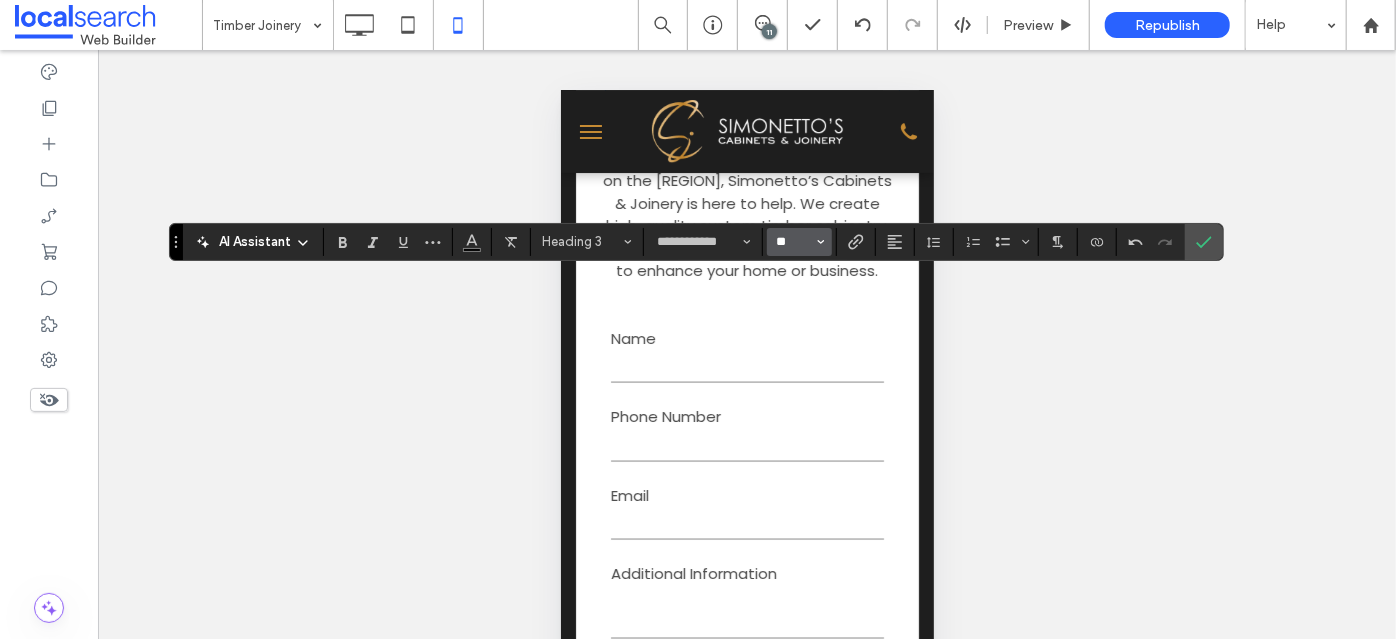 click on "**" at bounding box center [793, 242] 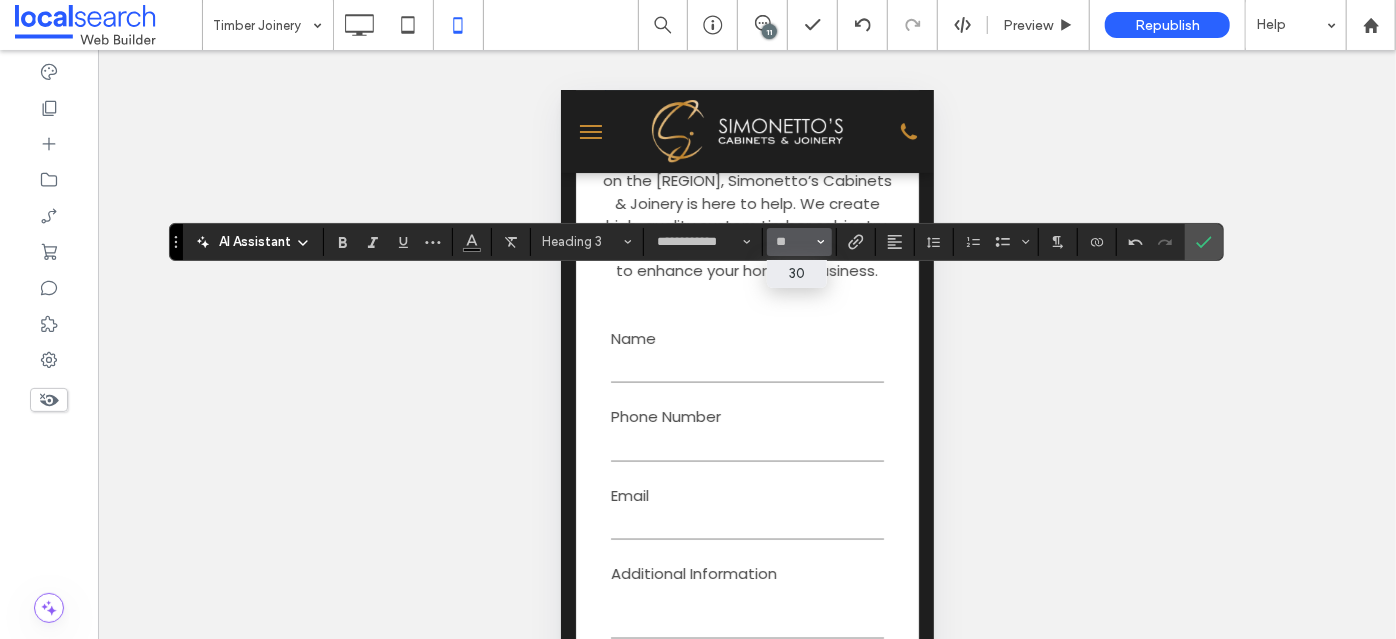 type on "**" 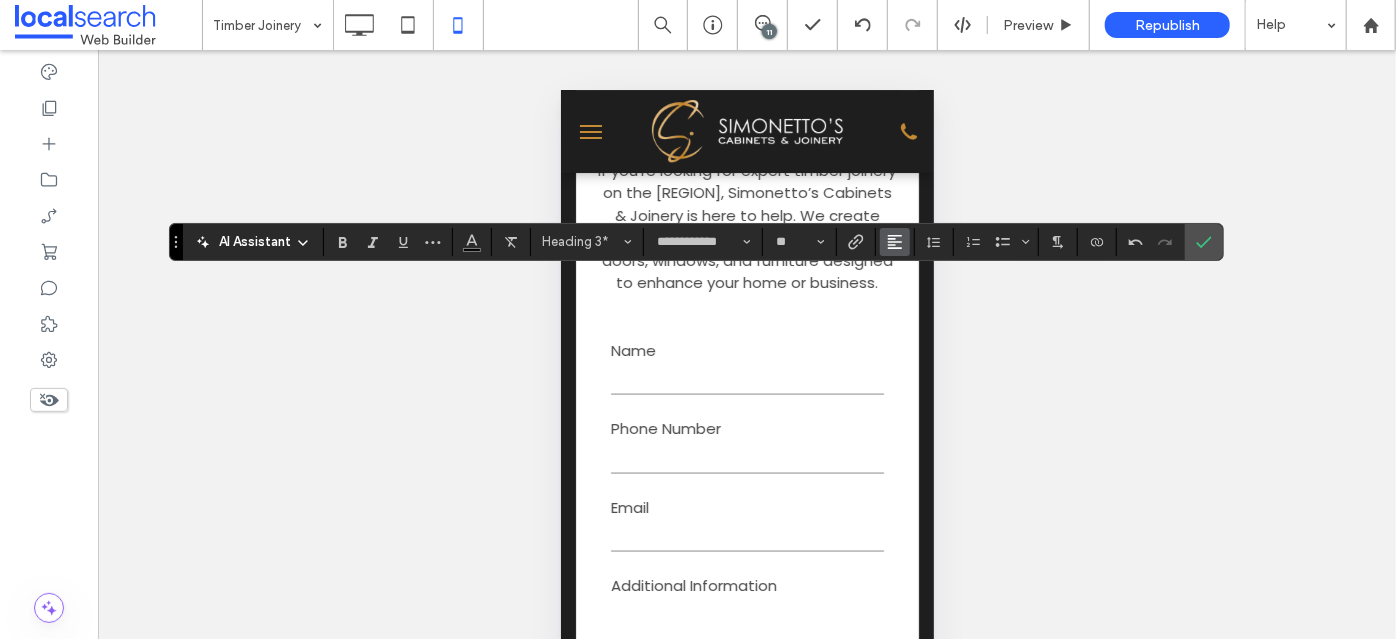 click 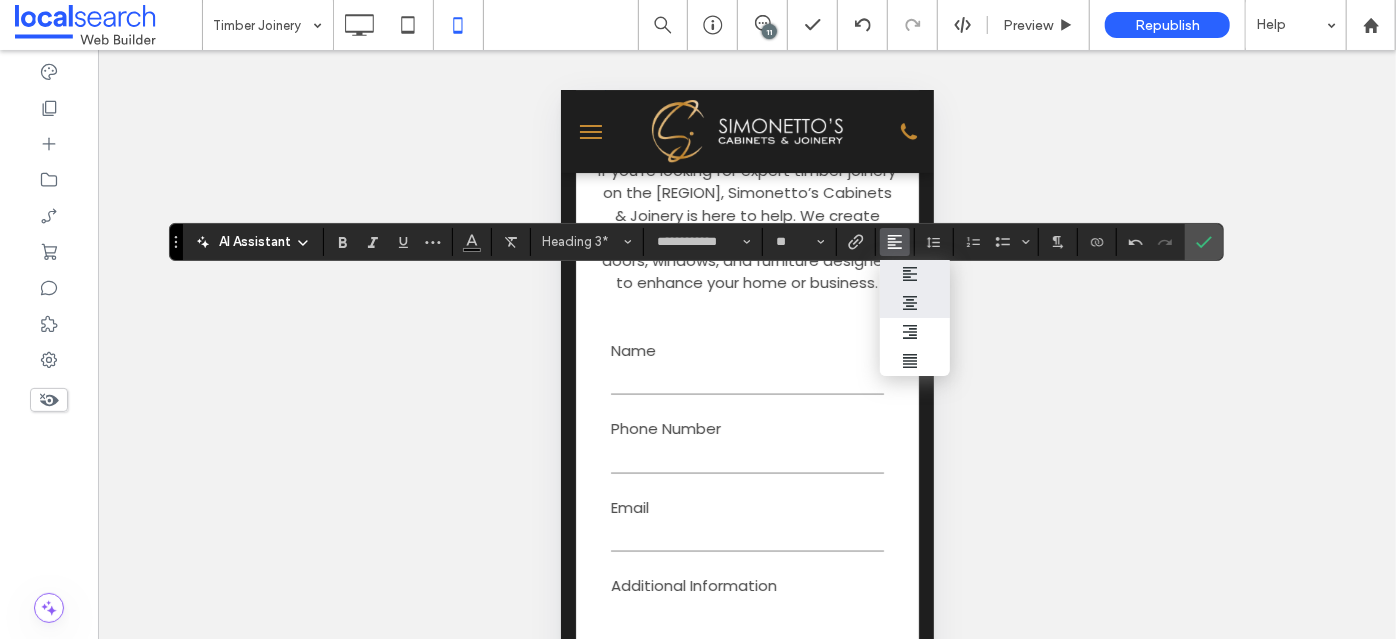 click at bounding box center [915, 303] 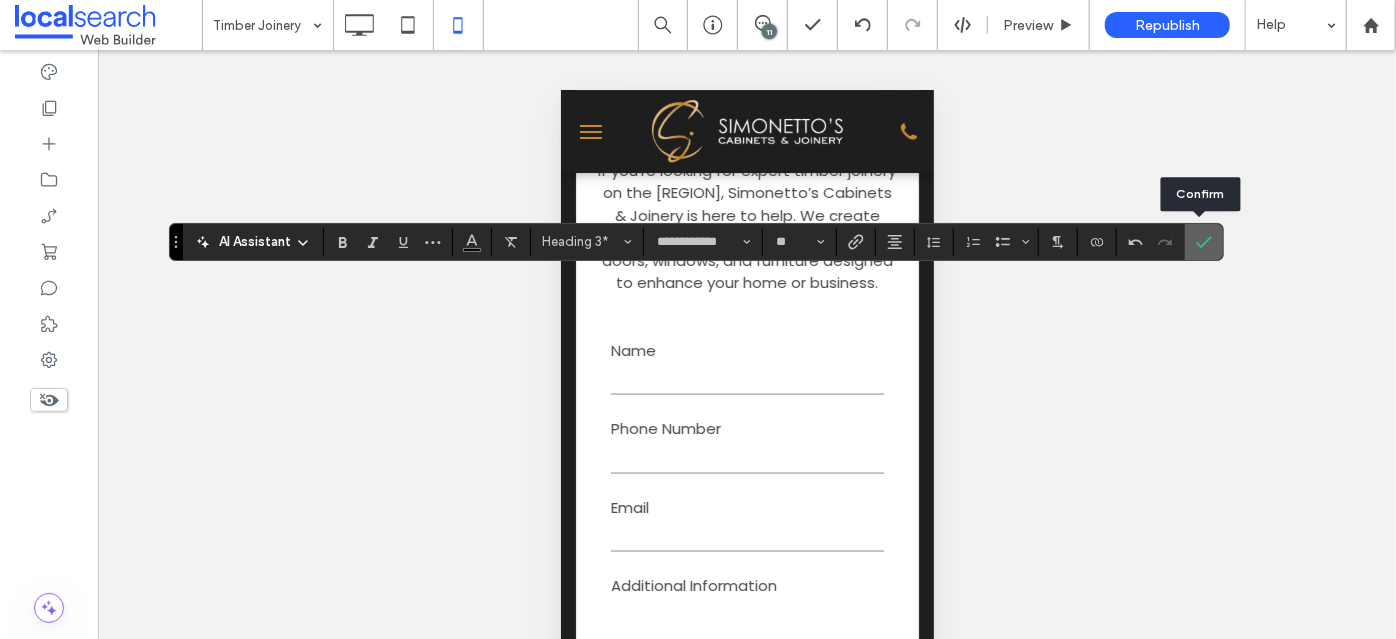 click 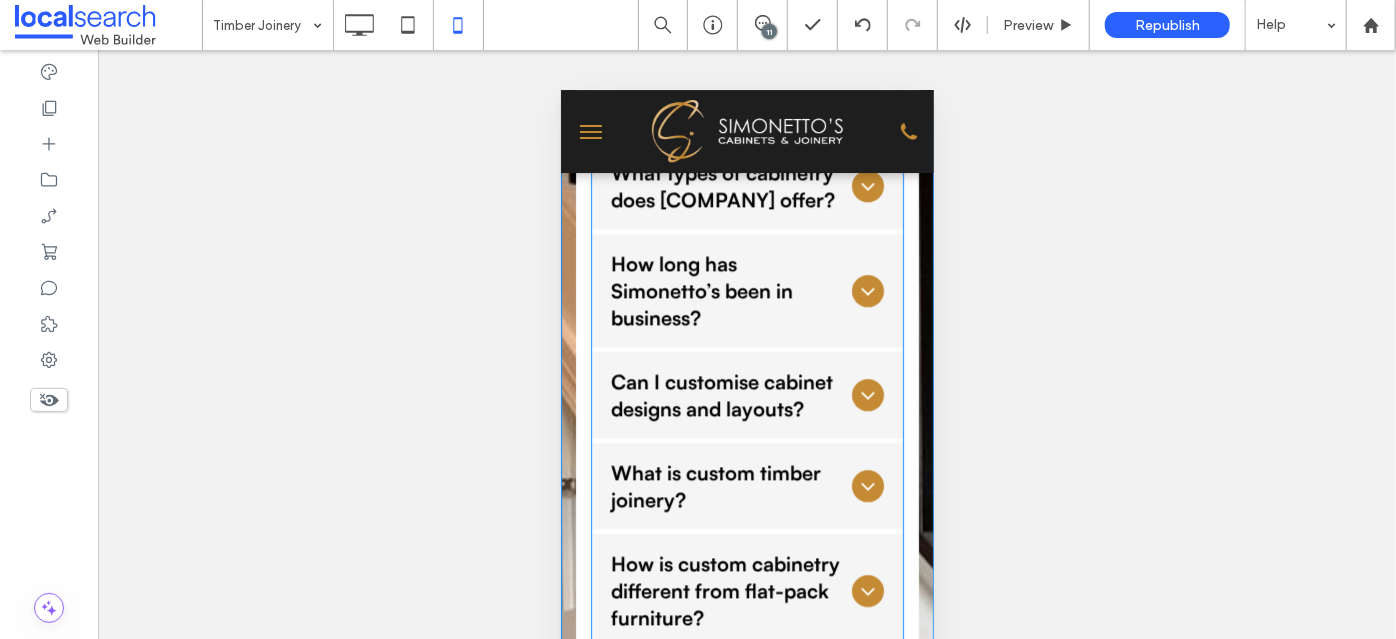 scroll, scrollTop: 6636, scrollLeft: 0, axis: vertical 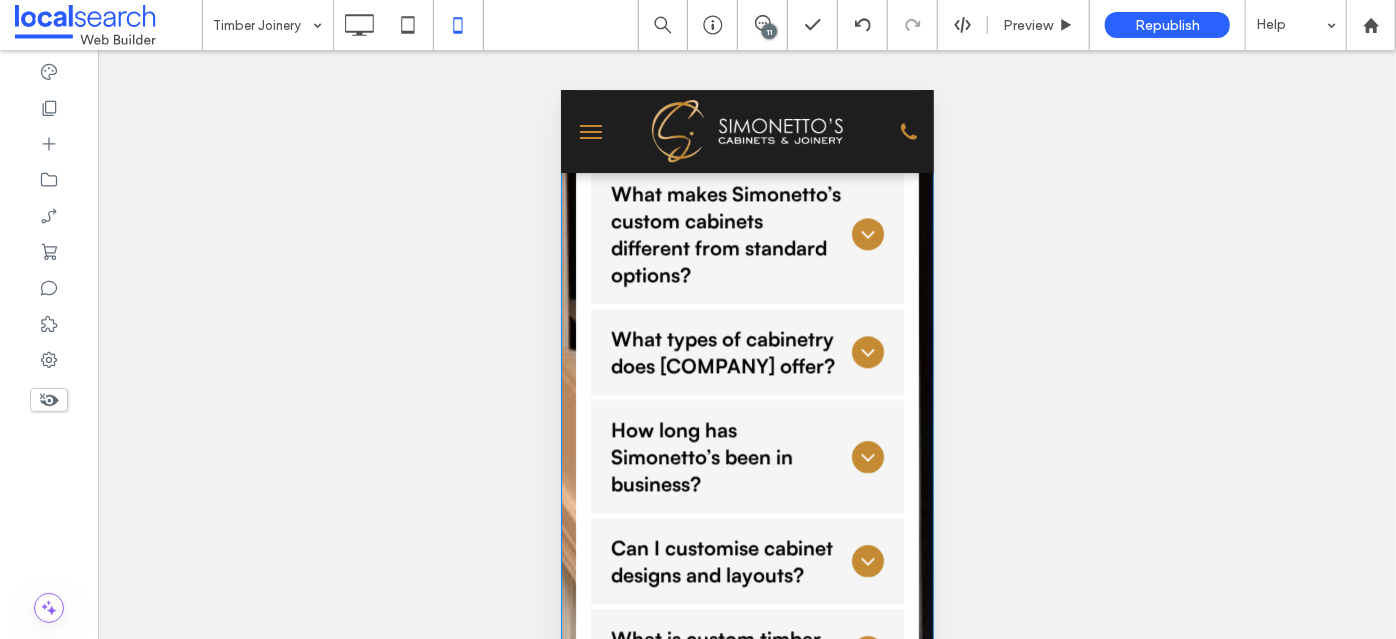 click on "Custom Cabinets FAQs" at bounding box center [746, 93] 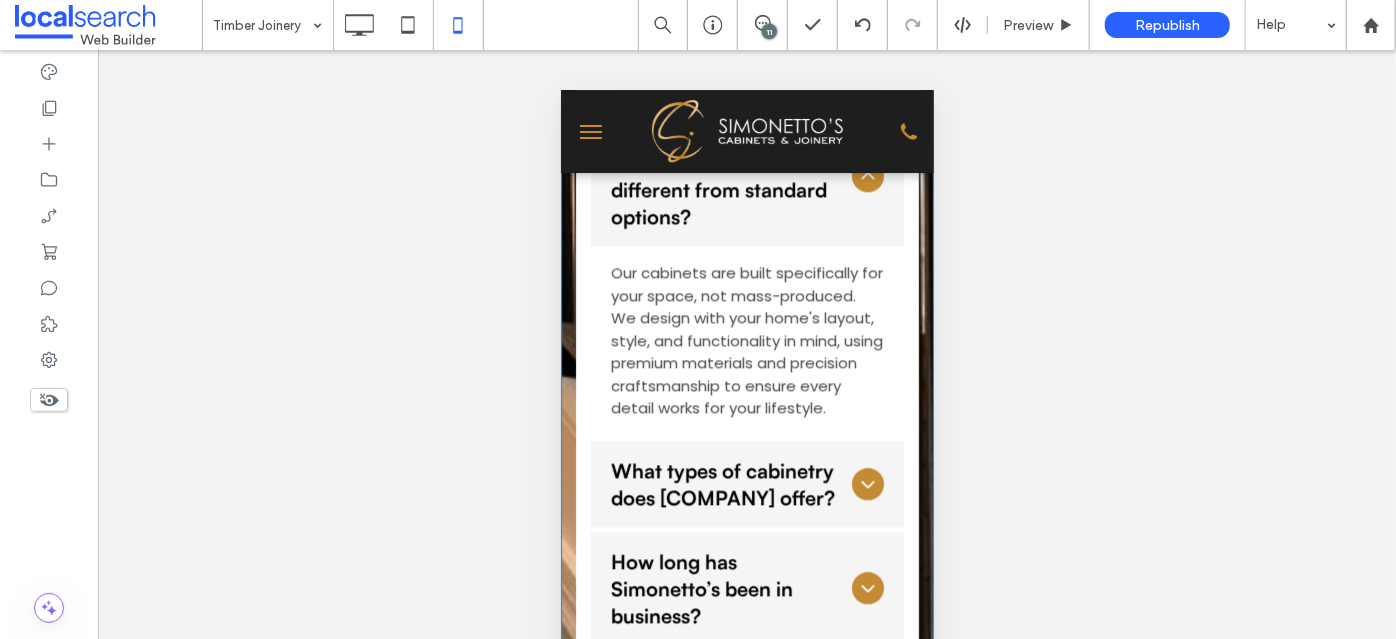 click on "Custom Cabinets FAQs" at bounding box center [747, 64] 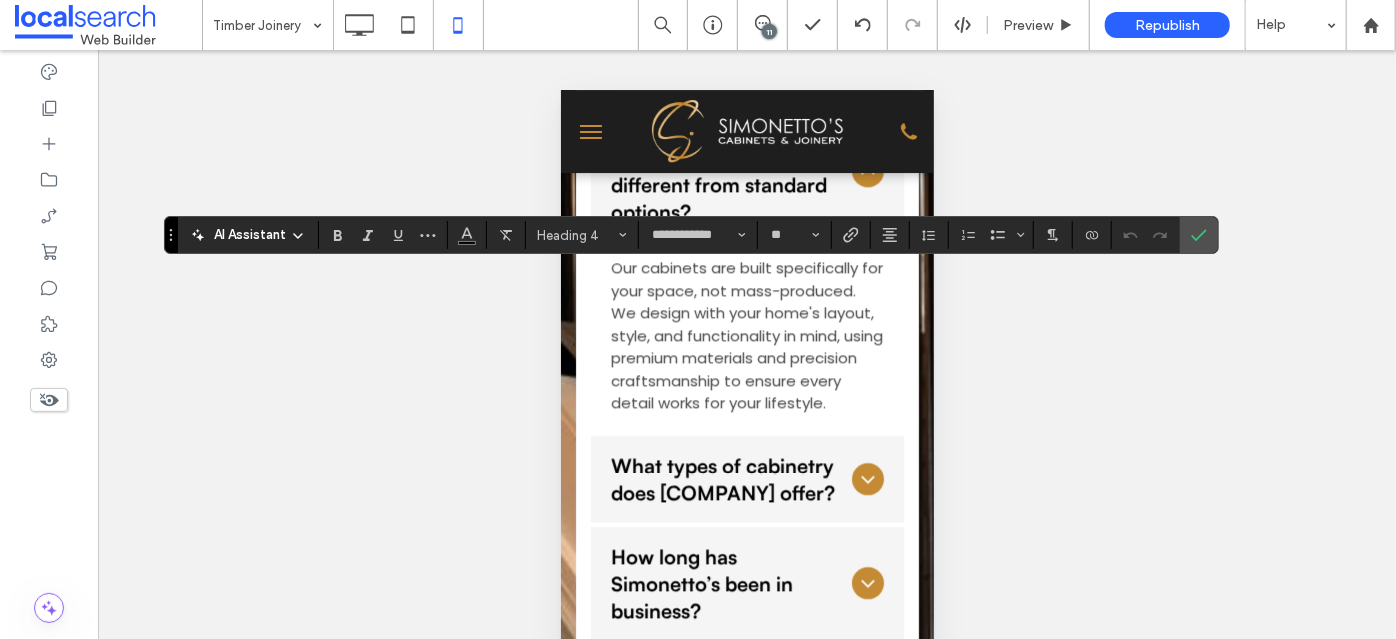 click on "**********" at bounding box center [746, 61] 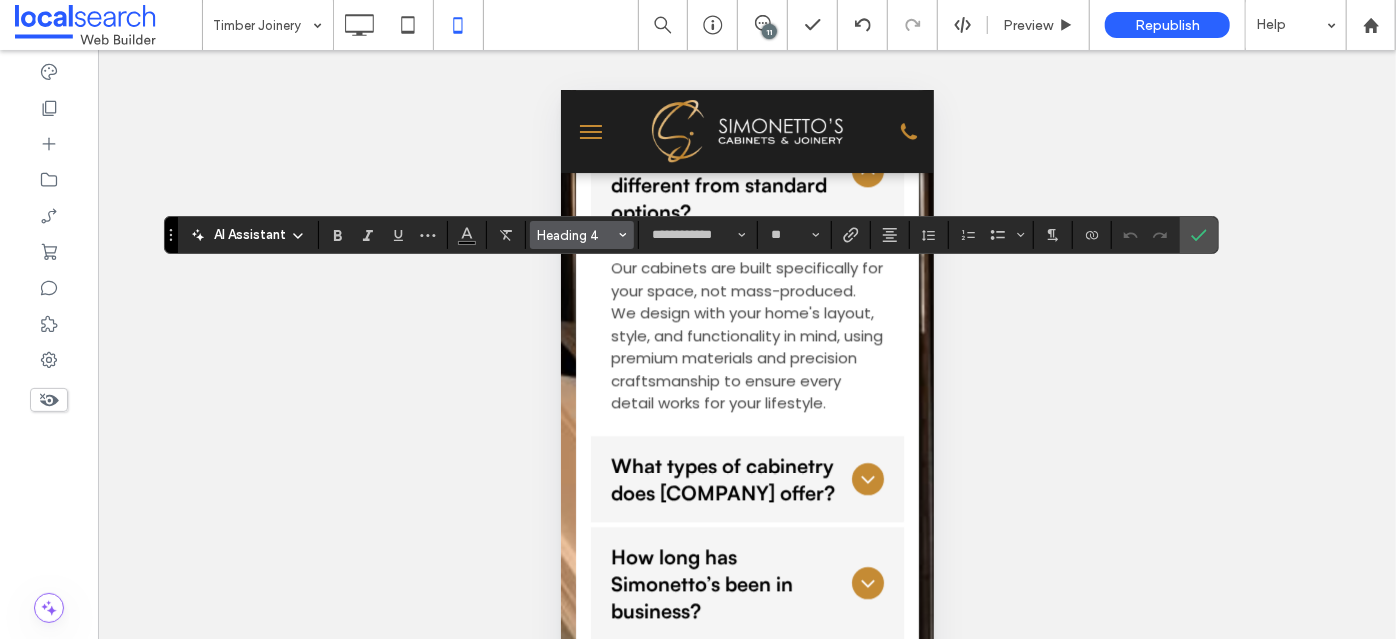 click on "Heading 4" at bounding box center (576, 235) 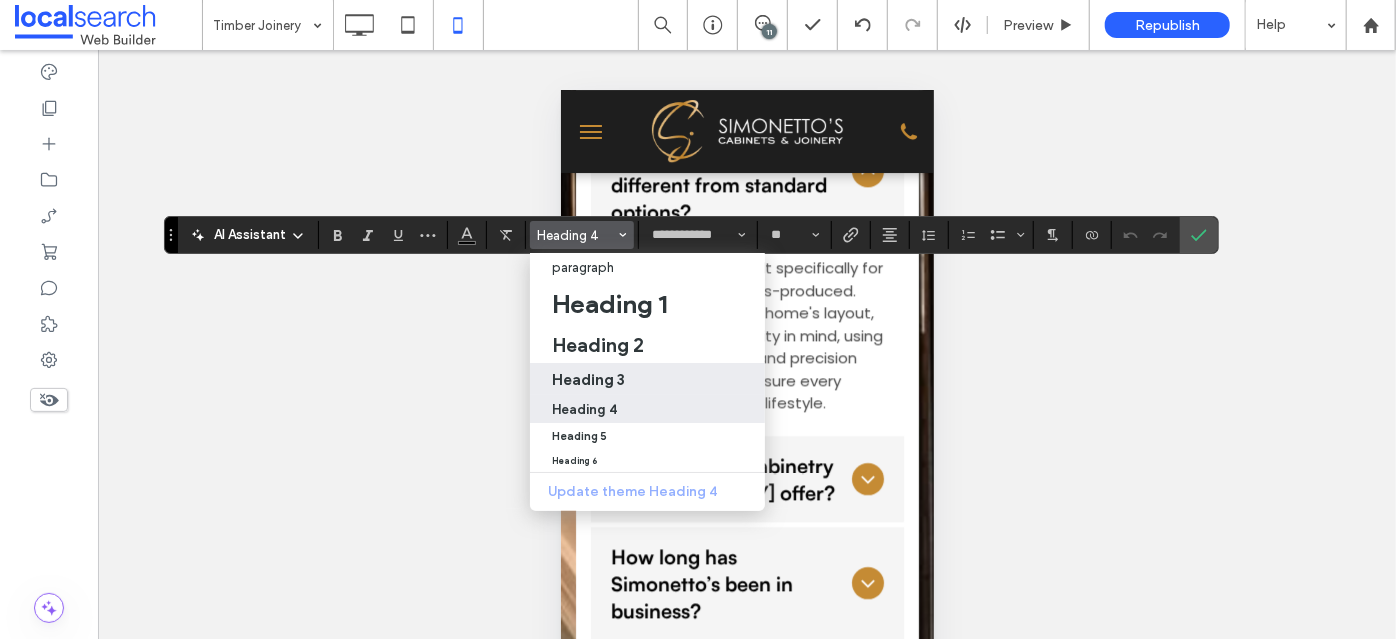 click on "Heading 3" at bounding box center (588, 379) 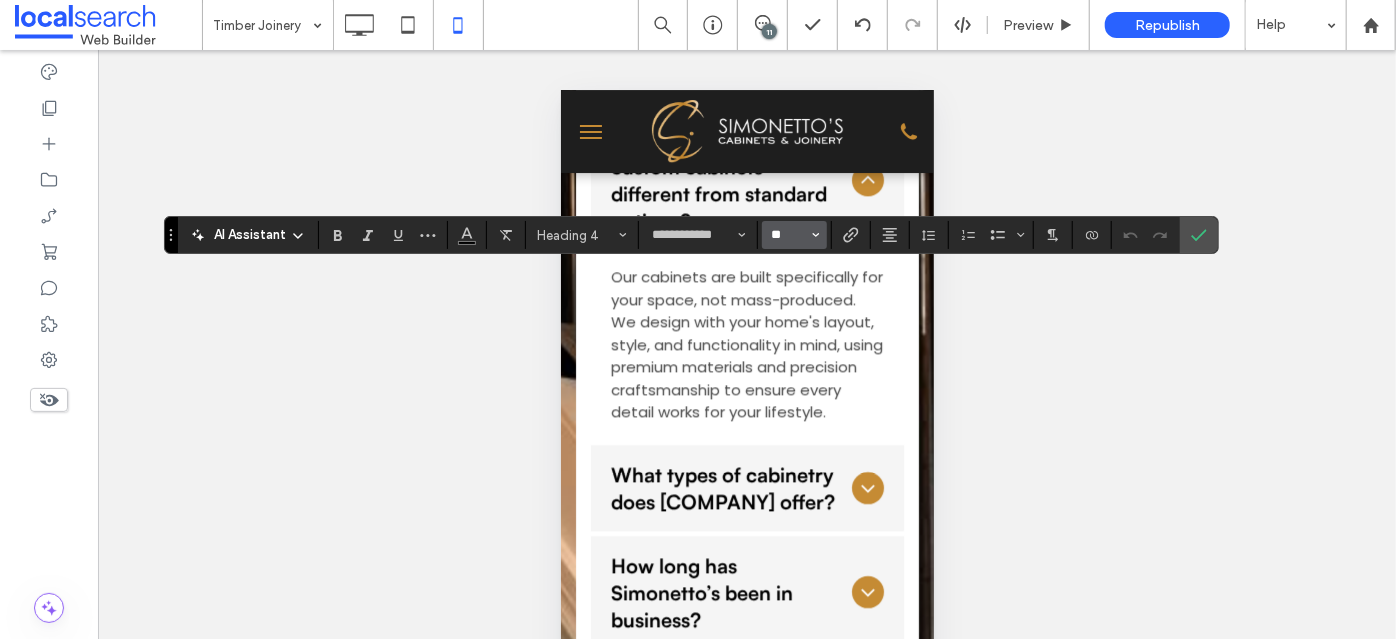 click on "**" at bounding box center (788, 235) 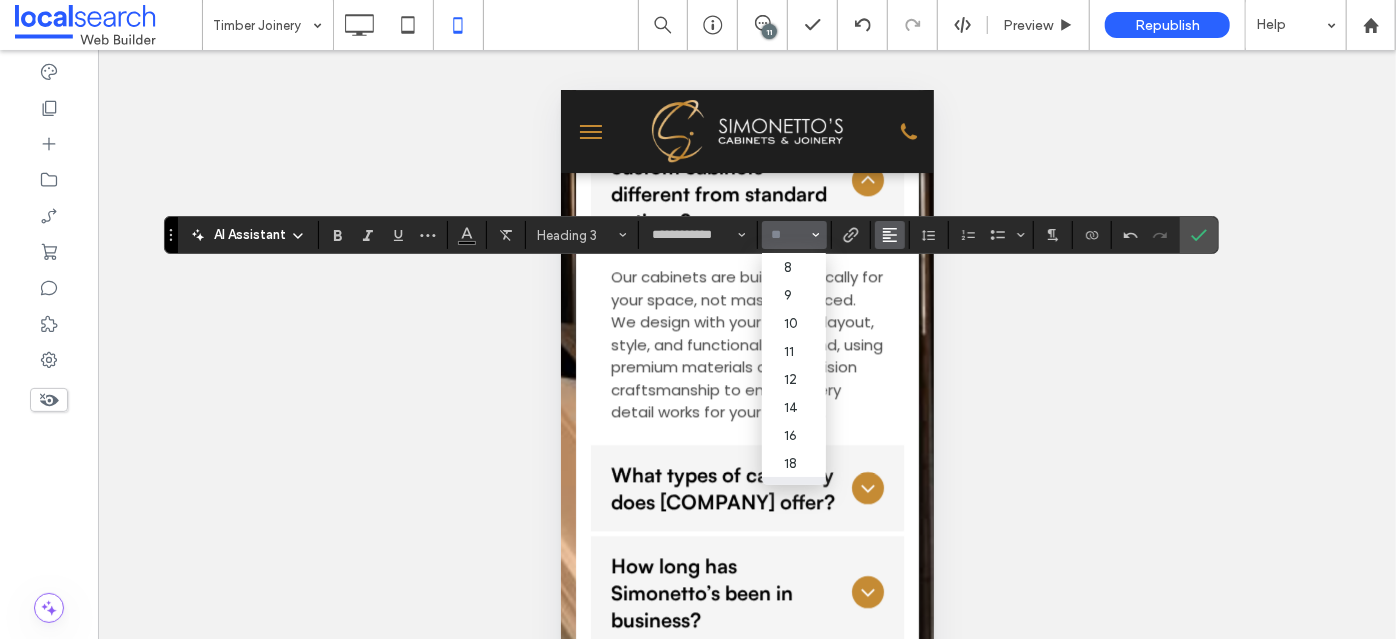 click 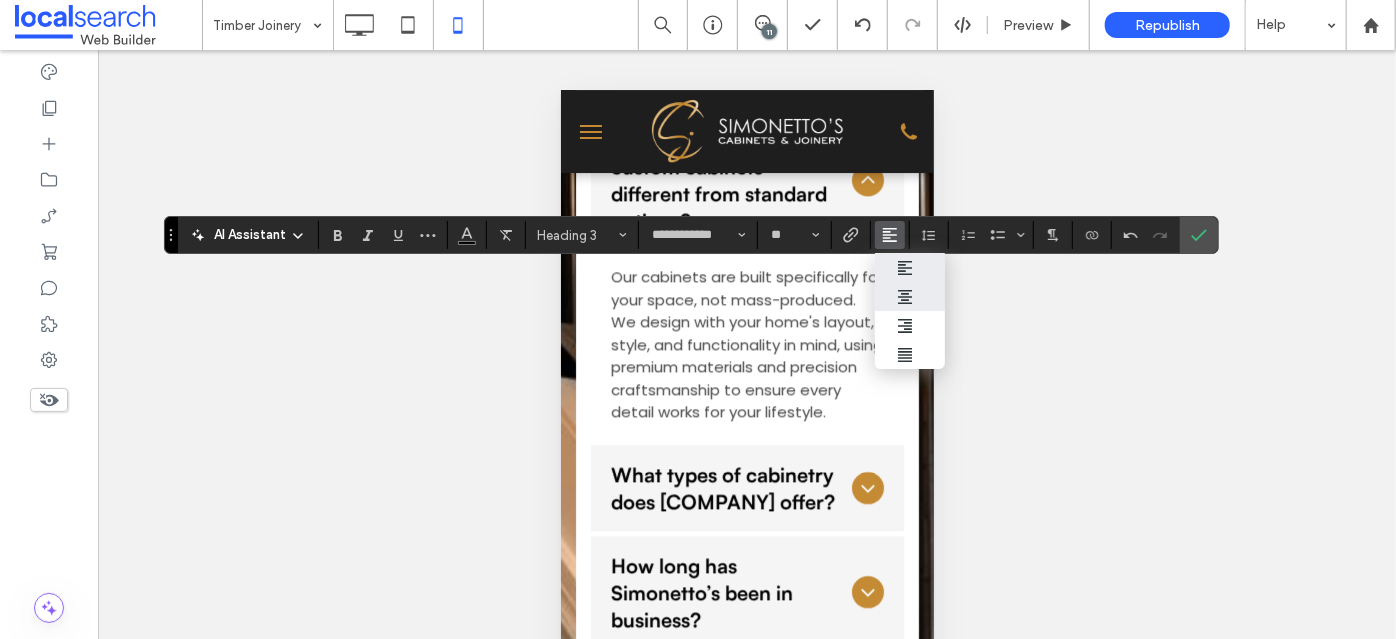 click 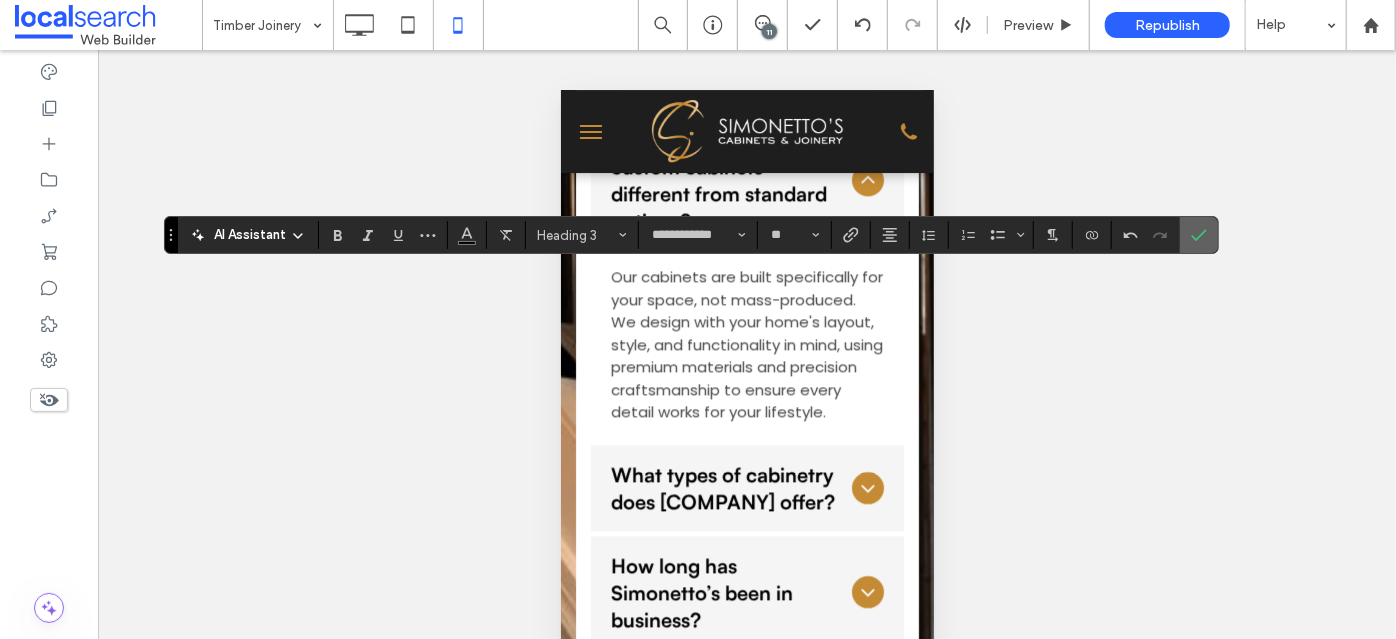 click 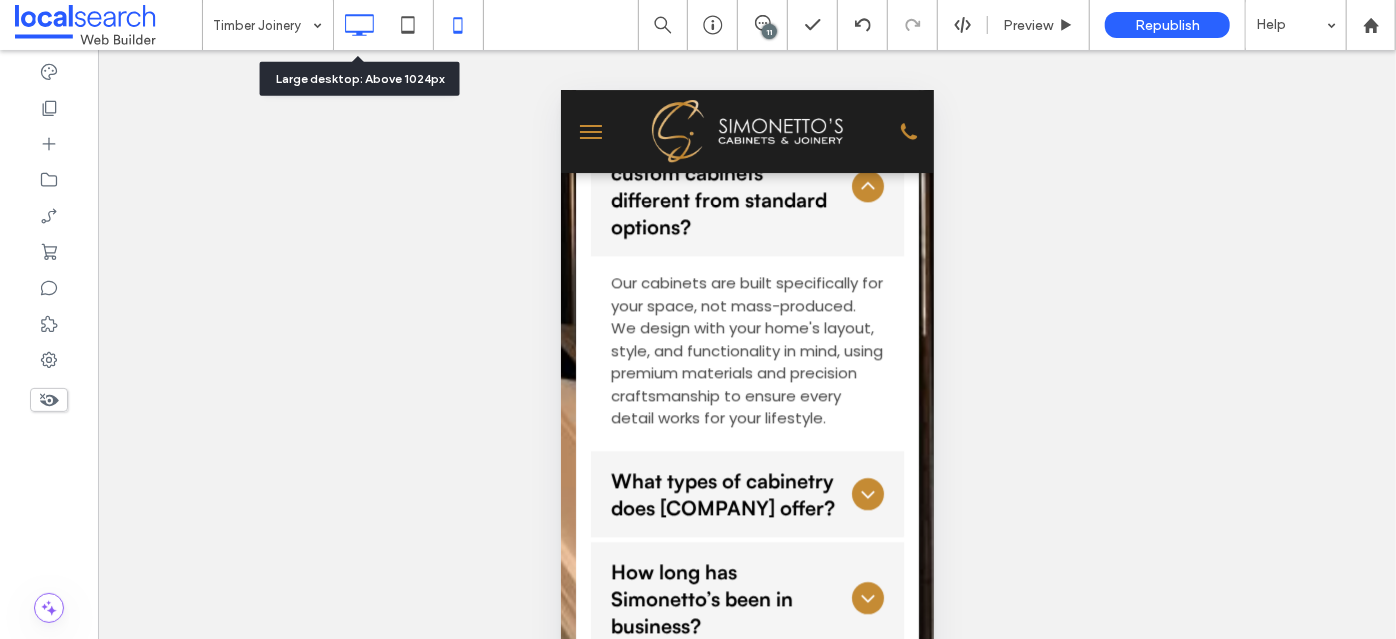click 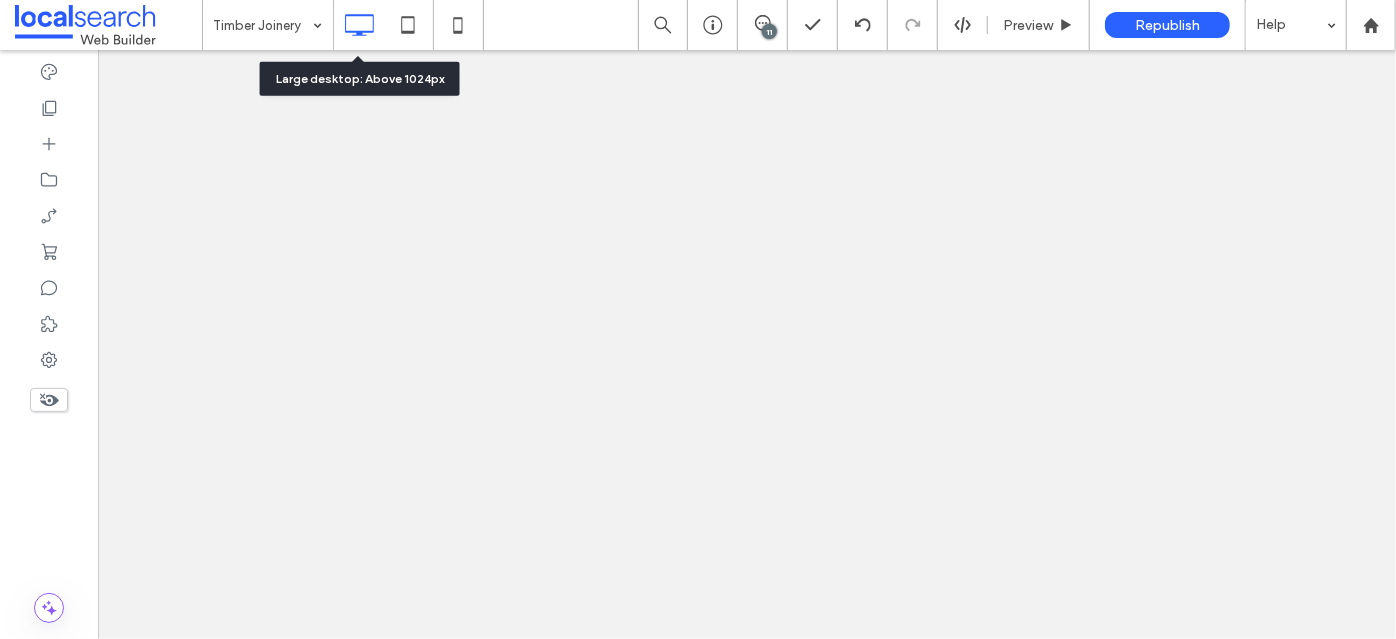 scroll, scrollTop: 0, scrollLeft: 0, axis: both 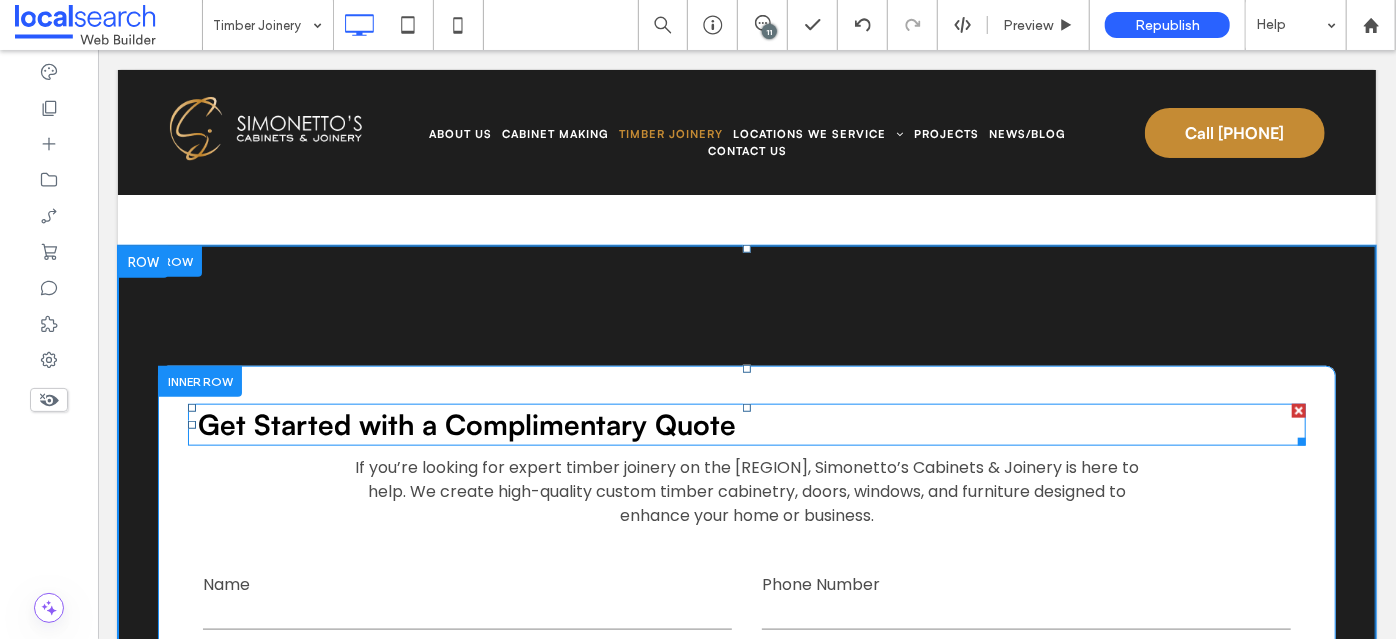 click on "Get Started with a Complimentary Quote" at bounding box center (466, 423) 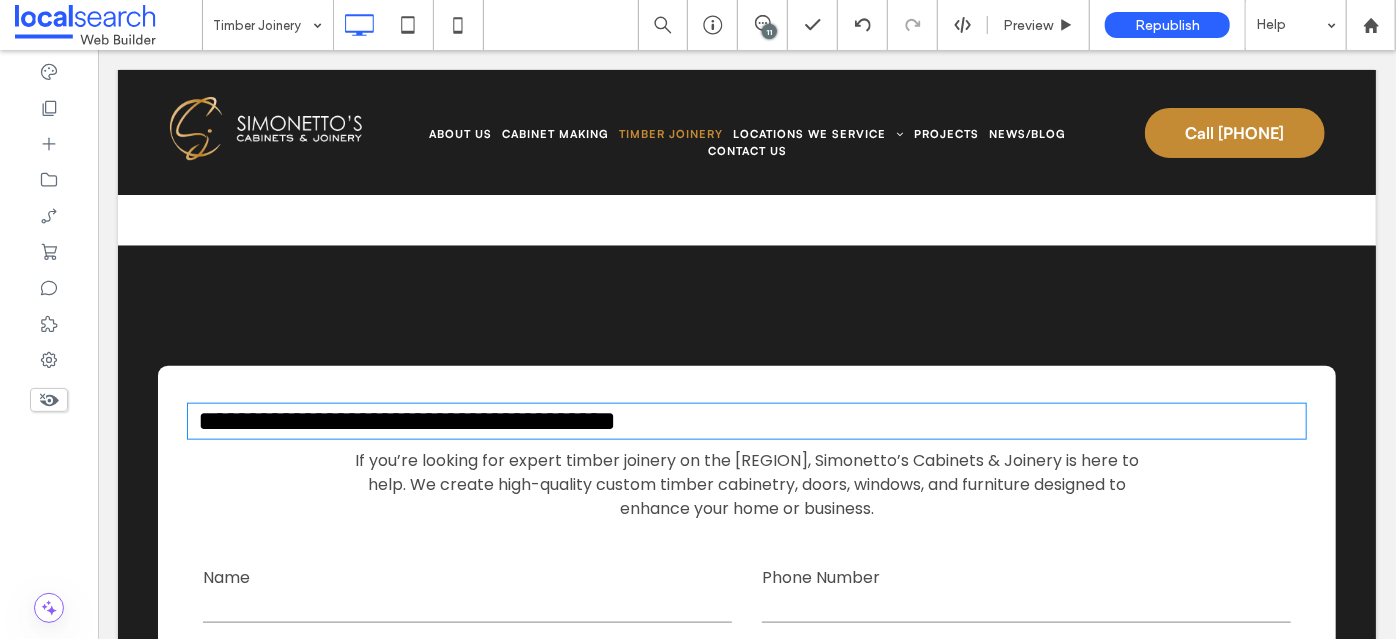 type on "**********" 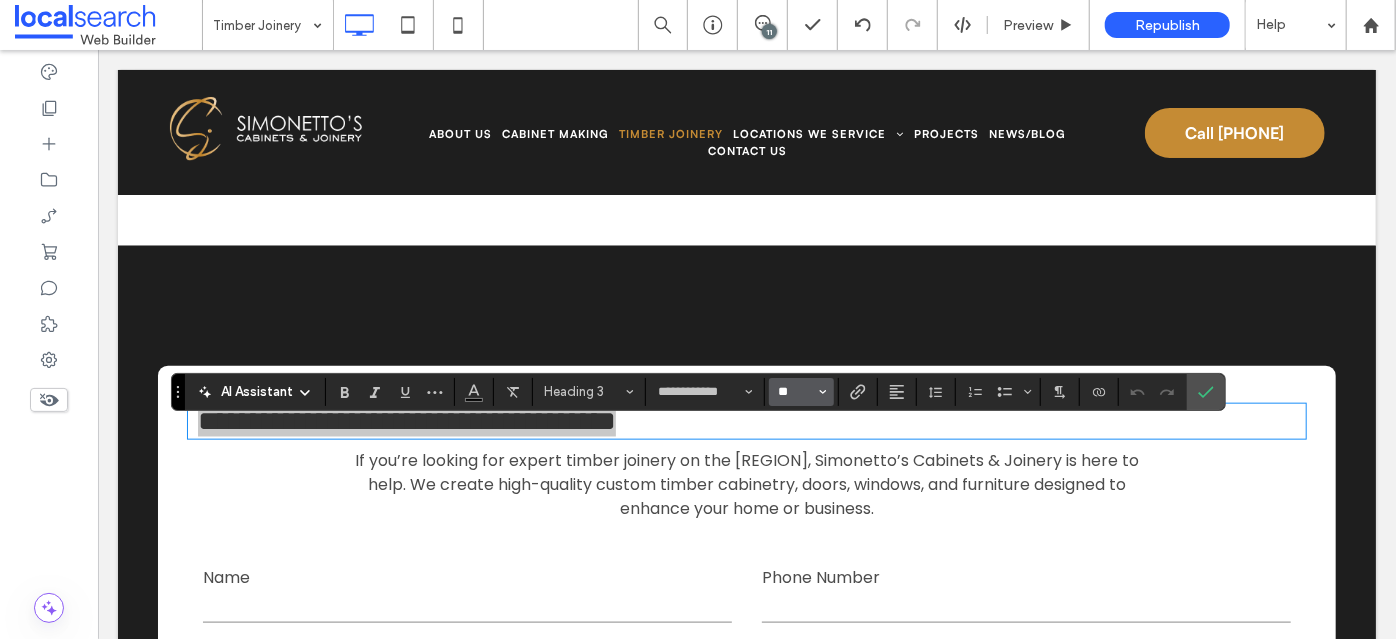 click on "**" at bounding box center (795, 392) 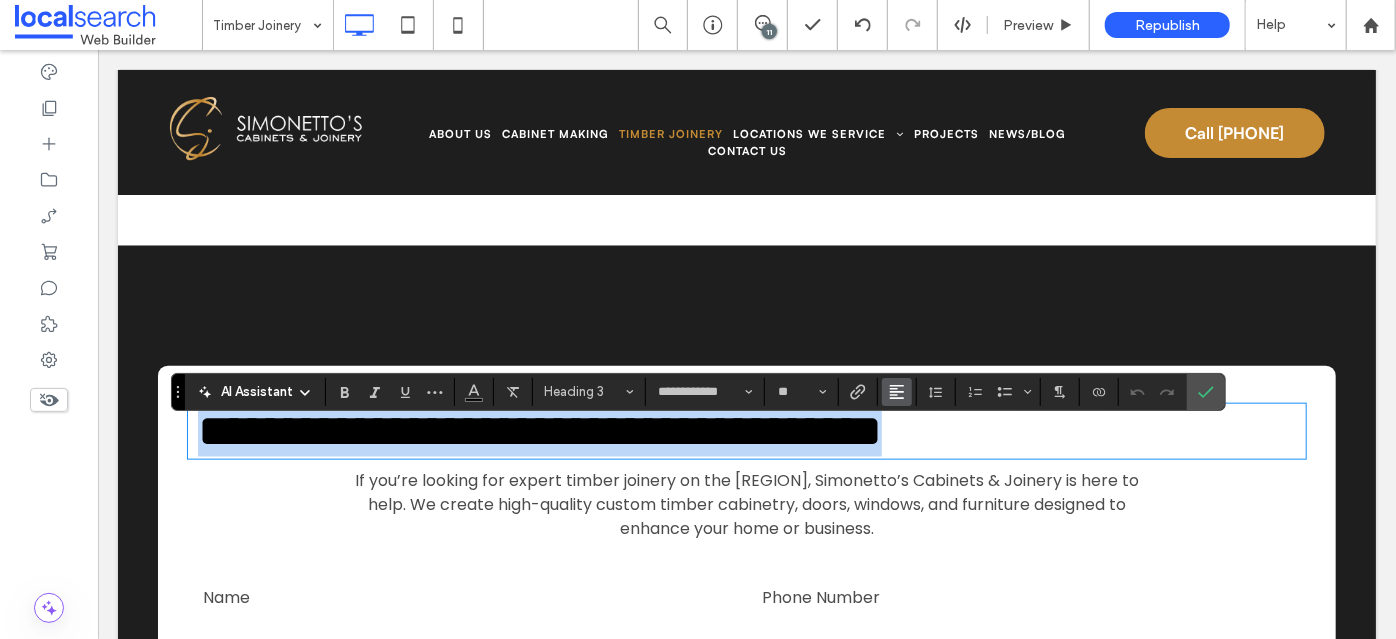 type on "**" 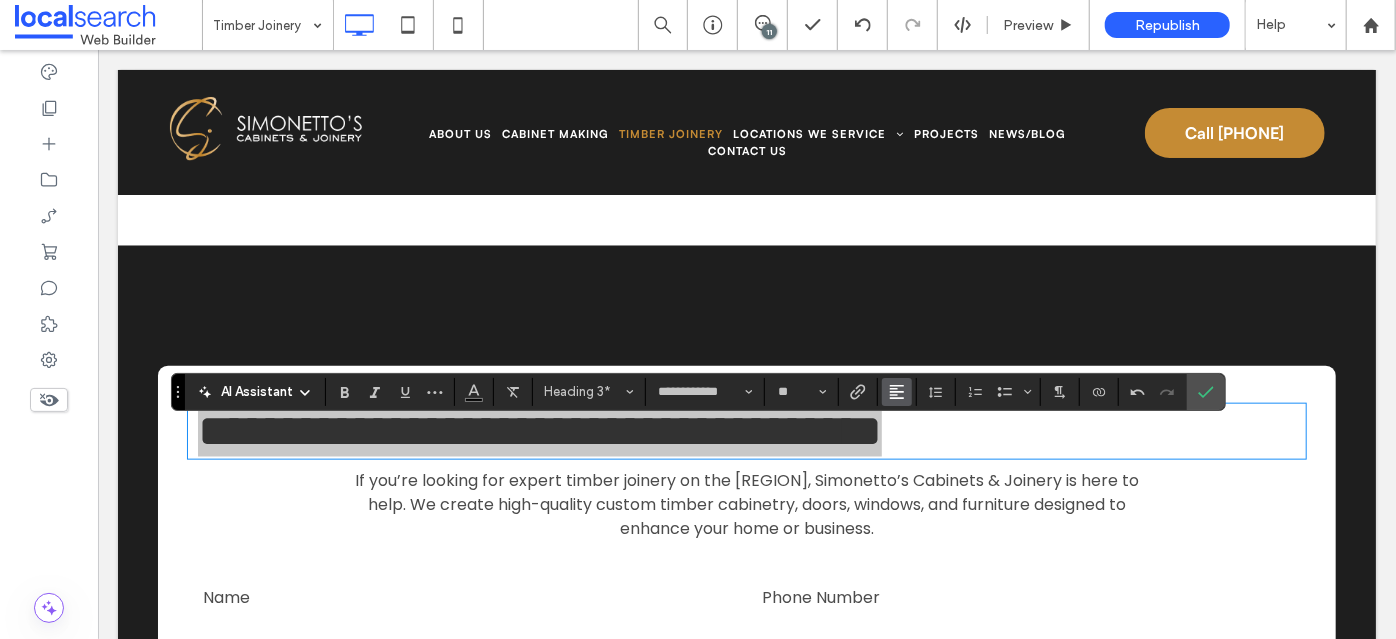 click 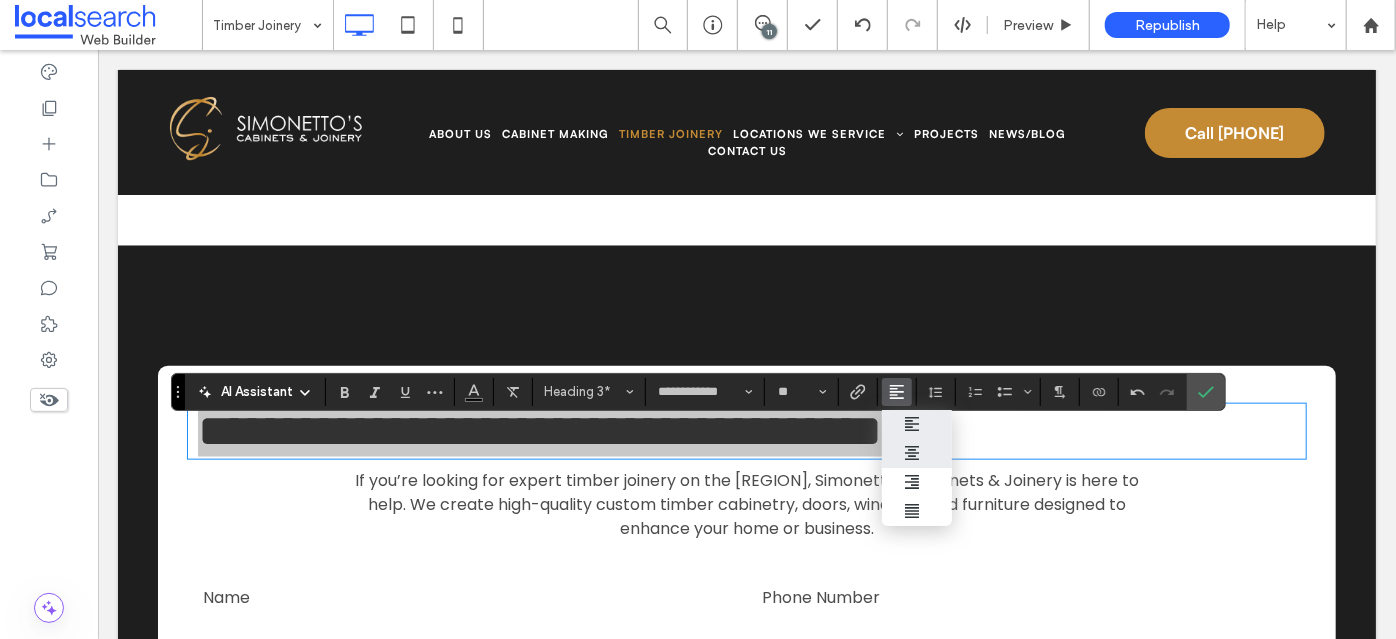click at bounding box center (917, 453) 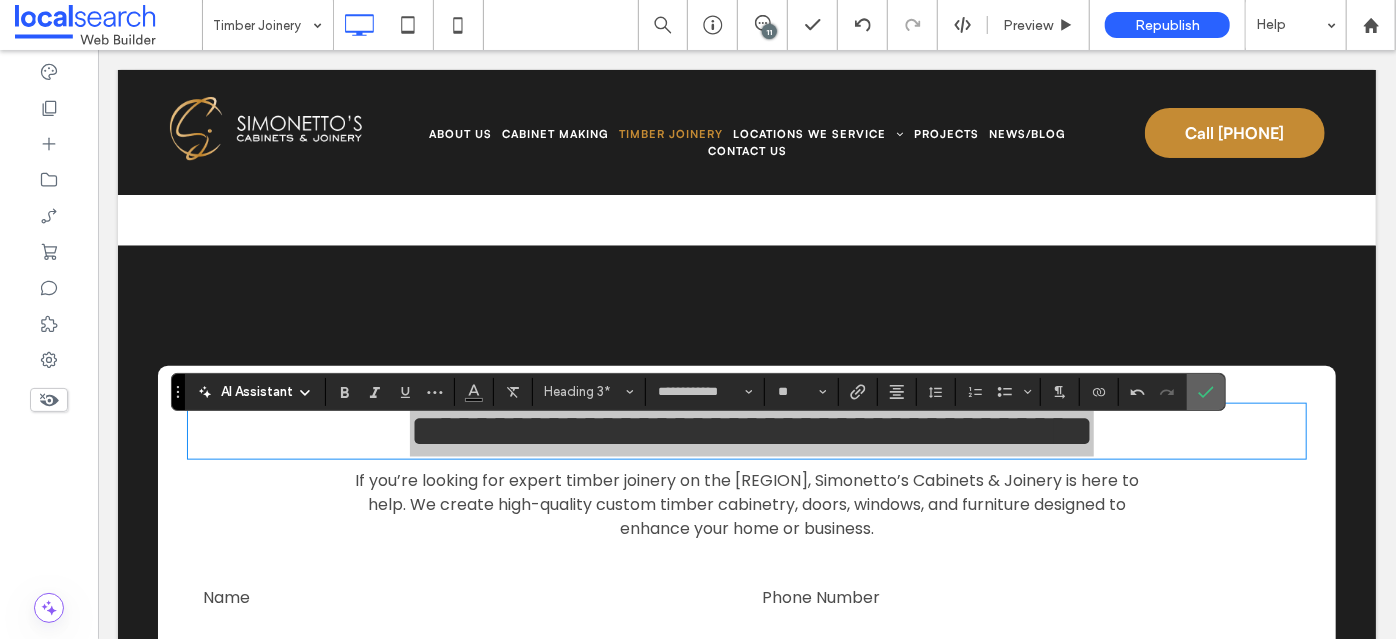 click 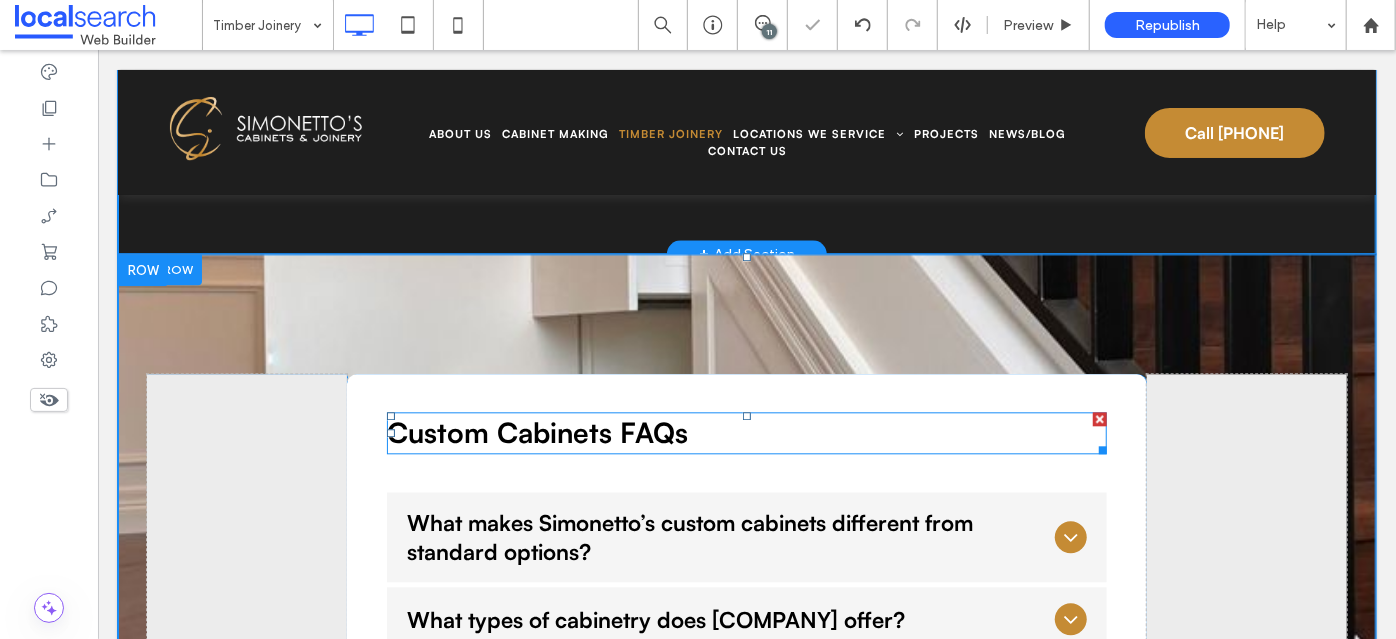 scroll, scrollTop: 6093, scrollLeft: 0, axis: vertical 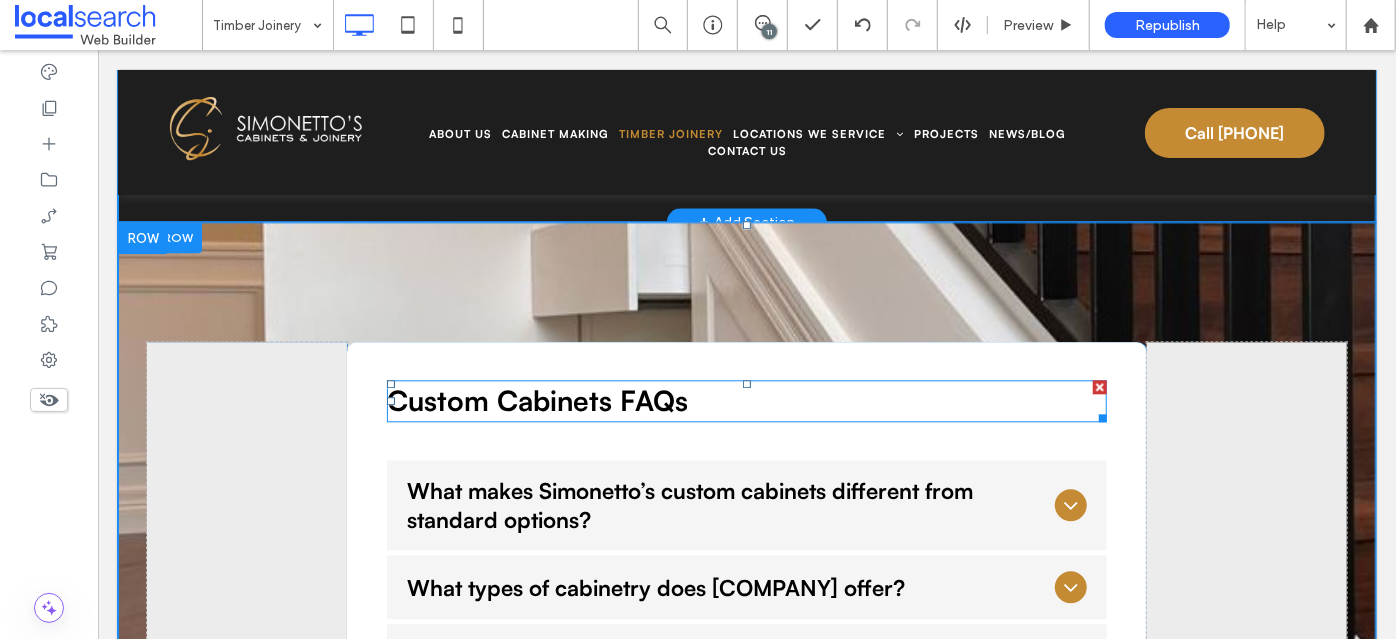 click on "Custom Cabinets FAQs" at bounding box center (536, 399) 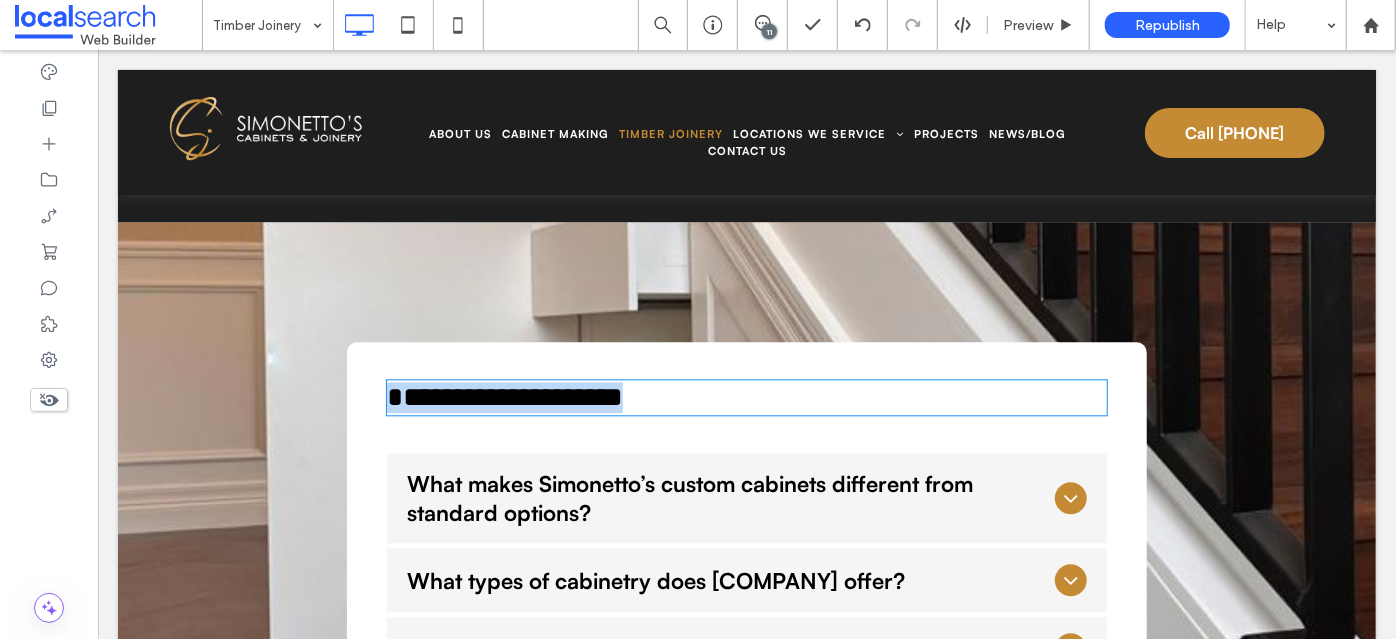 type on "**********" 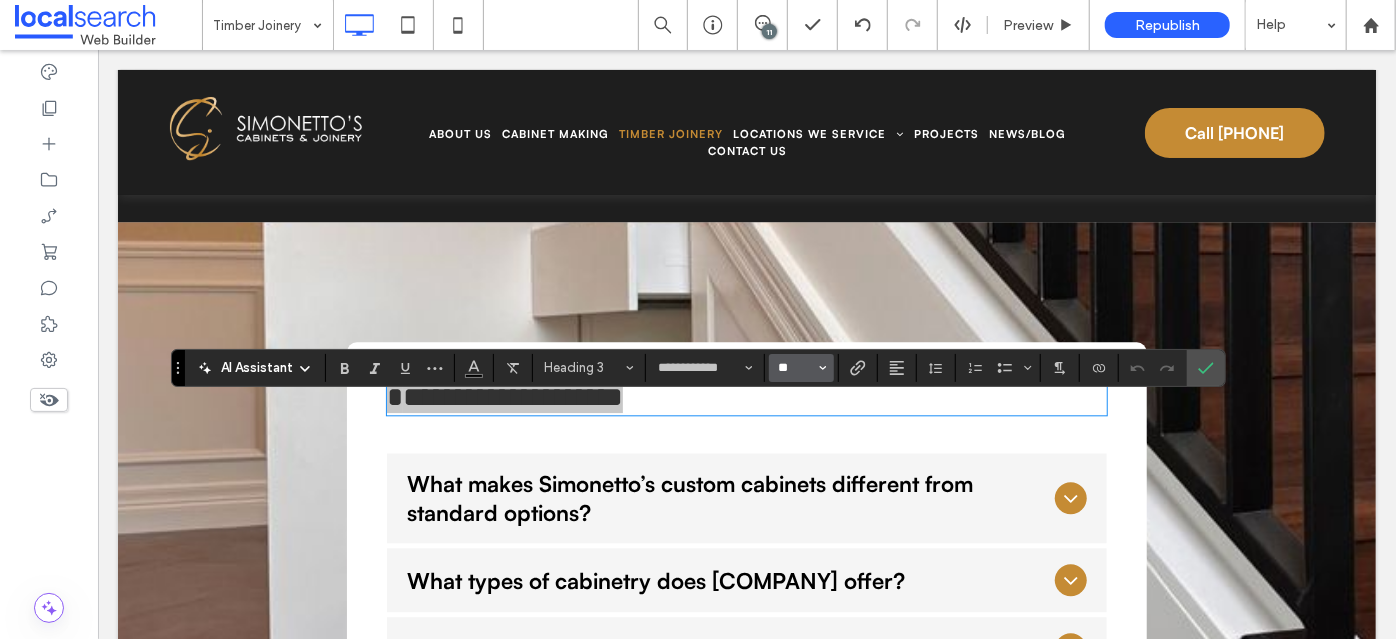 click on "**" at bounding box center (795, 368) 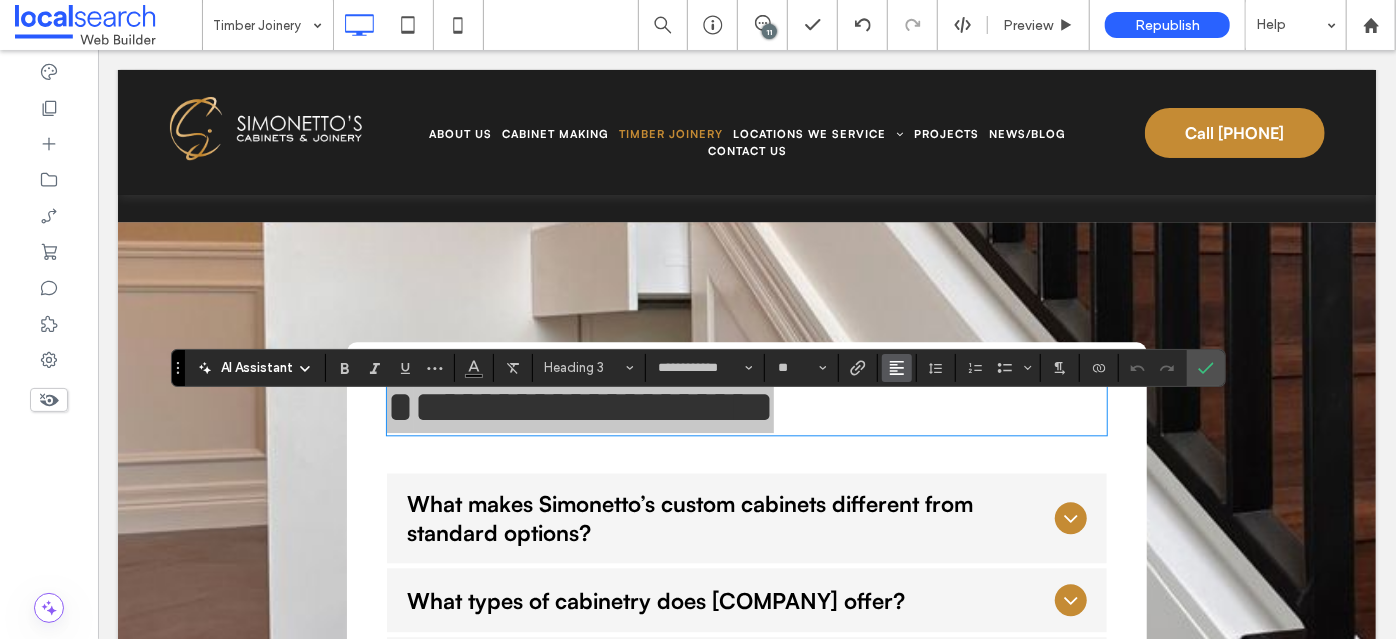 click at bounding box center [897, 368] 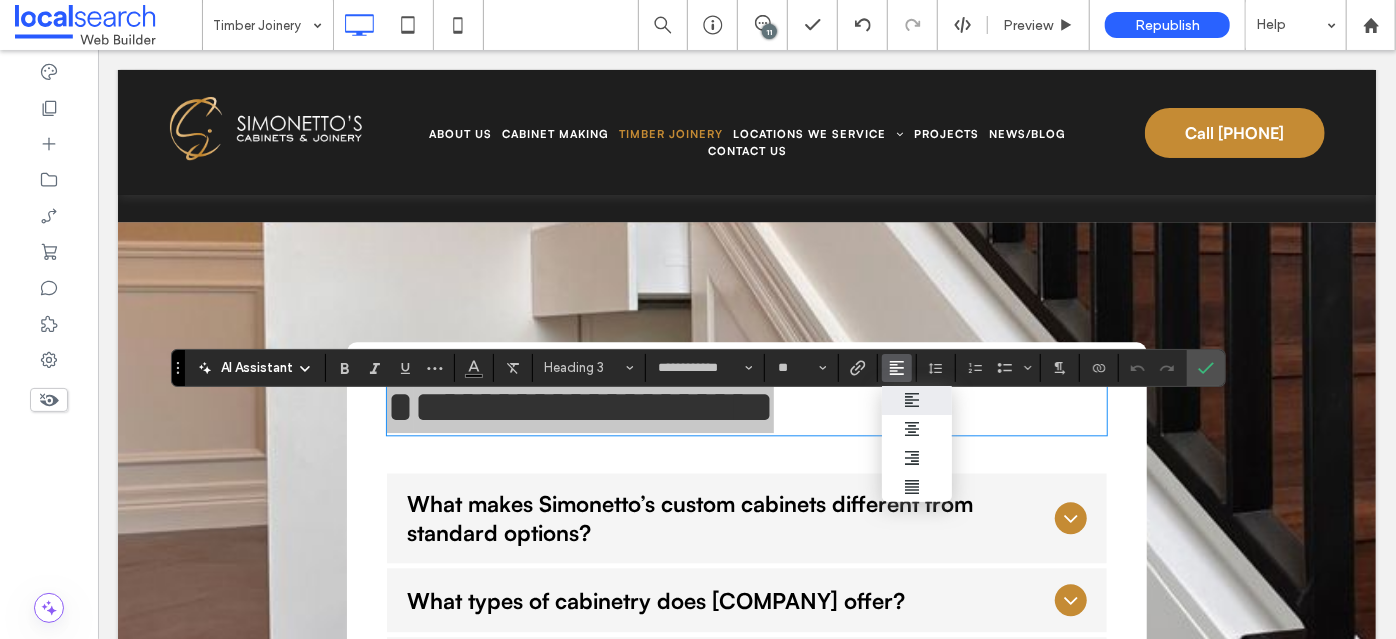 type on "**" 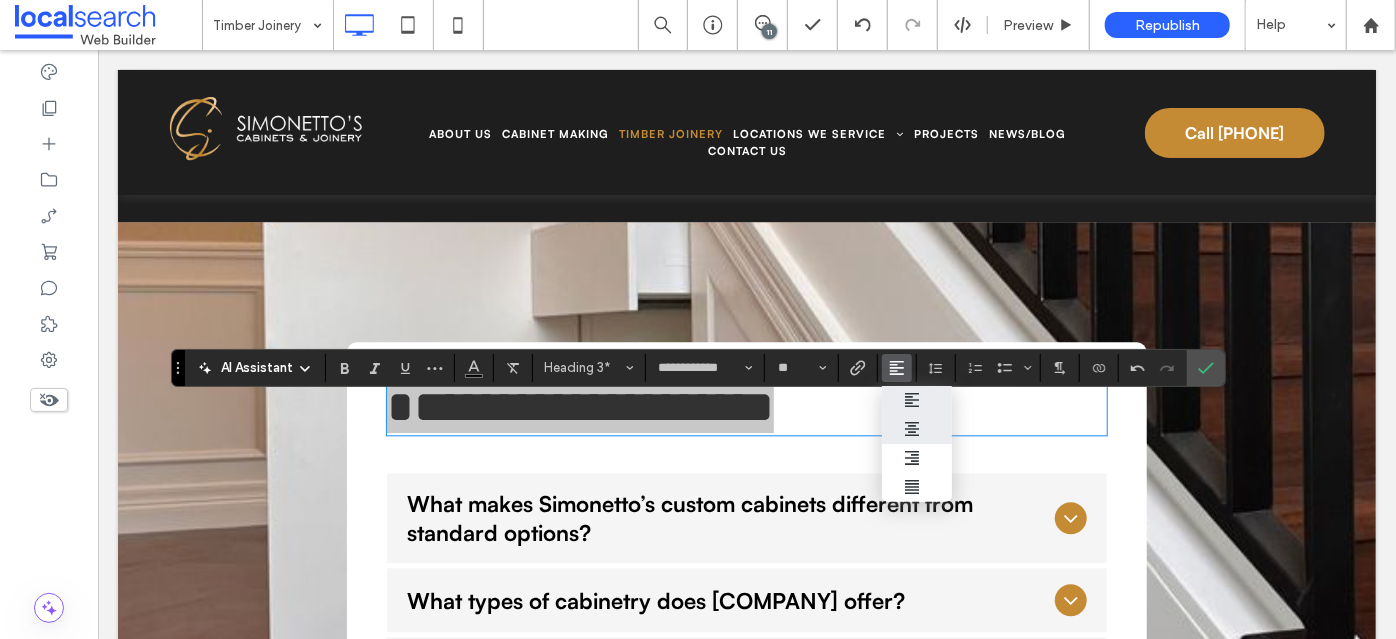 click 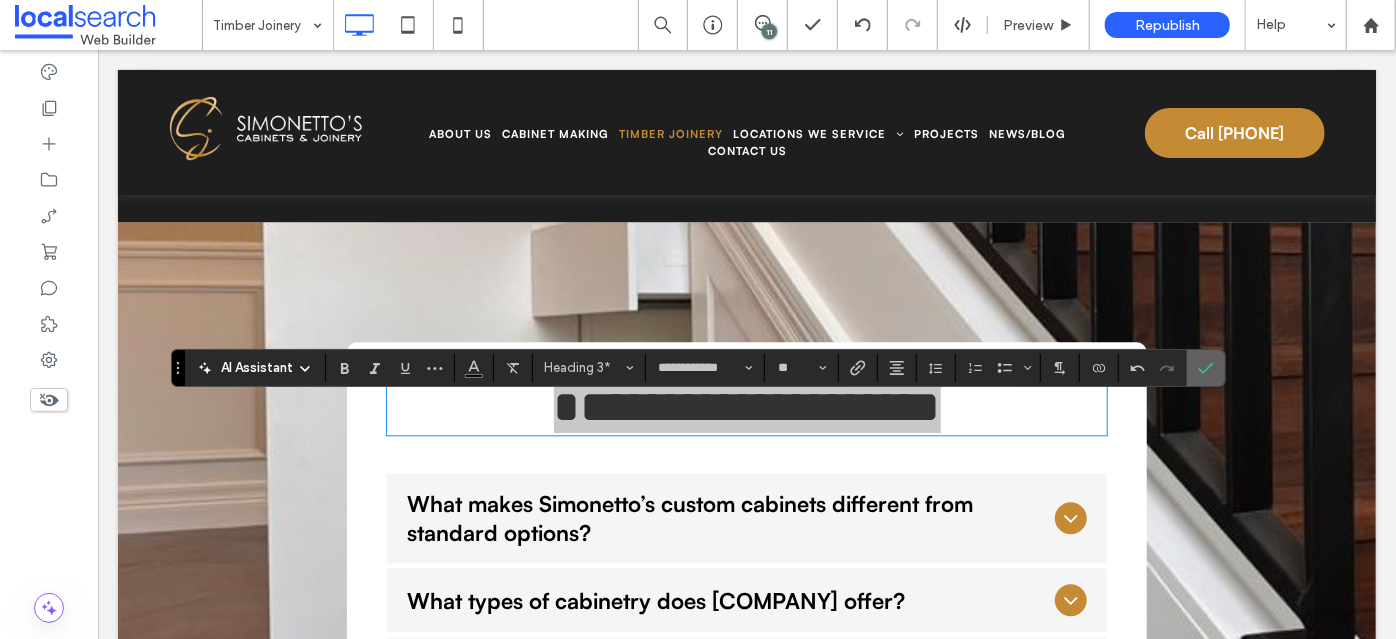 click at bounding box center [1206, 368] 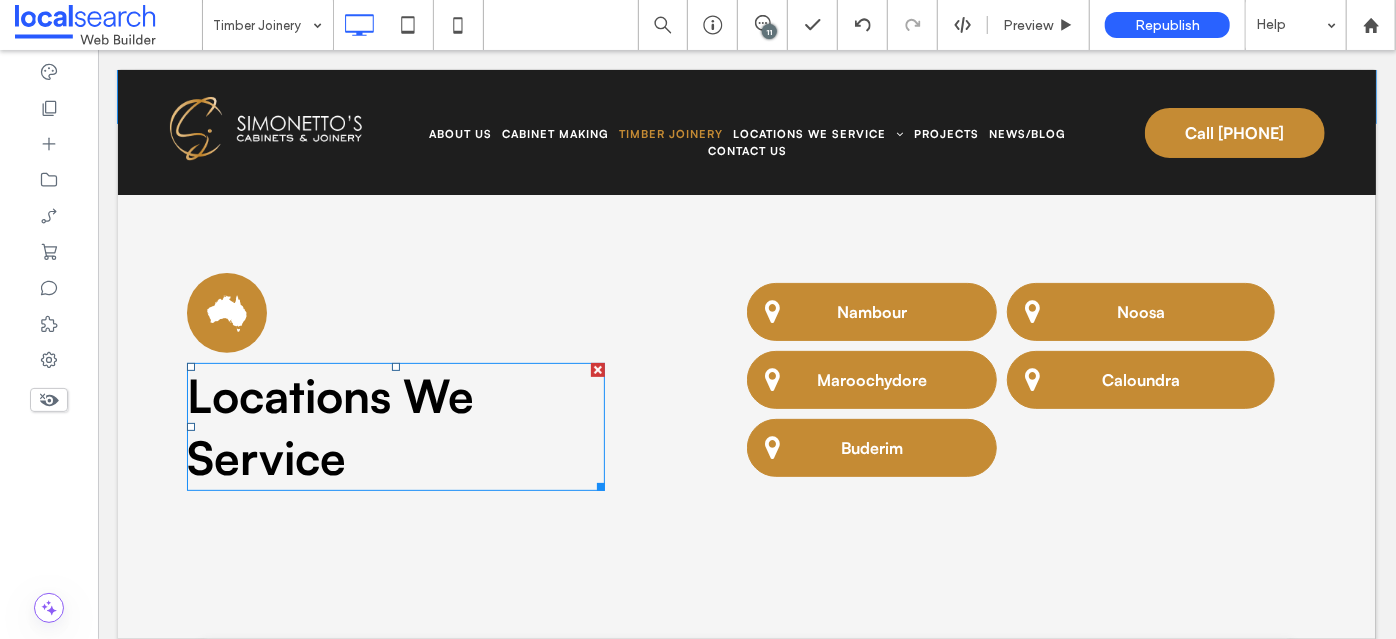 scroll, scrollTop: 7911, scrollLeft: 0, axis: vertical 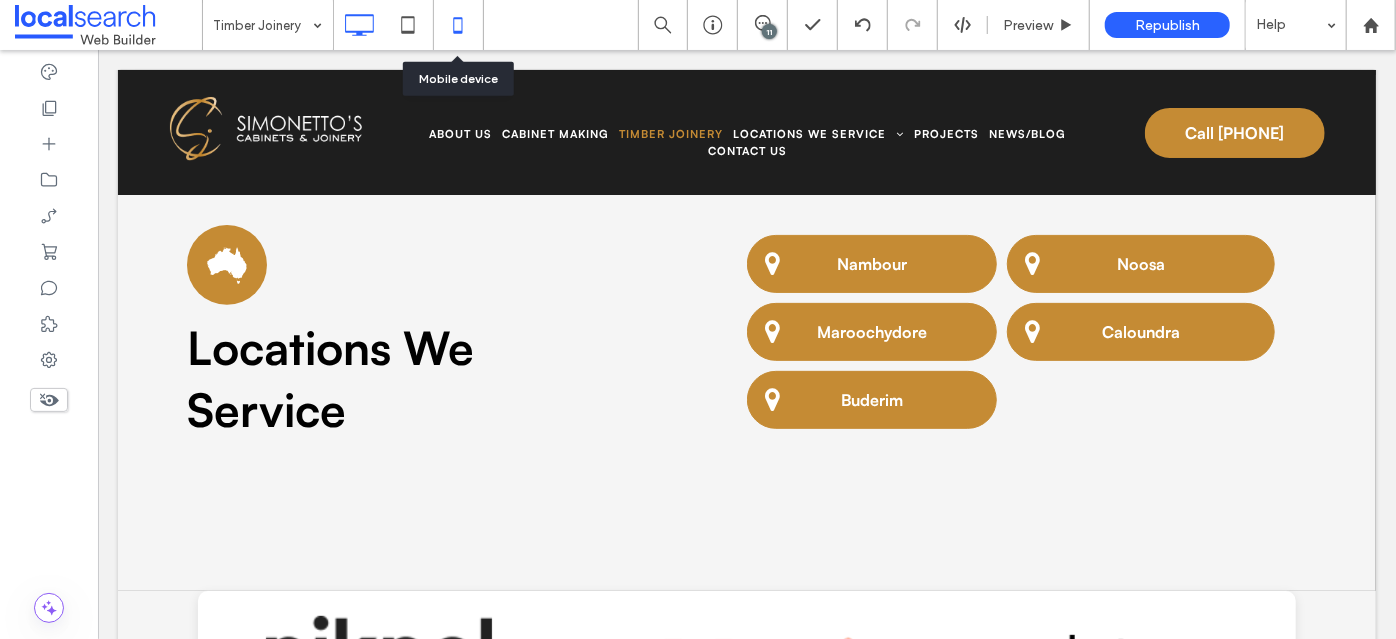 click 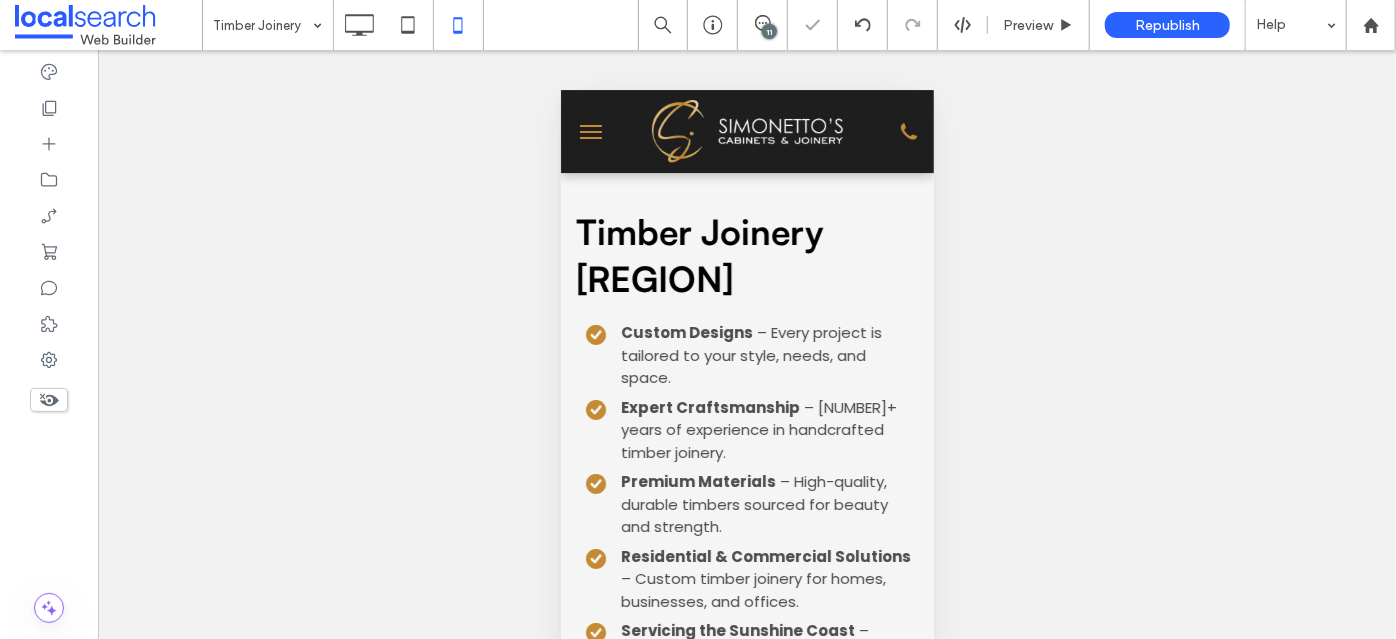 scroll, scrollTop: 3181, scrollLeft: 0, axis: vertical 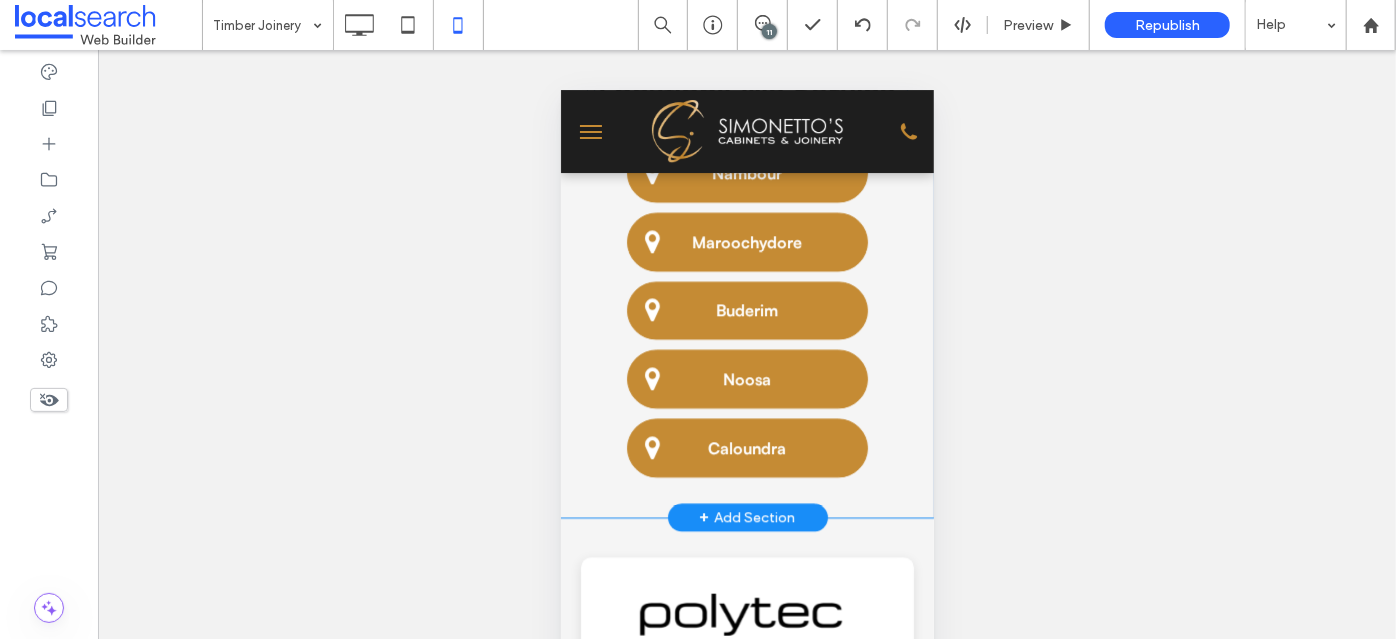 click on "Locations We Service" at bounding box center [747, 90] 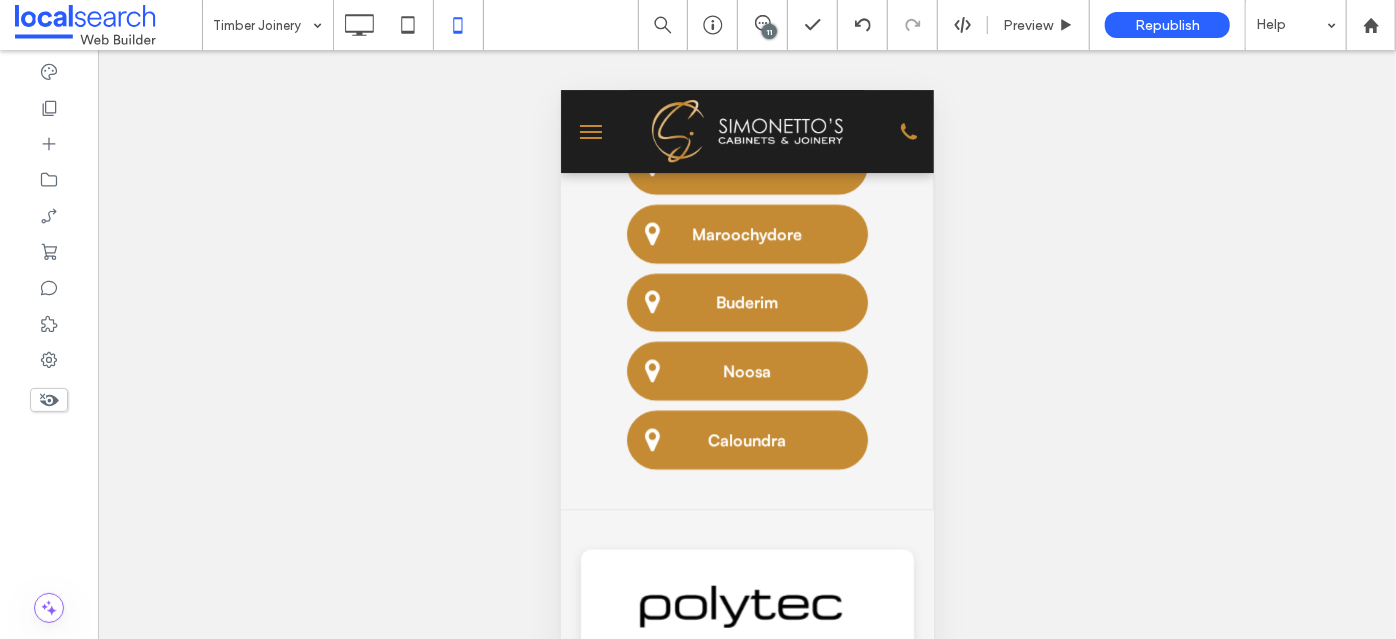 click on "**********" at bounding box center [747, 86] 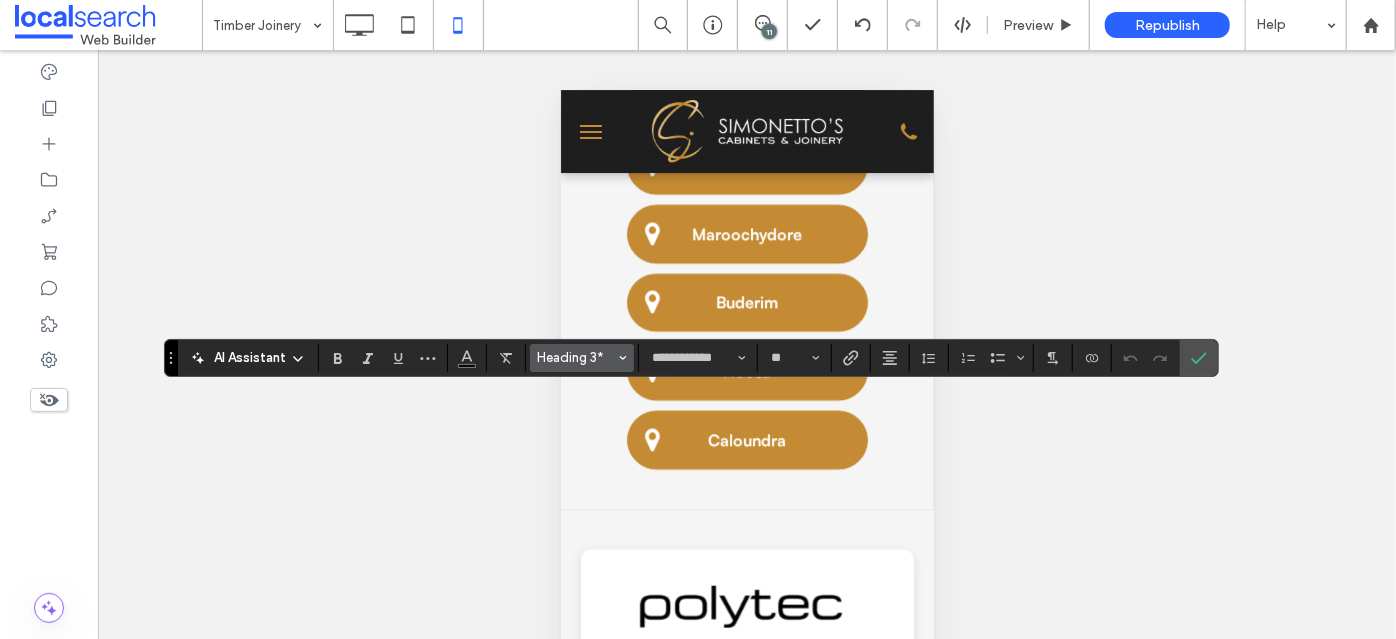 click on "Heading 3*" at bounding box center (576, 357) 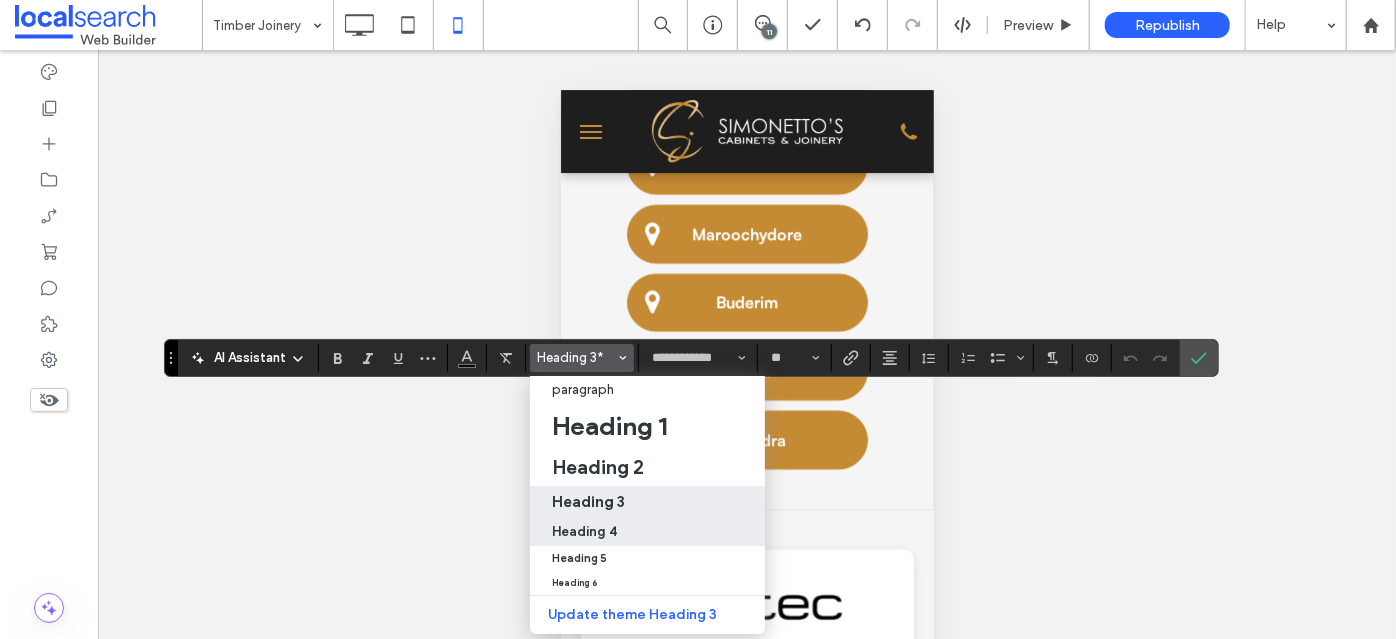 click on "Heading 4" at bounding box center (584, 531) 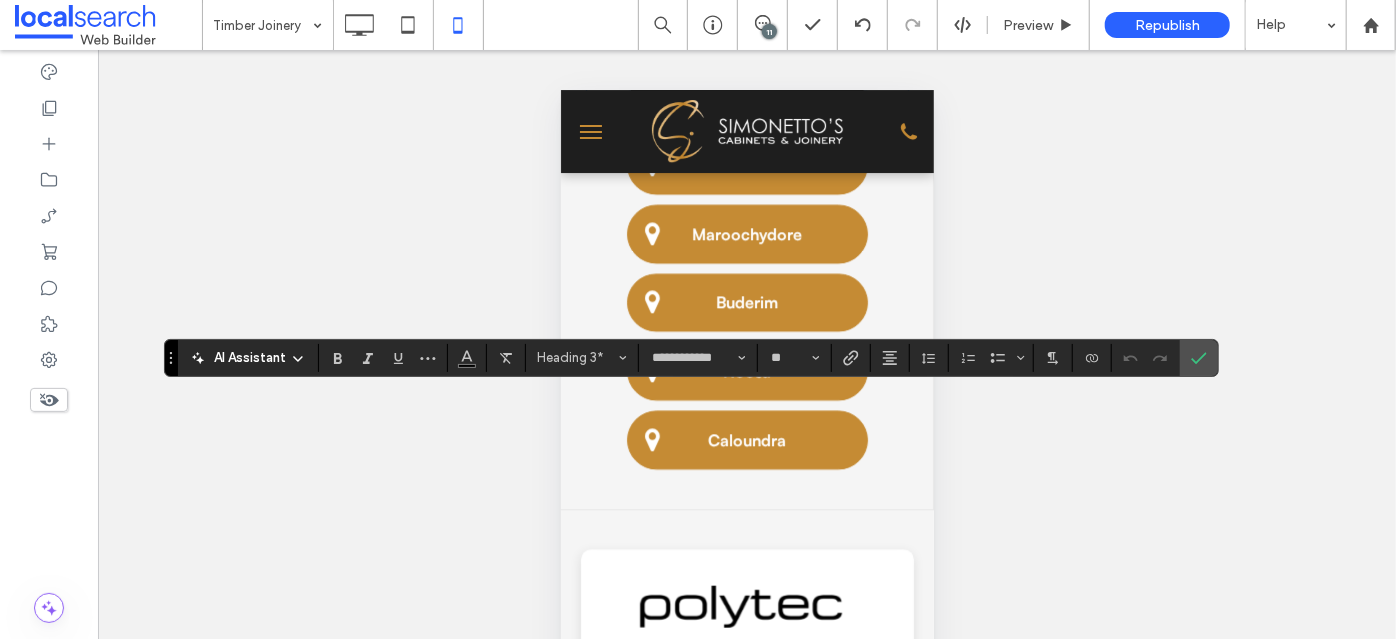 type on "**" 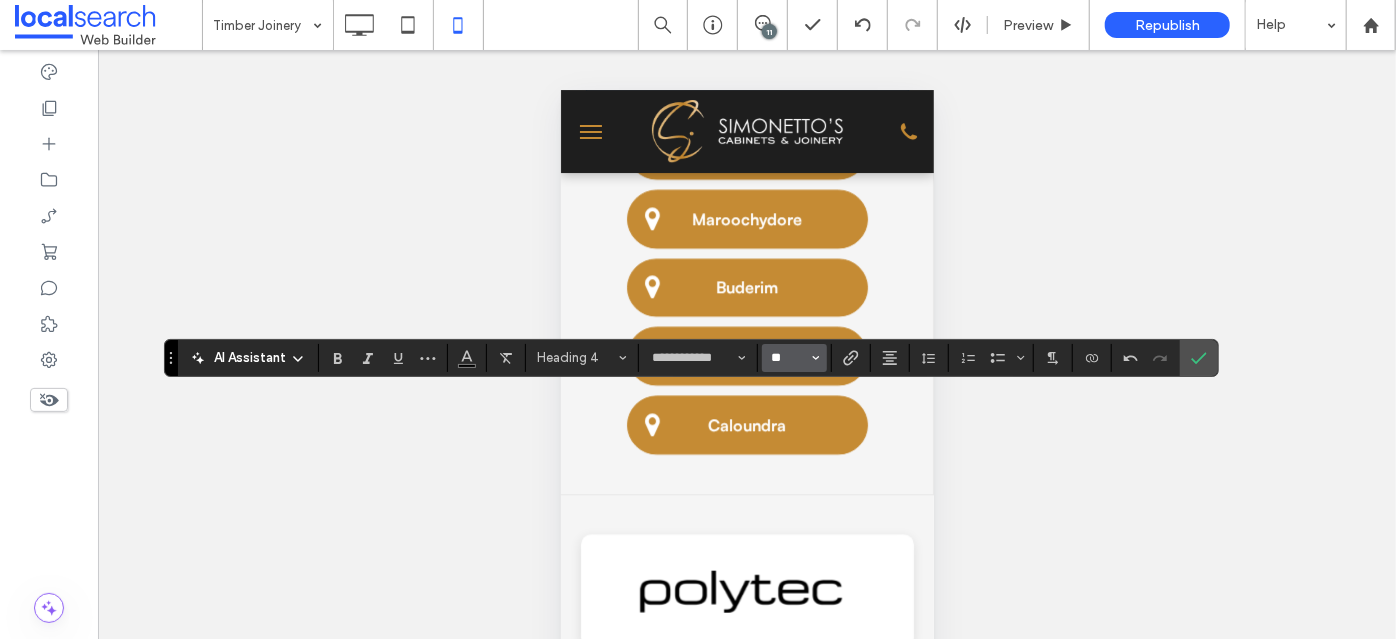 click on "**" at bounding box center [788, 358] 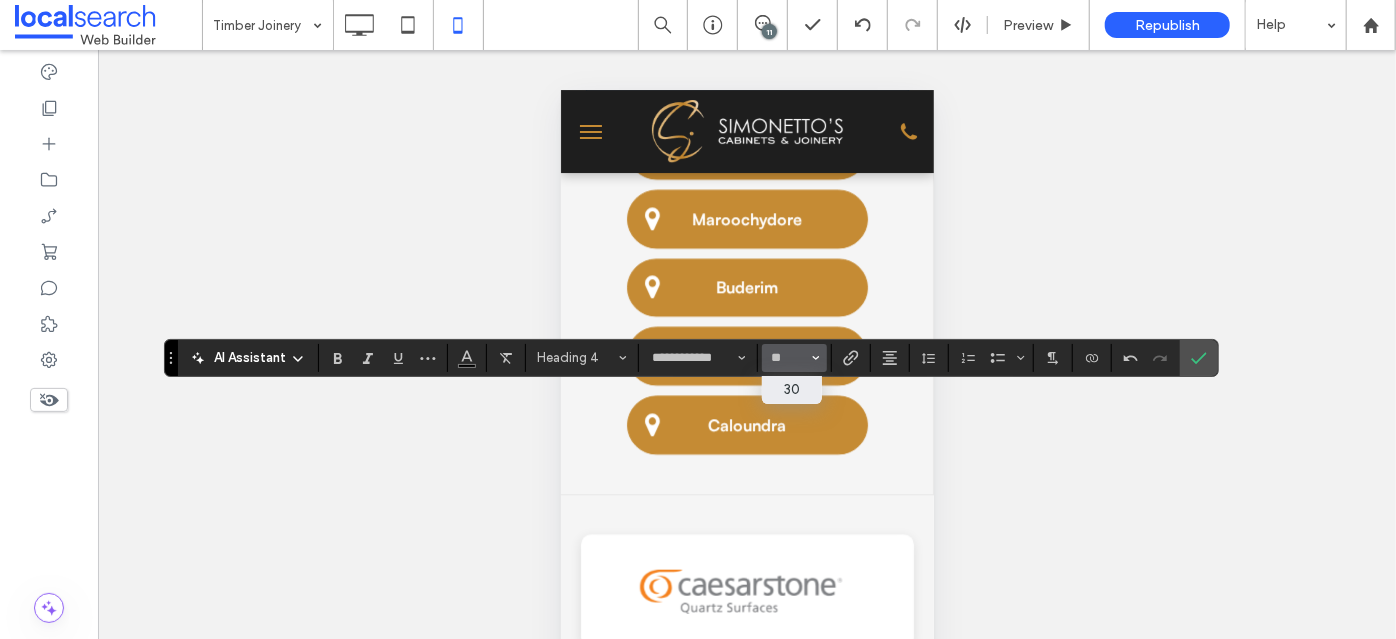 type on "**" 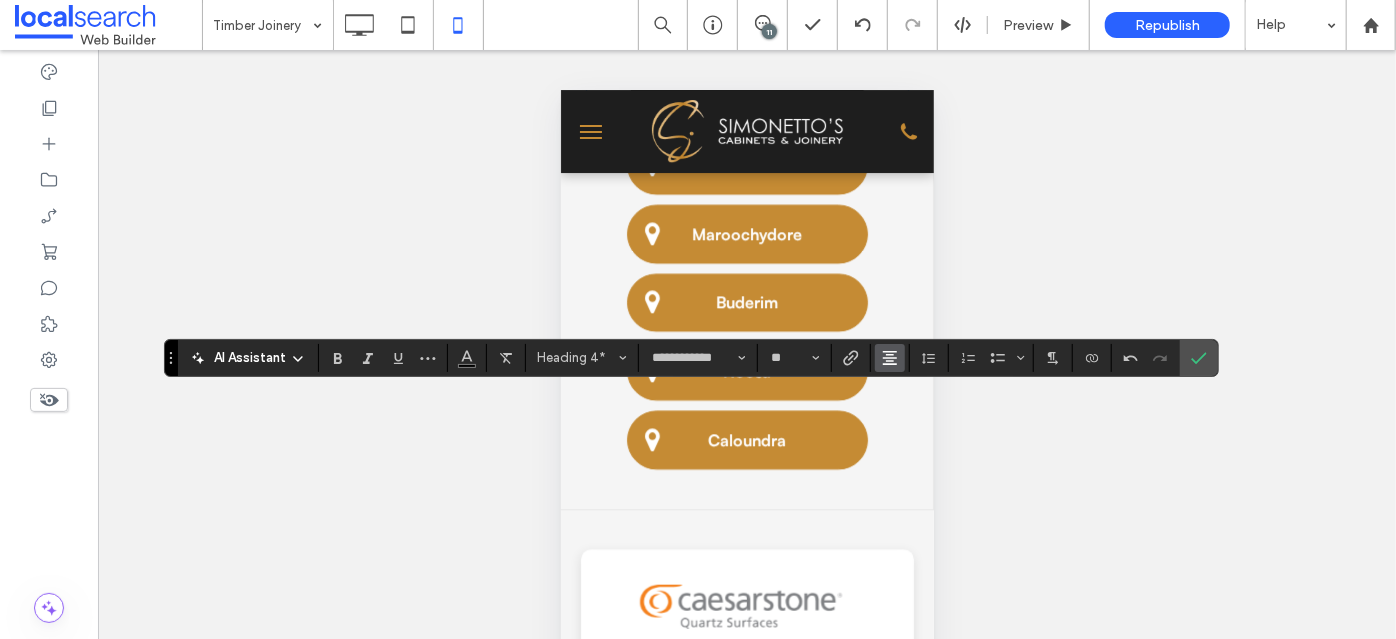 click 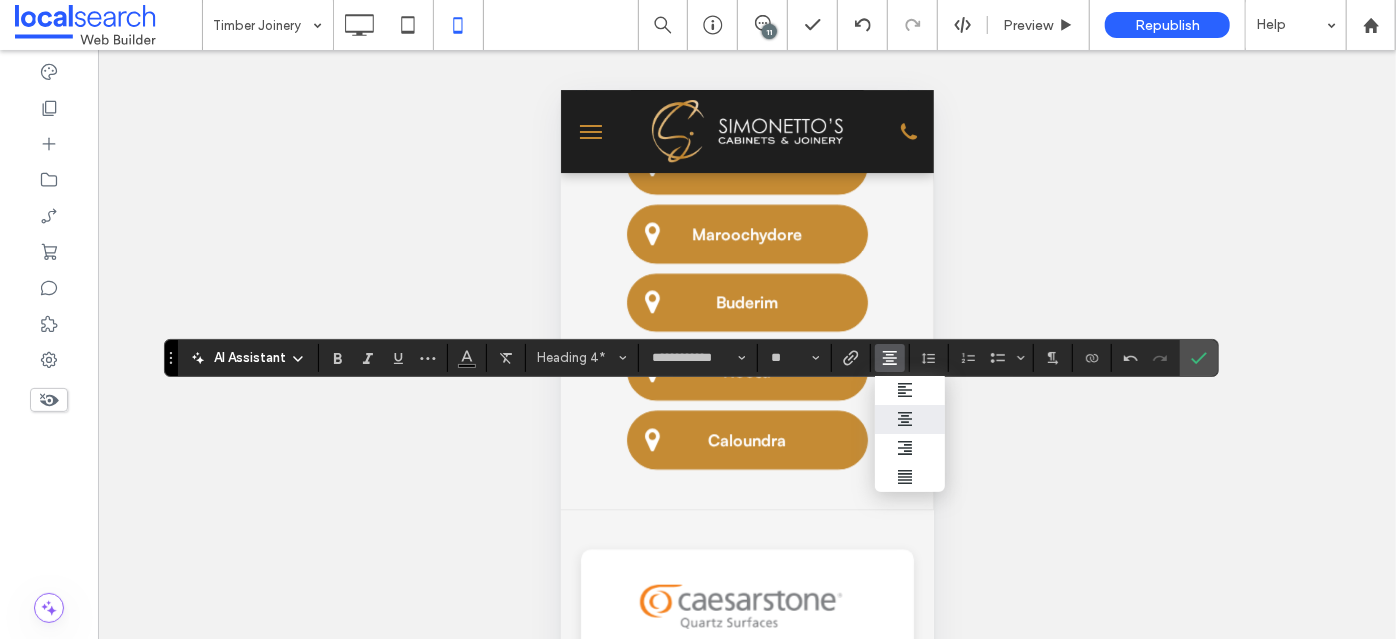 click 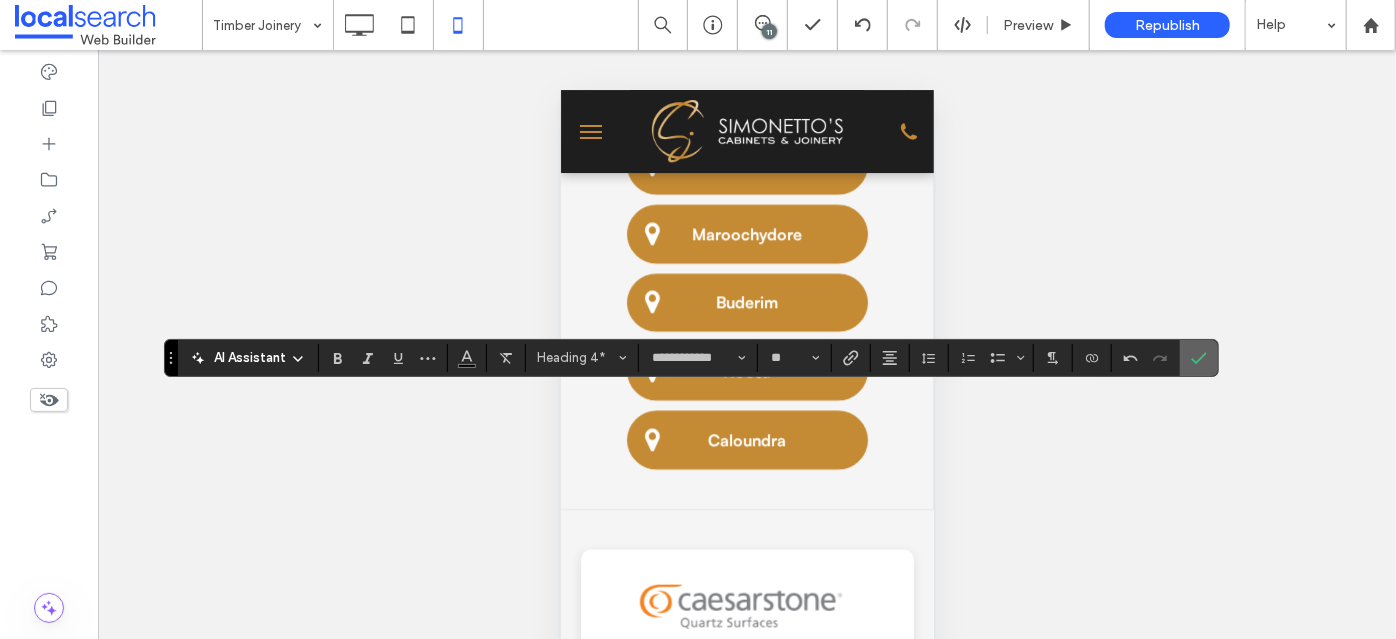 click at bounding box center [1199, 358] 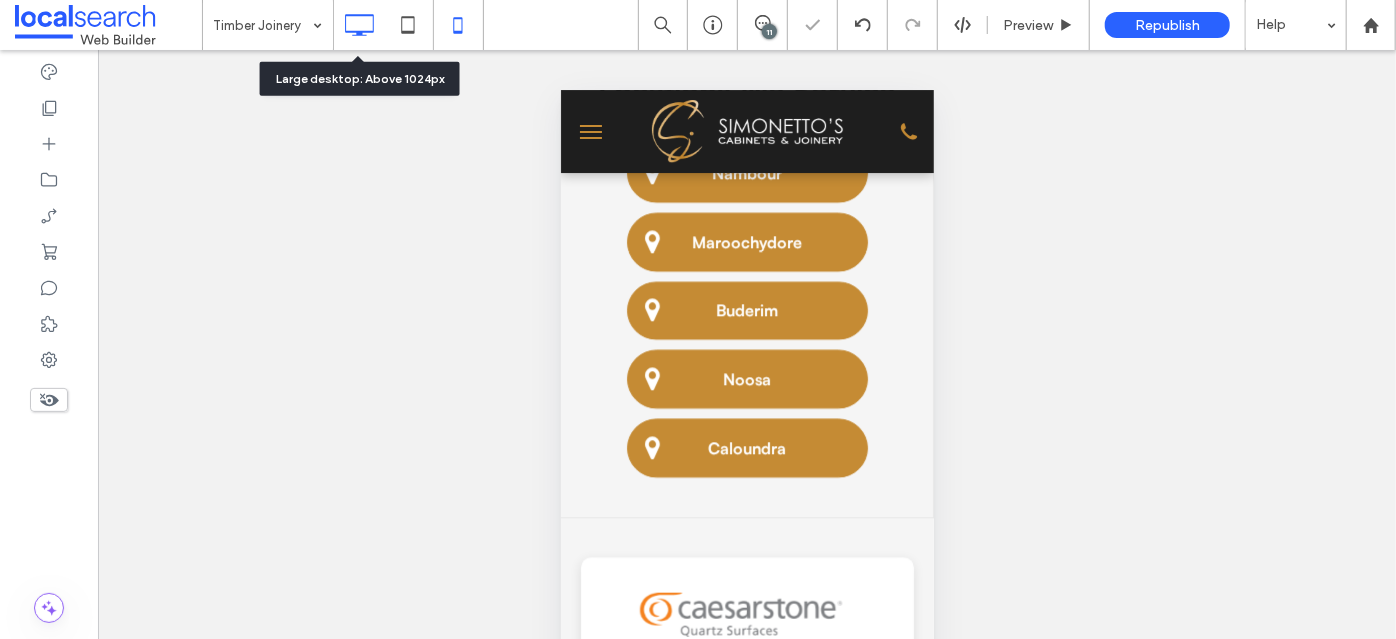 click 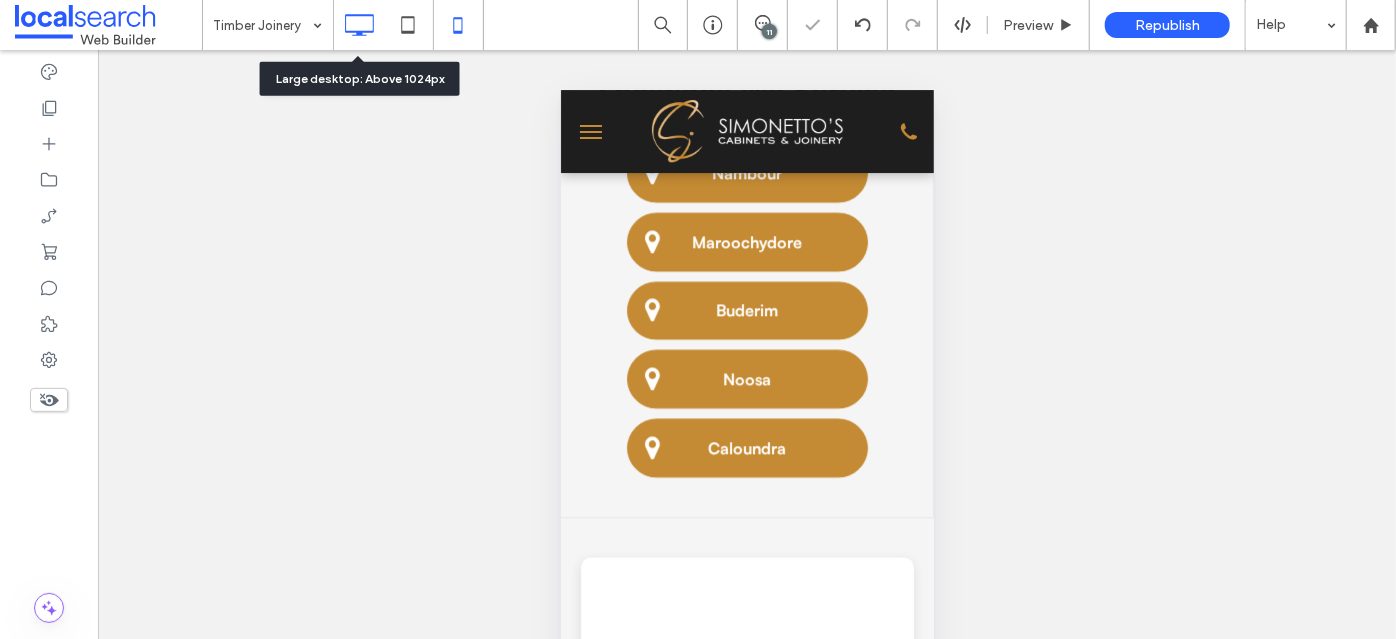 scroll, scrollTop: 0, scrollLeft: 0, axis: both 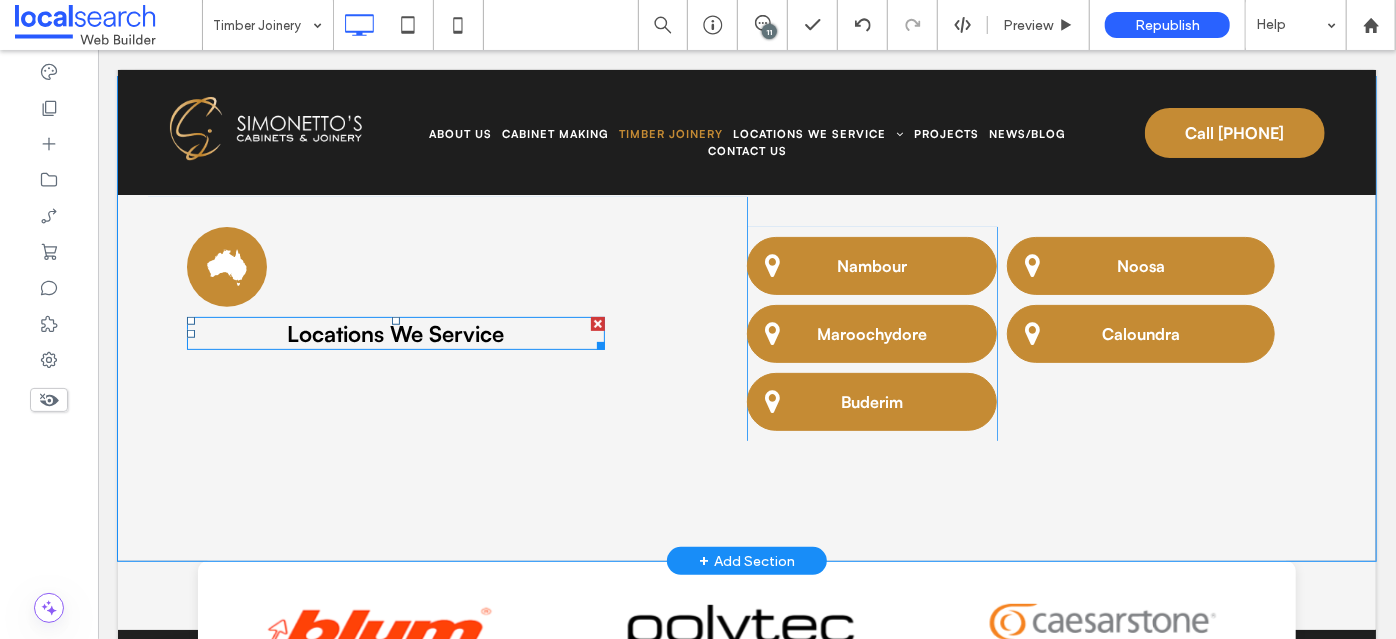 click on "Locations We Service" at bounding box center [395, 332] 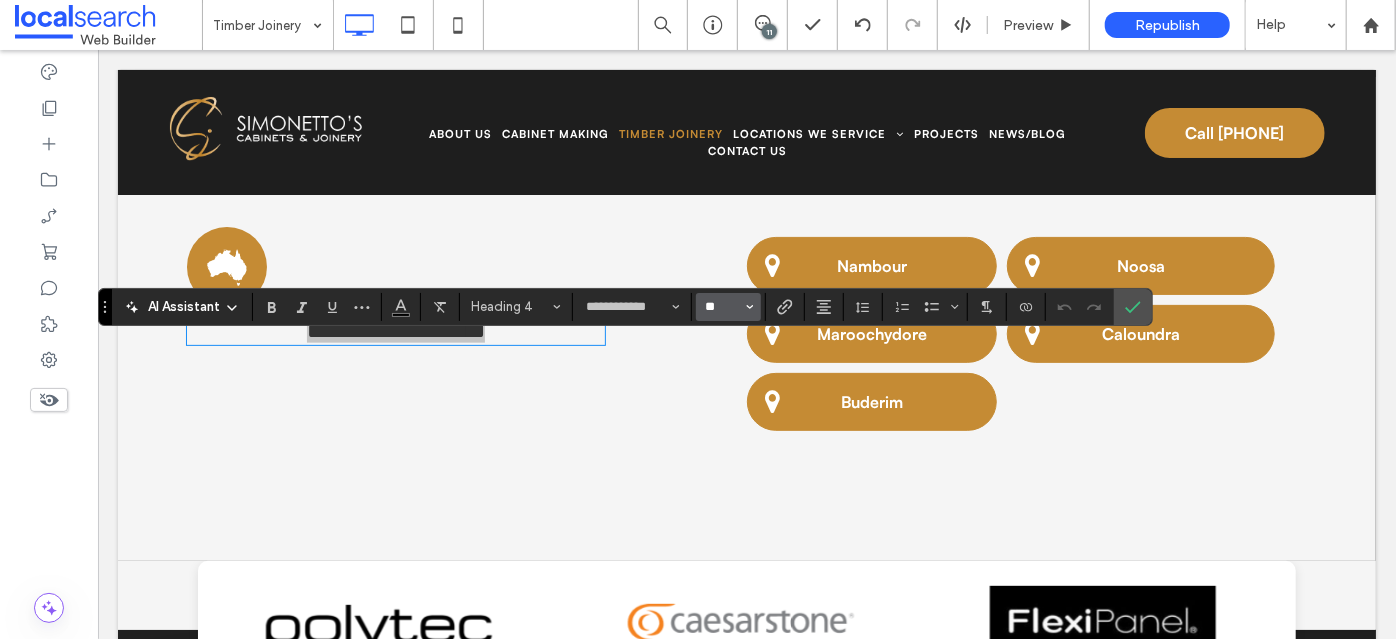 click on "**" at bounding box center [722, 307] 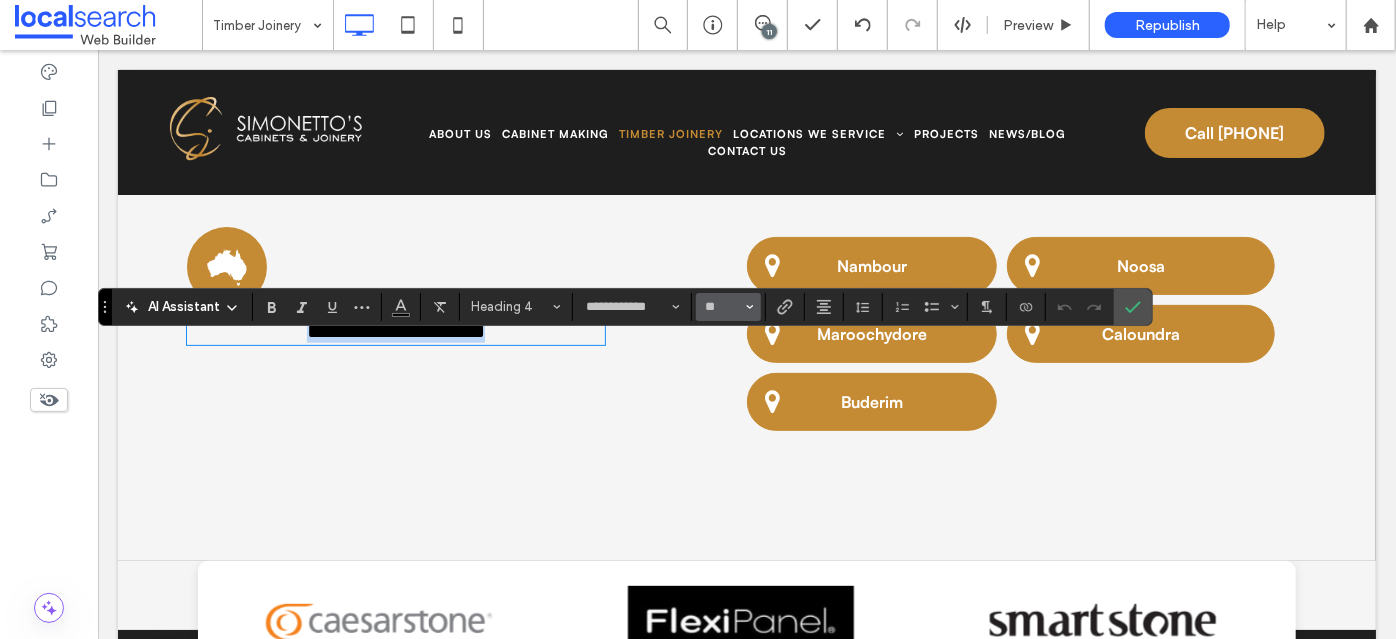 type on "**" 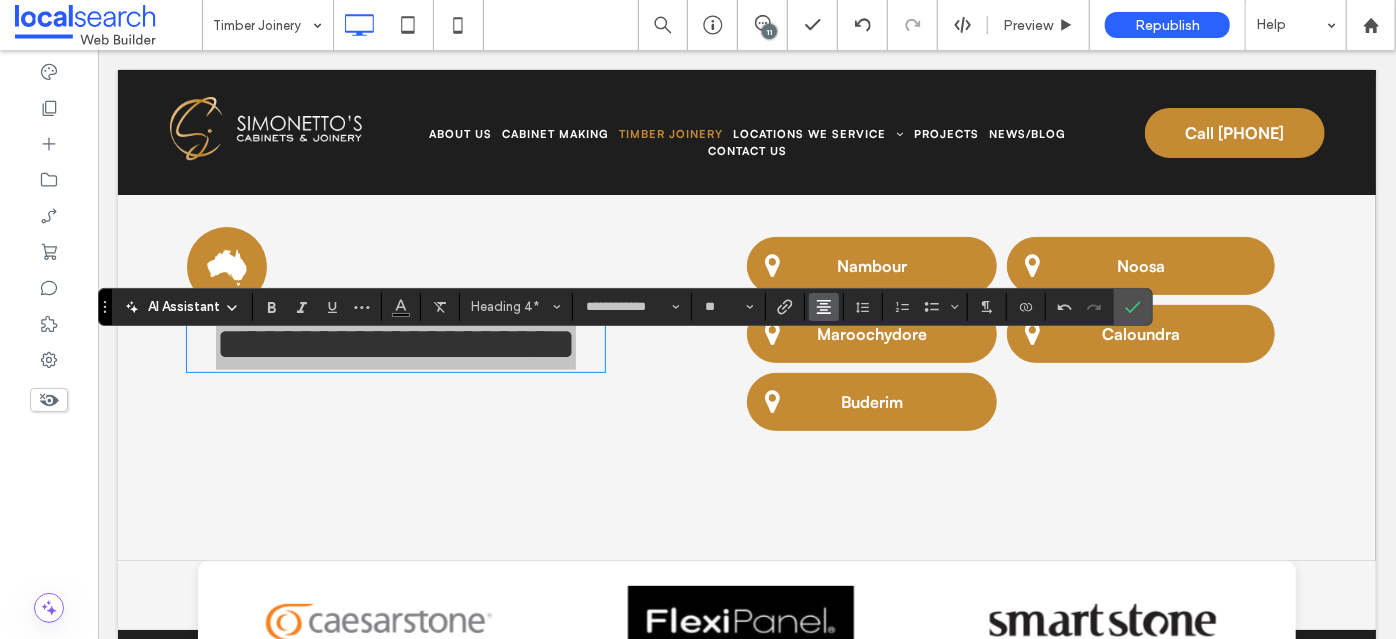 click on "**********" at bounding box center (625, 307) 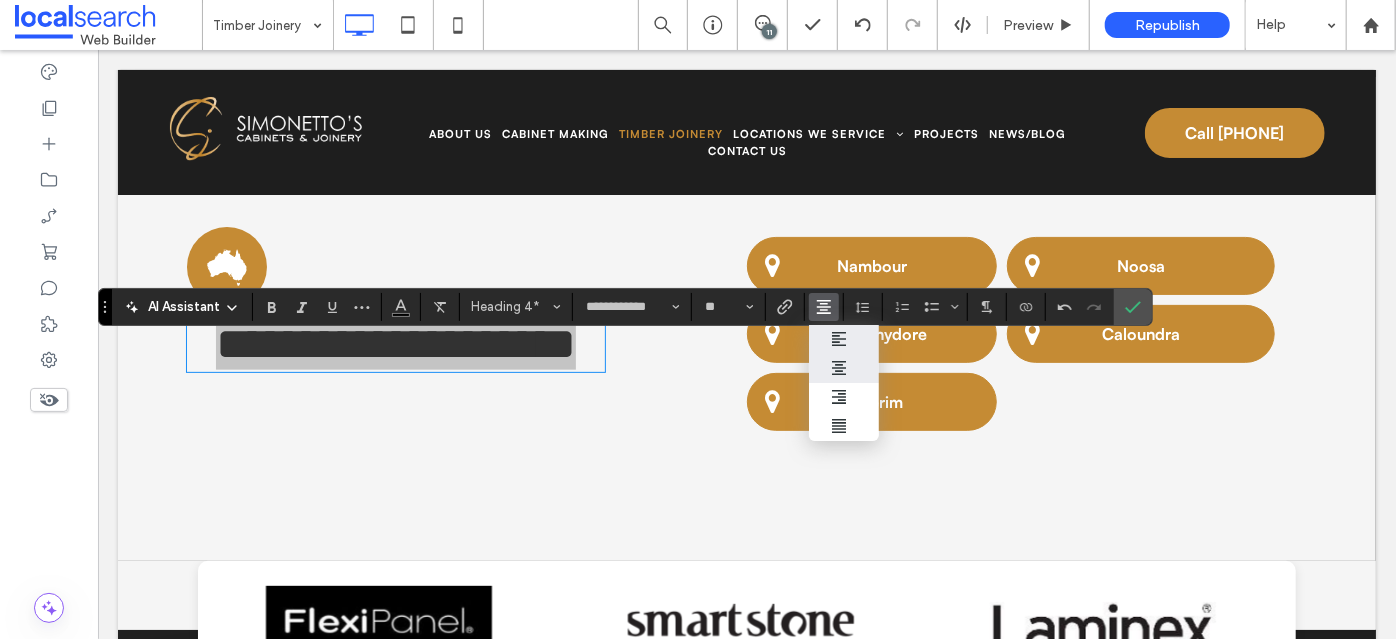 click at bounding box center [820, 339] 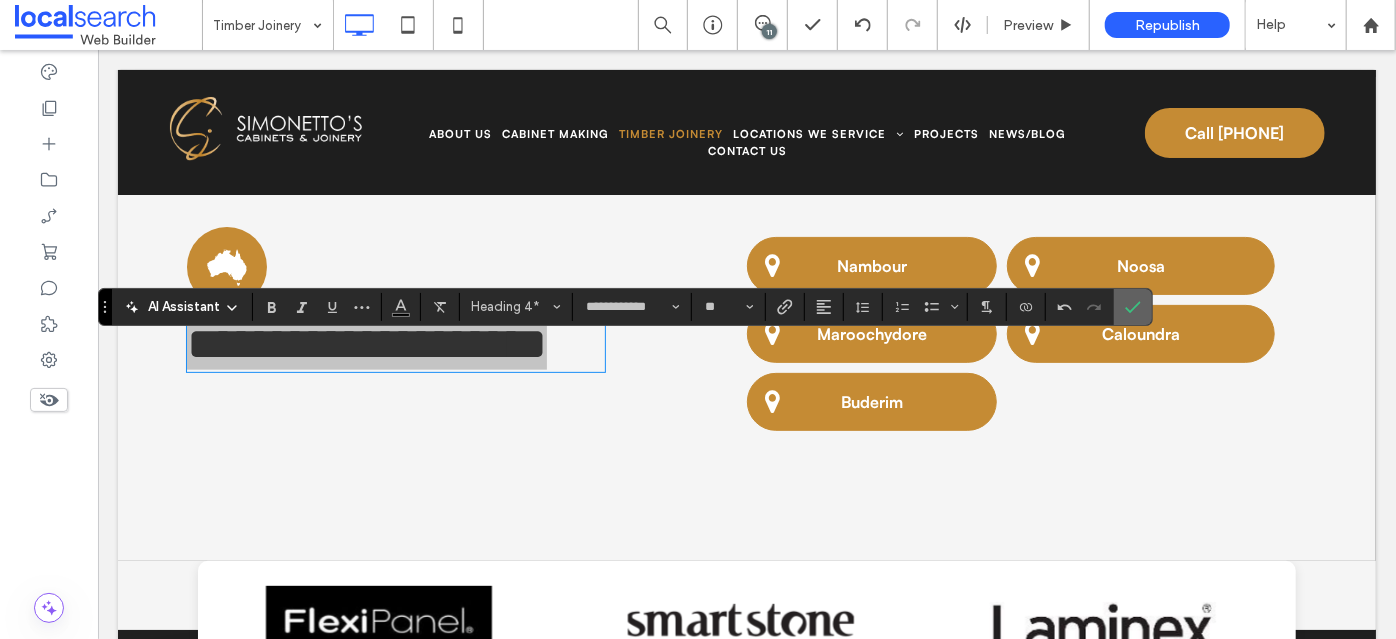 click at bounding box center [1133, 307] 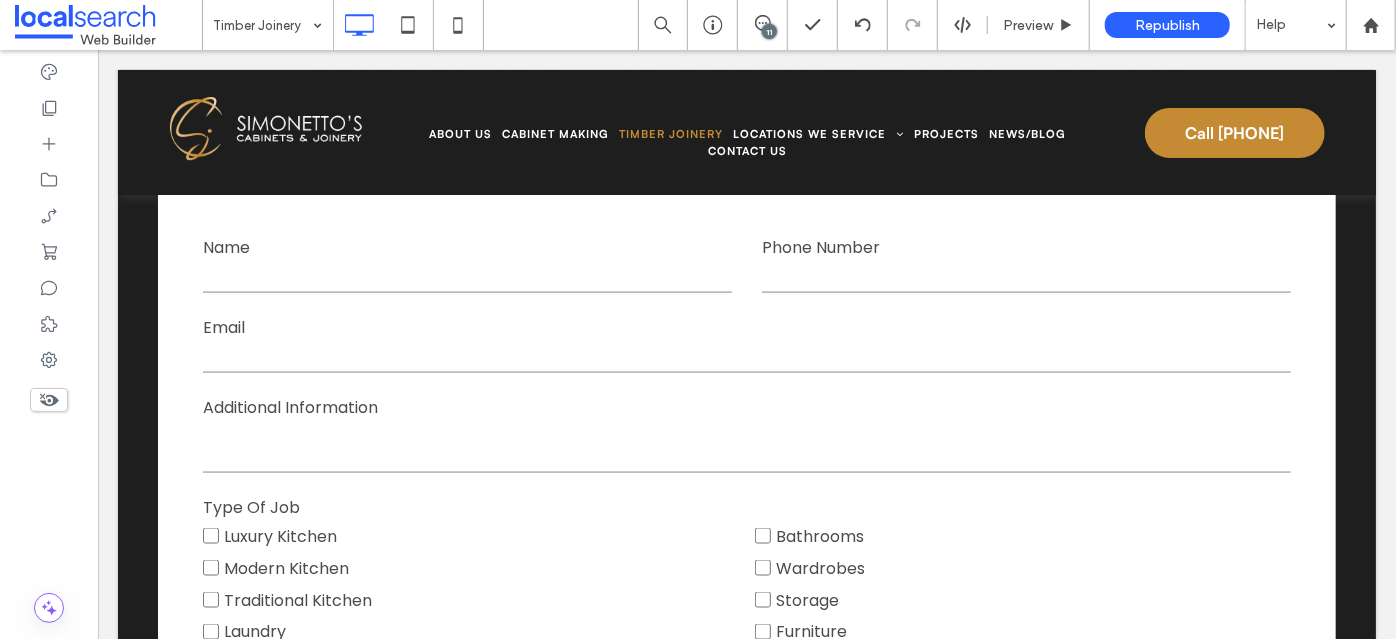 scroll, scrollTop: 5090, scrollLeft: 0, axis: vertical 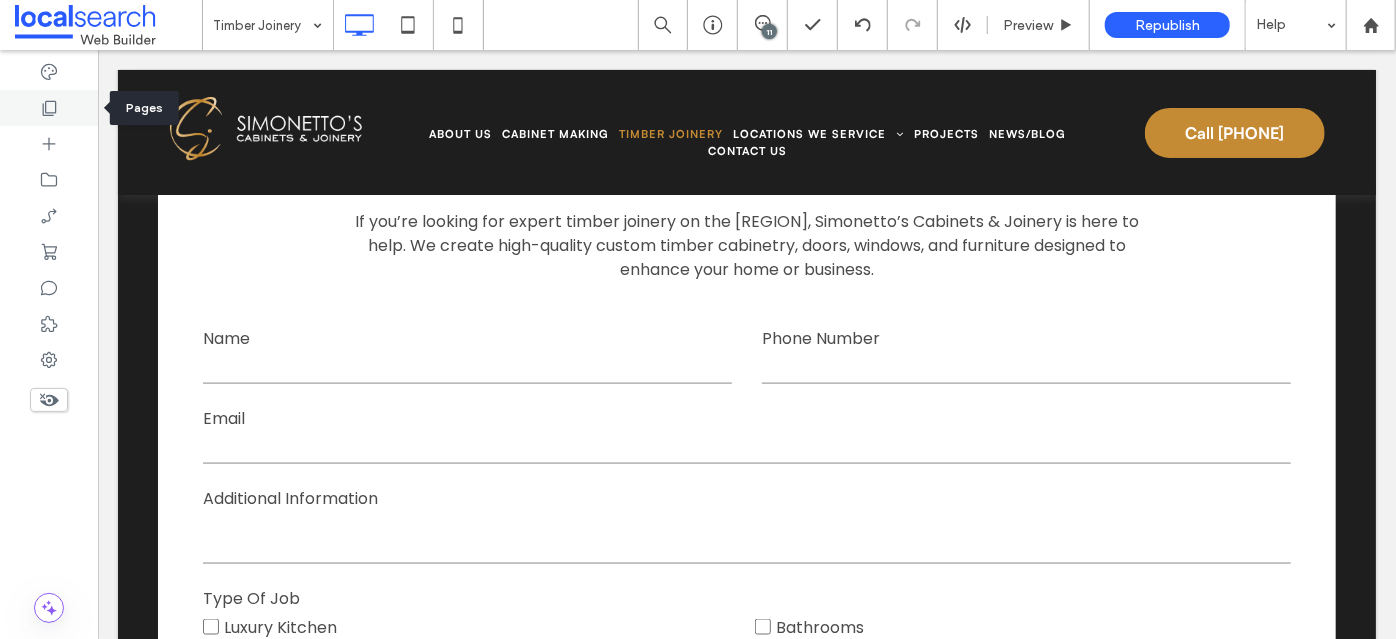 click 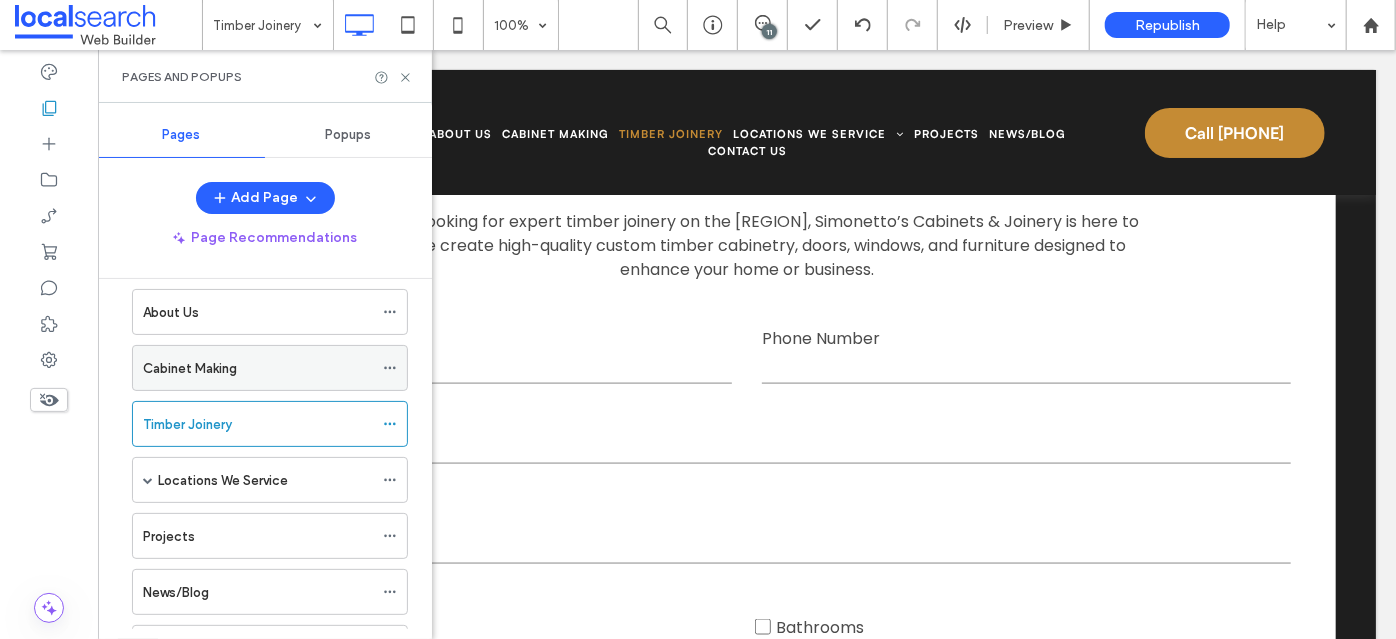 scroll, scrollTop: 166, scrollLeft: 0, axis: vertical 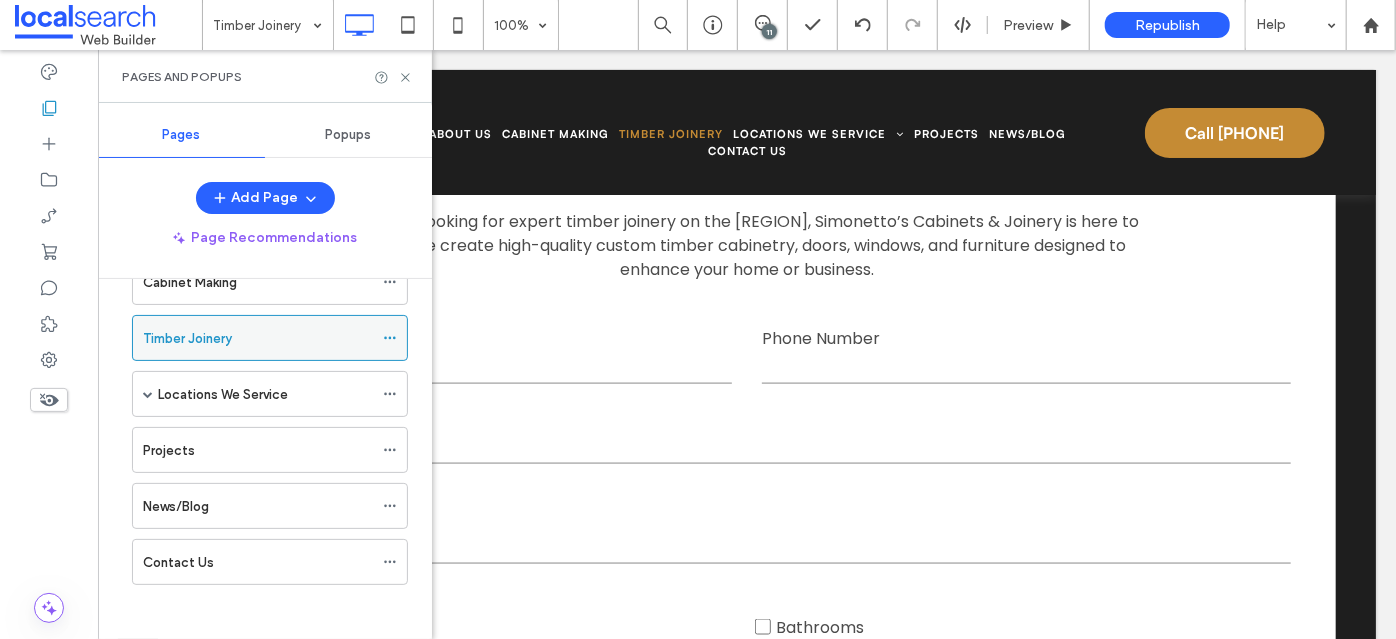 click 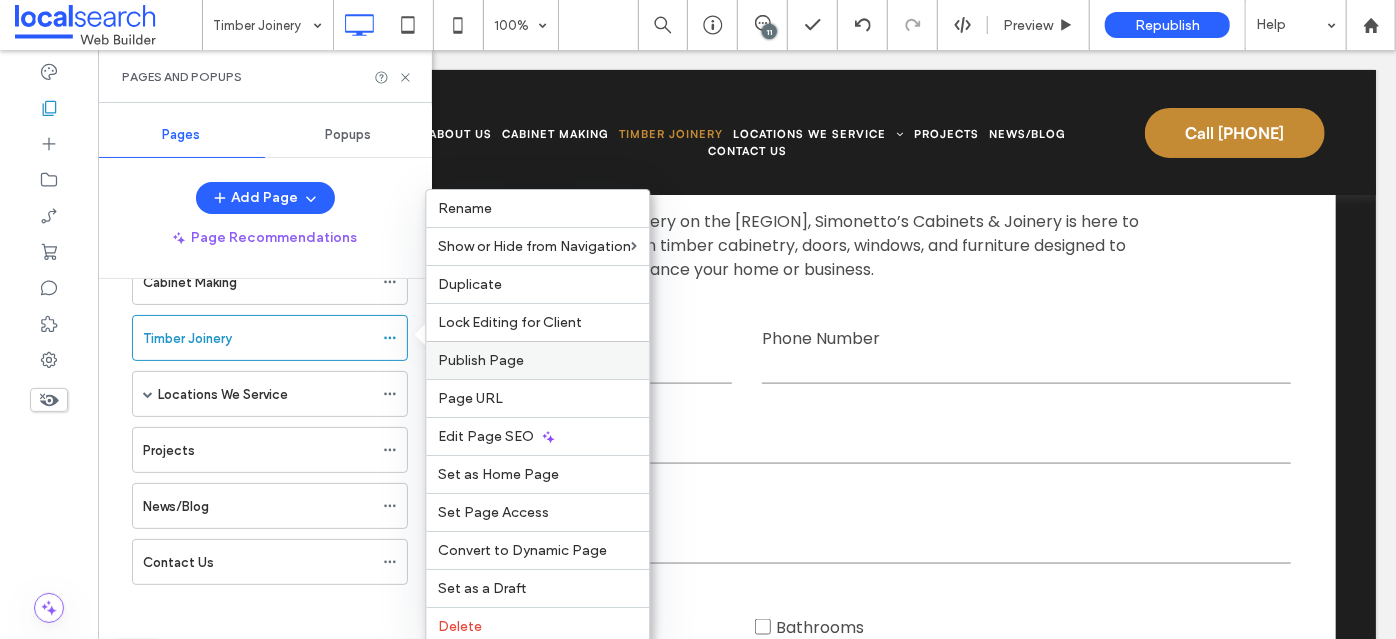 click on "Publish Page" at bounding box center [537, 360] 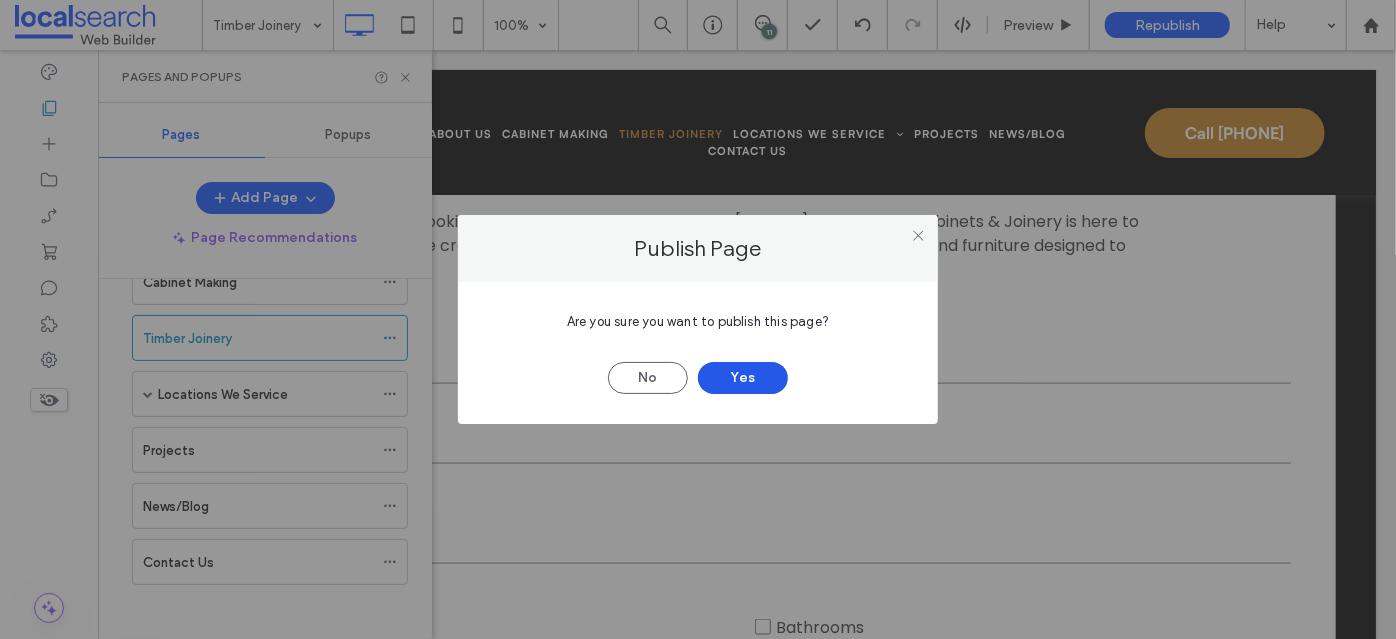 click on "Yes" at bounding box center (743, 378) 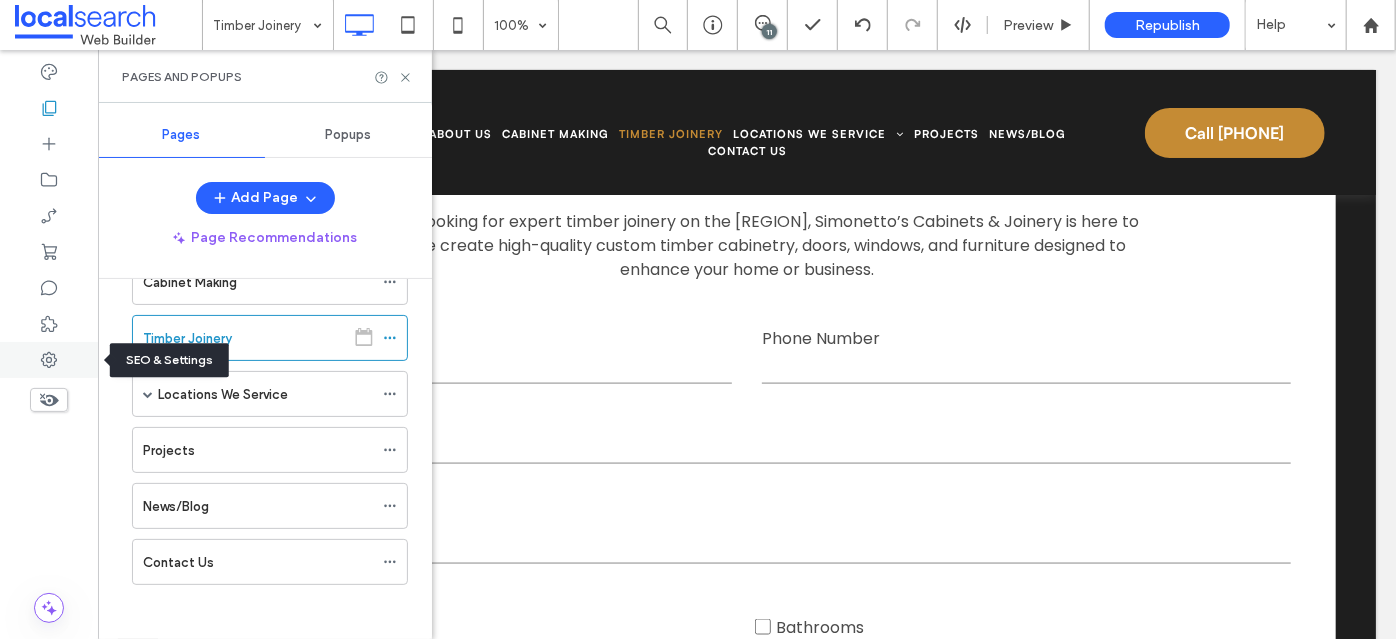 click 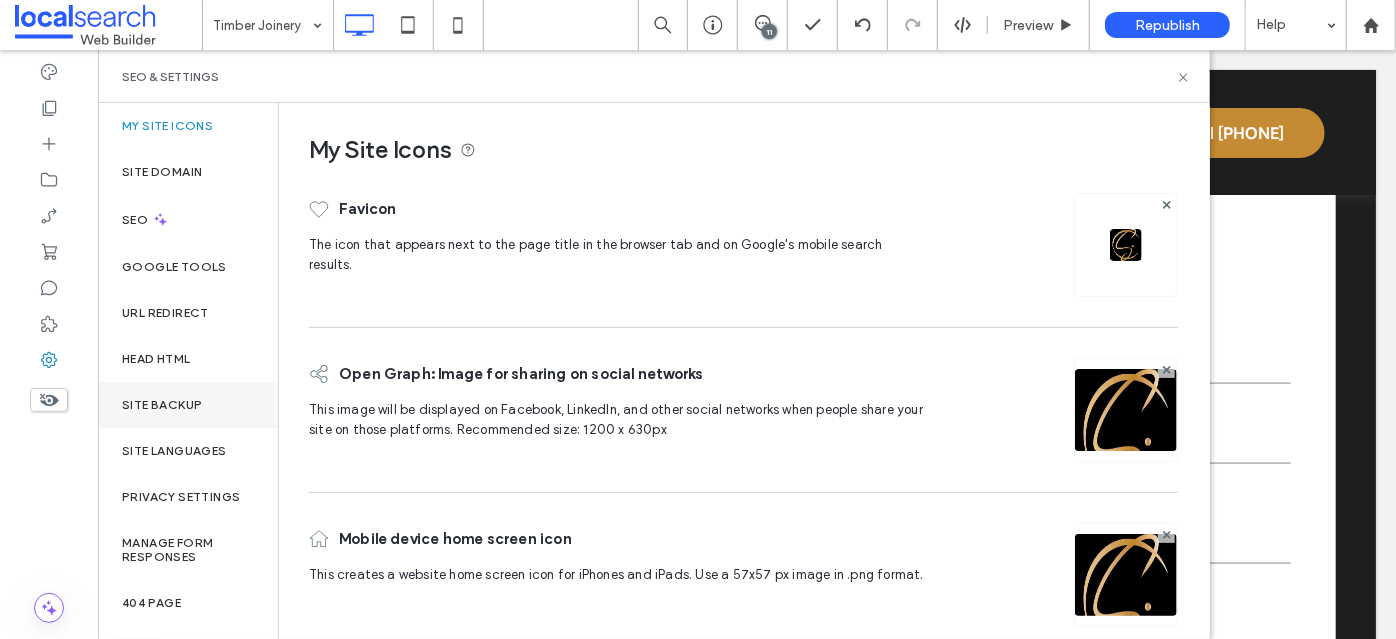 click on "Site Backup" at bounding box center [162, 405] 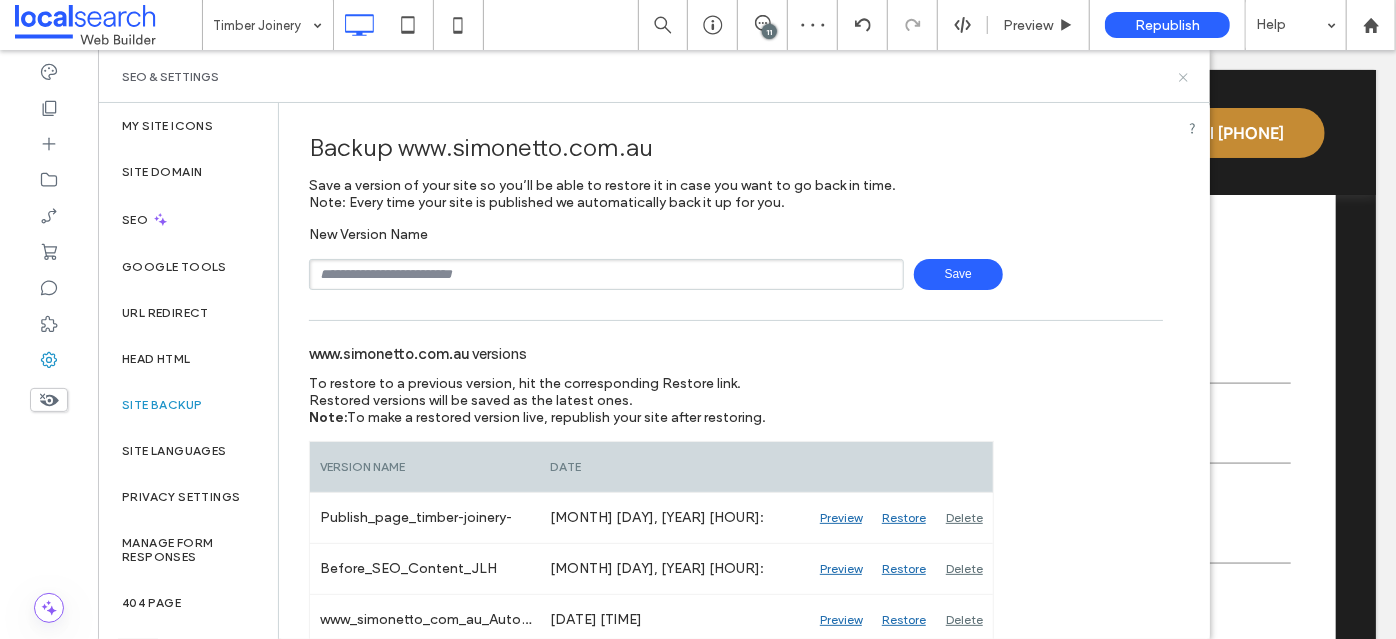 click 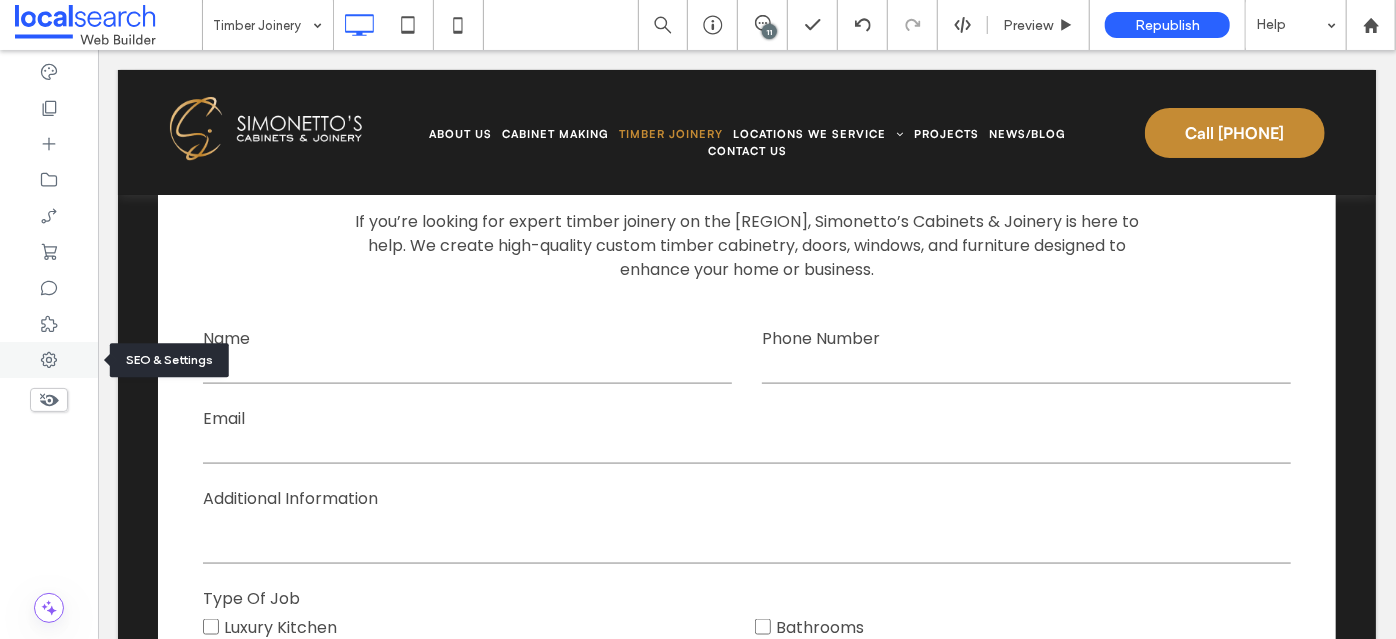 click 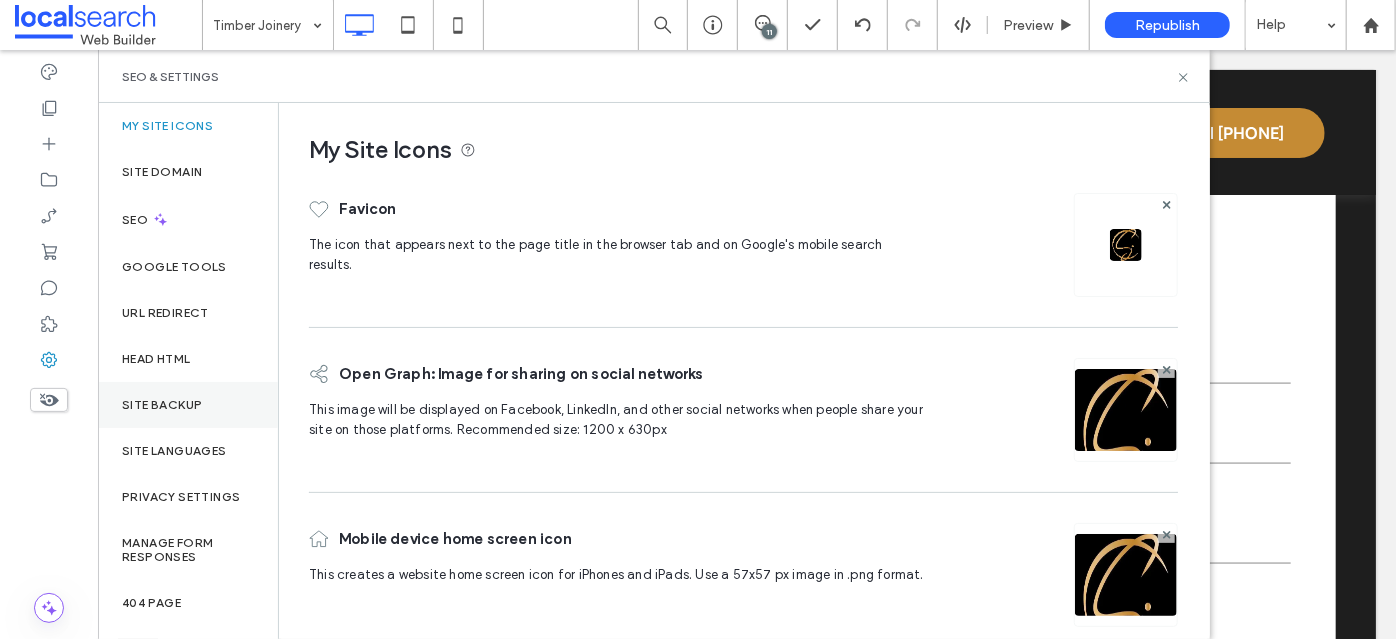 click on "Site Backup" at bounding box center (162, 405) 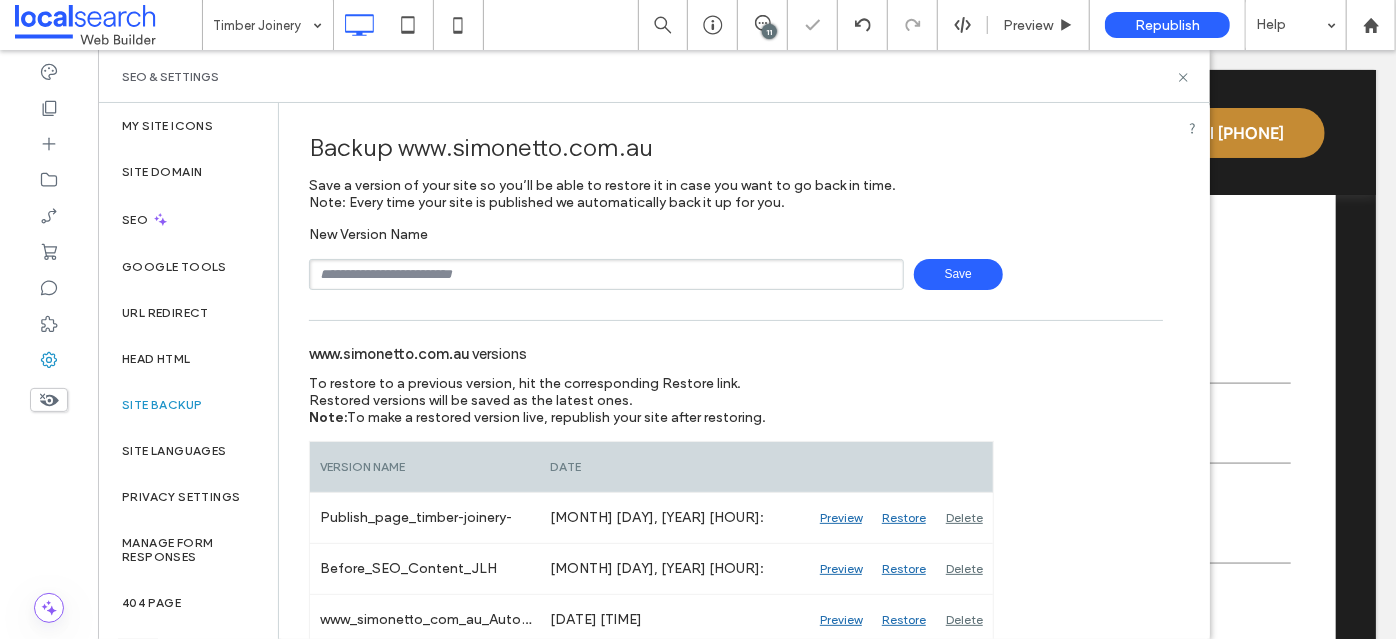 click on "New Version Name
Save" at bounding box center [736, 258] 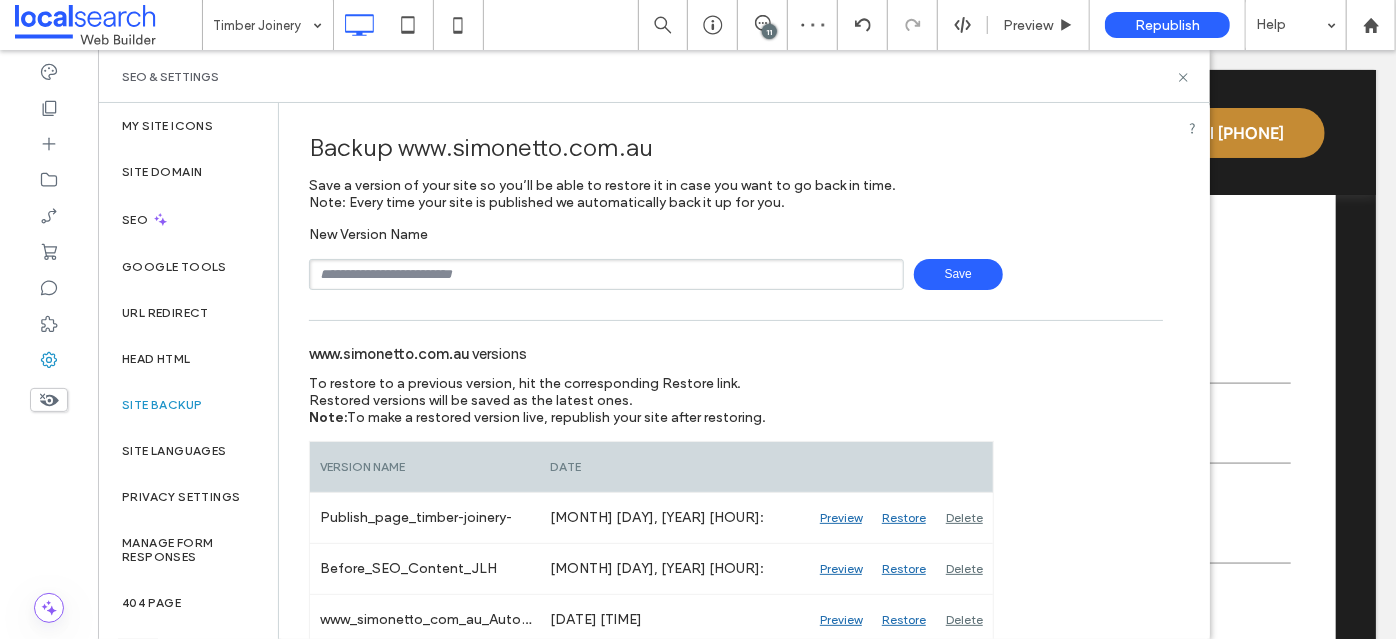 type on "**********" 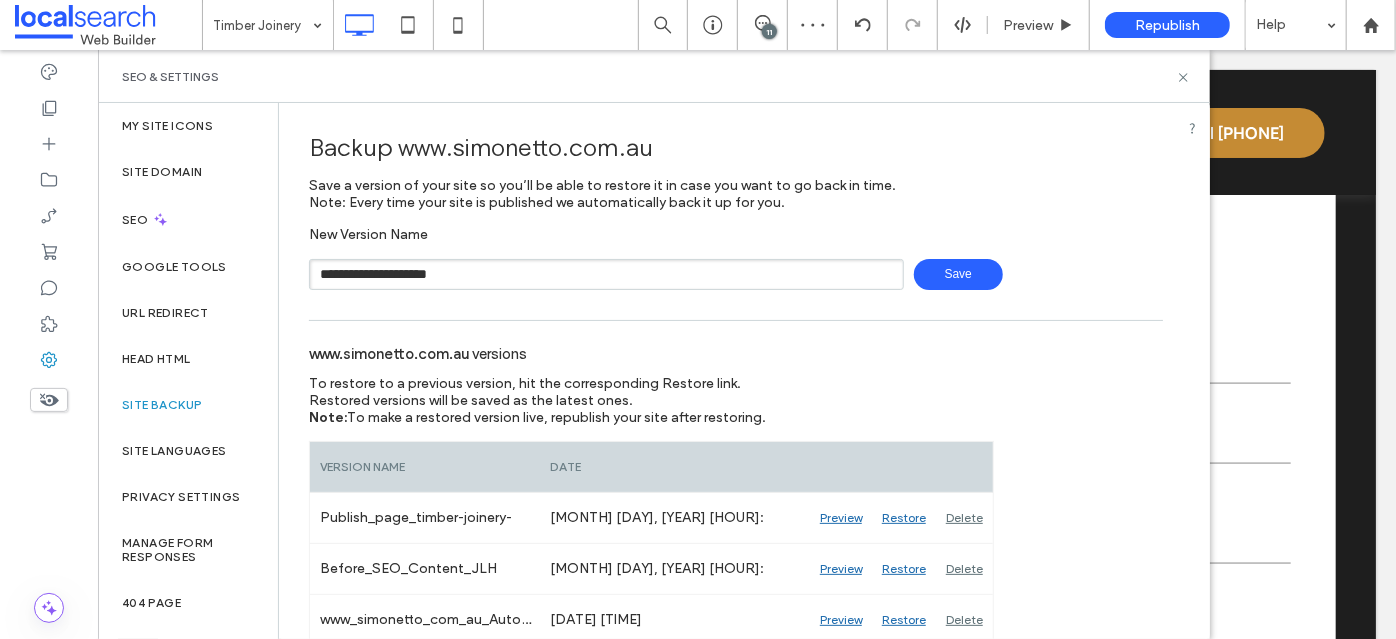 click on "Save" at bounding box center (958, 274) 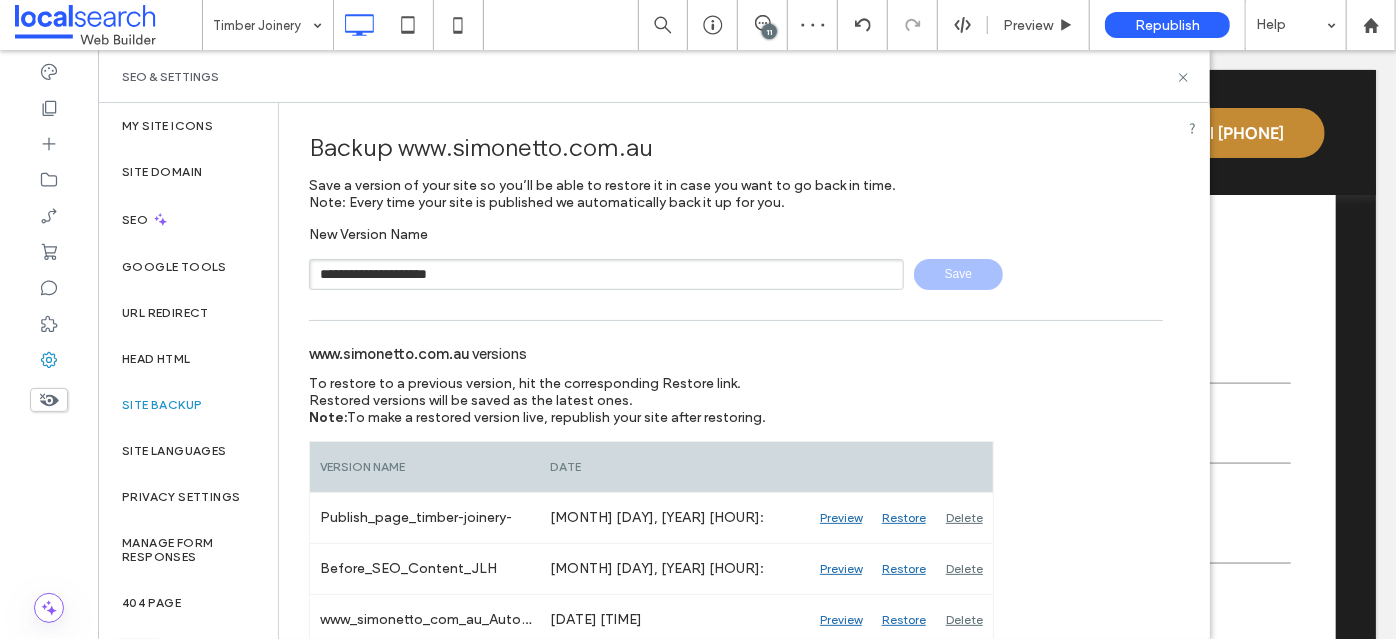 type 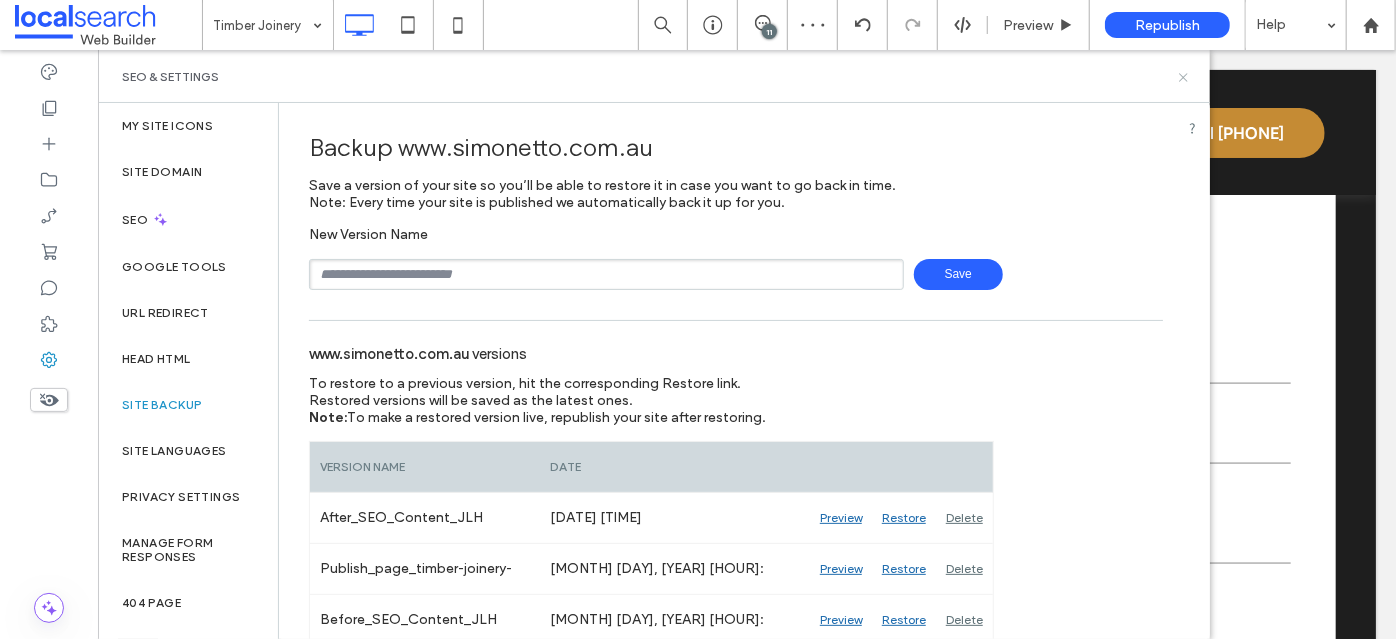 click 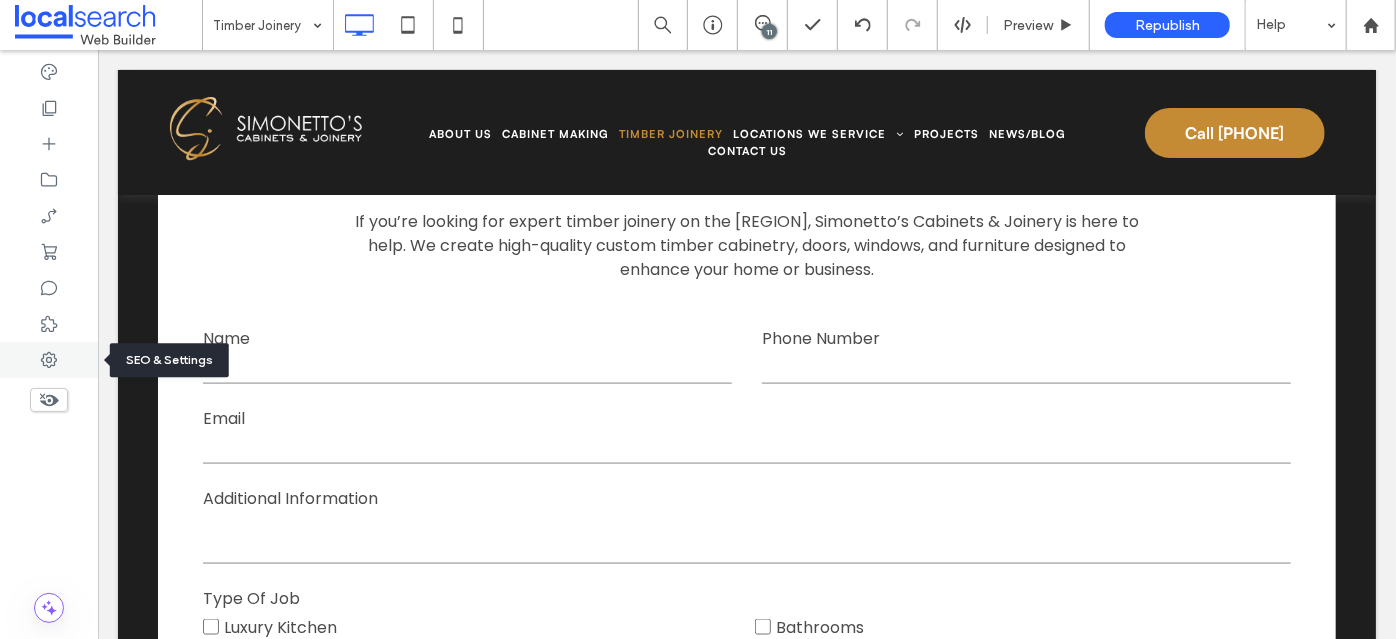 click at bounding box center (49, 360) 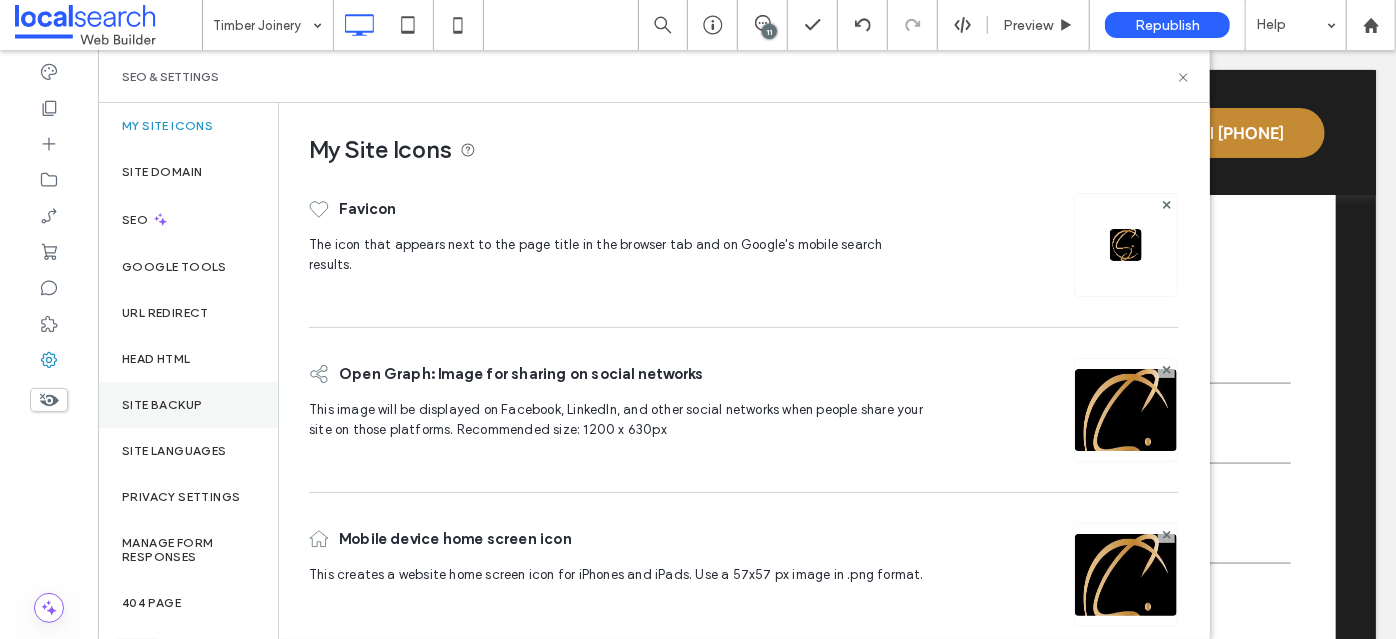 click on "Site Backup" at bounding box center [188, 405] 